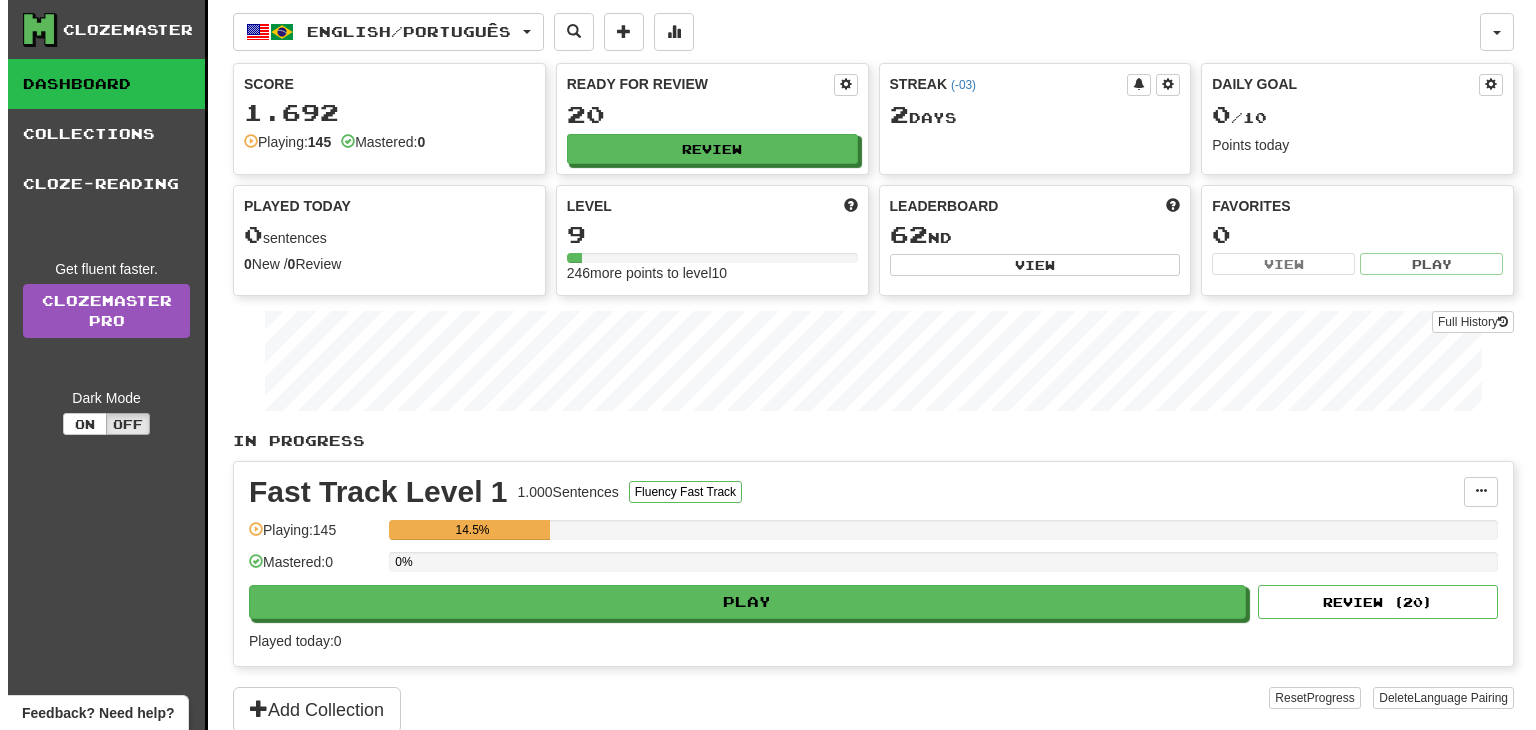 scroll, scrollTop: 0, scrollLeft: 0, axis: both 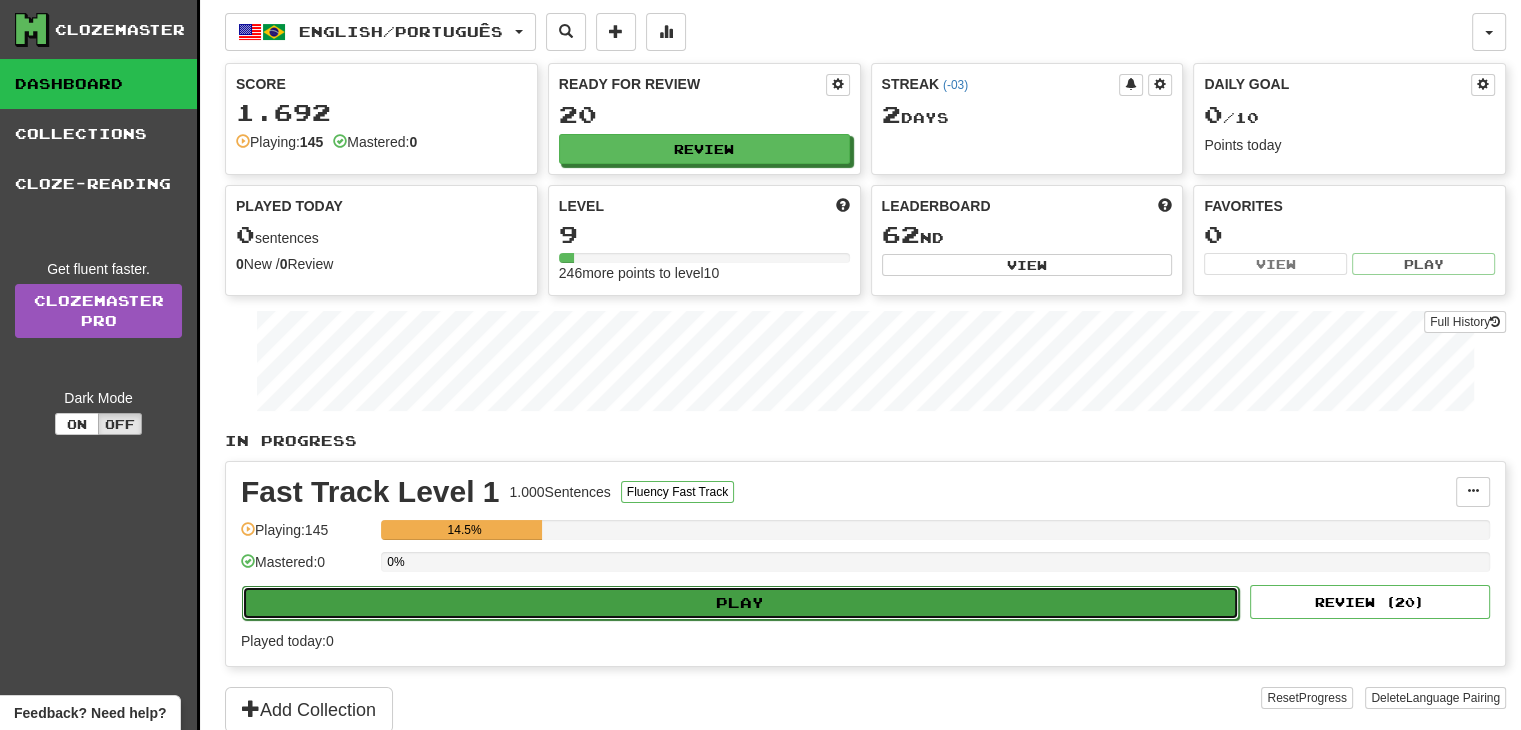 click on "Play" at bounding box center [740, 603] 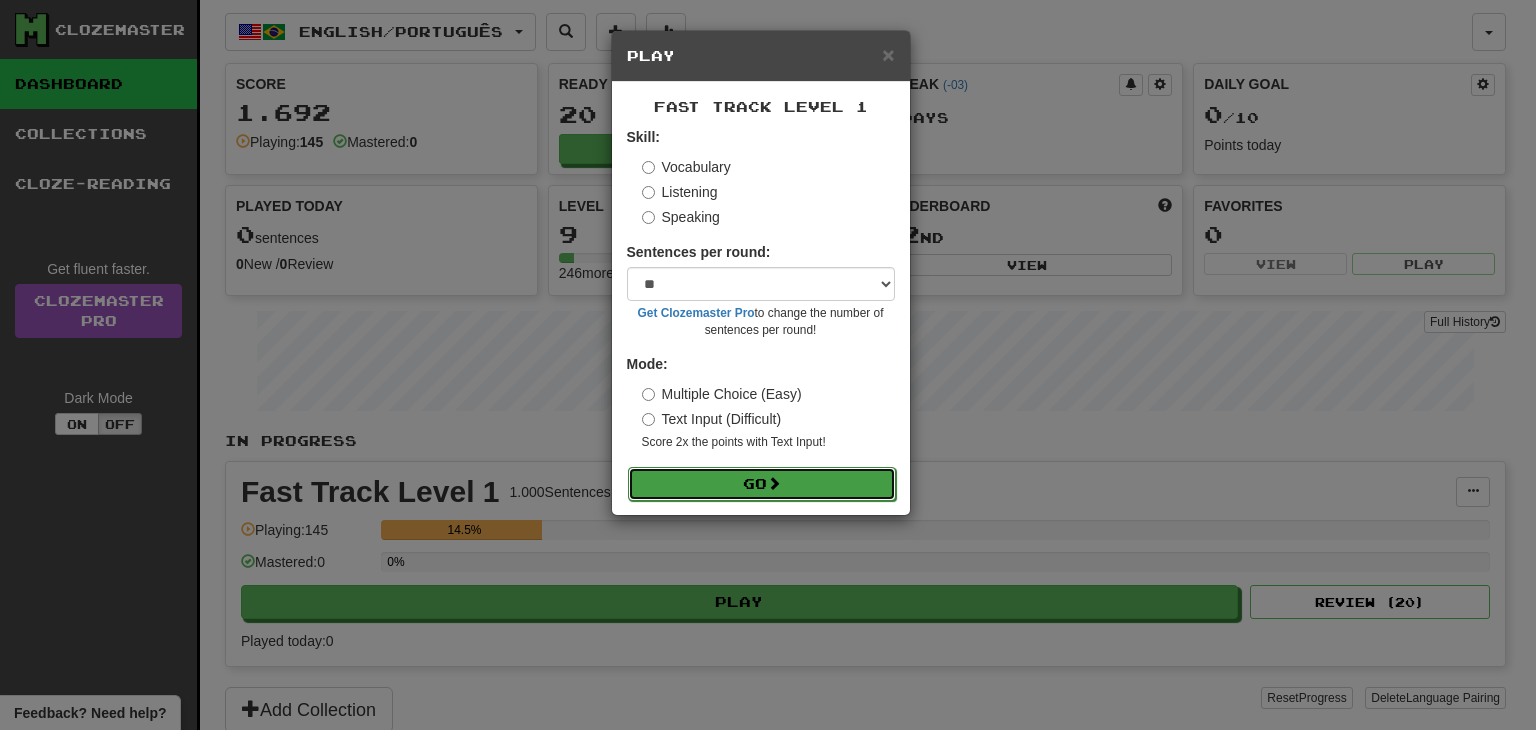 click on "Go" at bounding box center [762, 484] 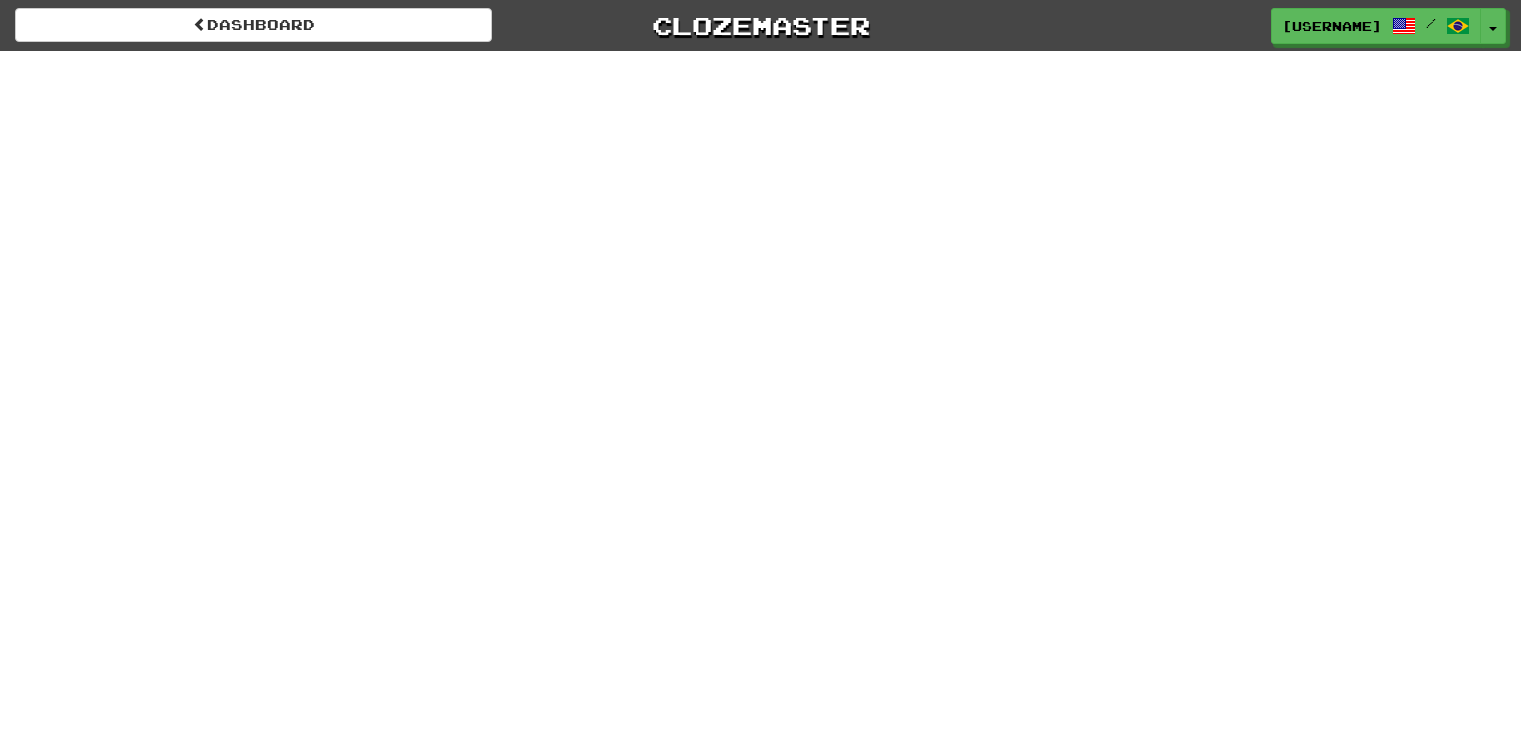scroll, scrollTop: 0, scrollLeft: 0, axis: both 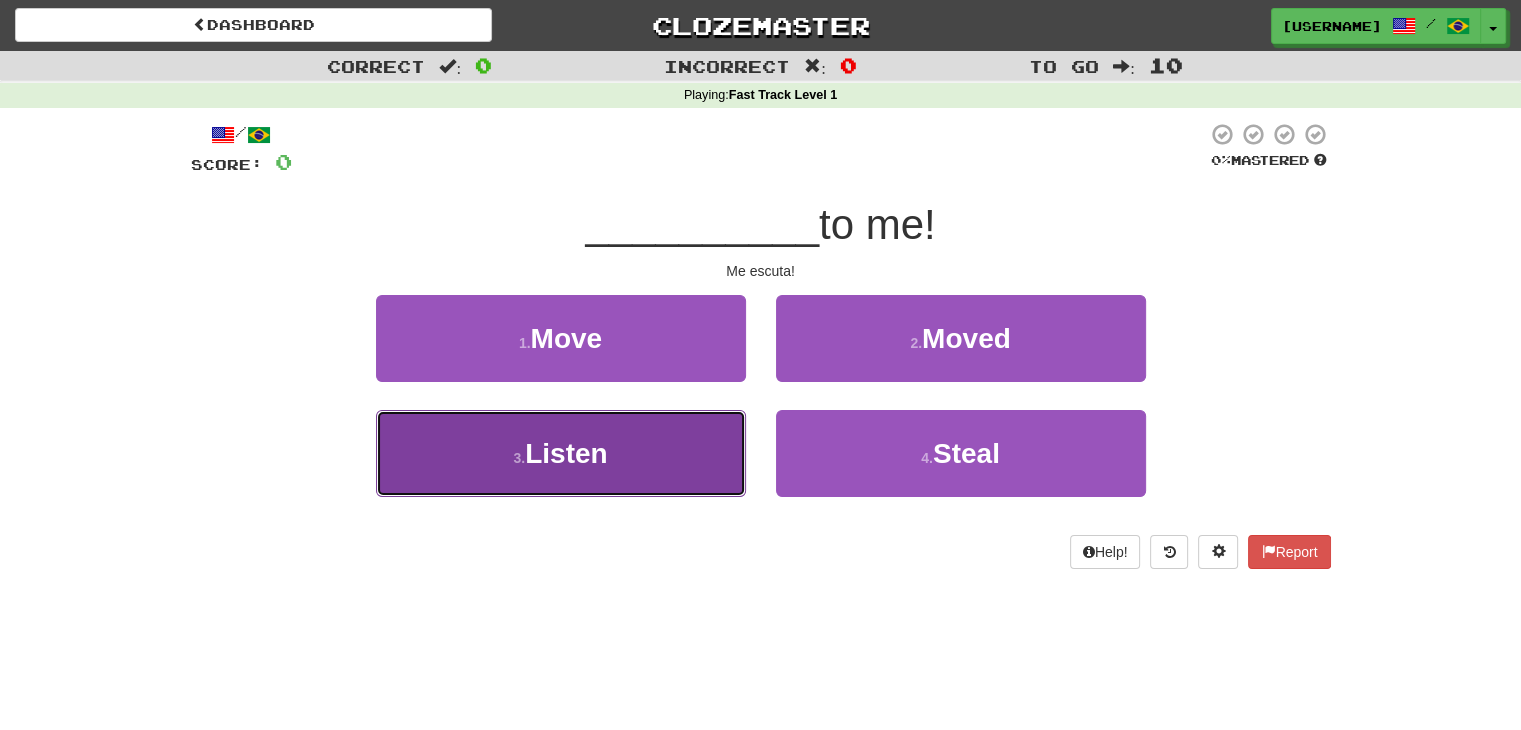 click on "Listen" at bounding box center [566, 453] 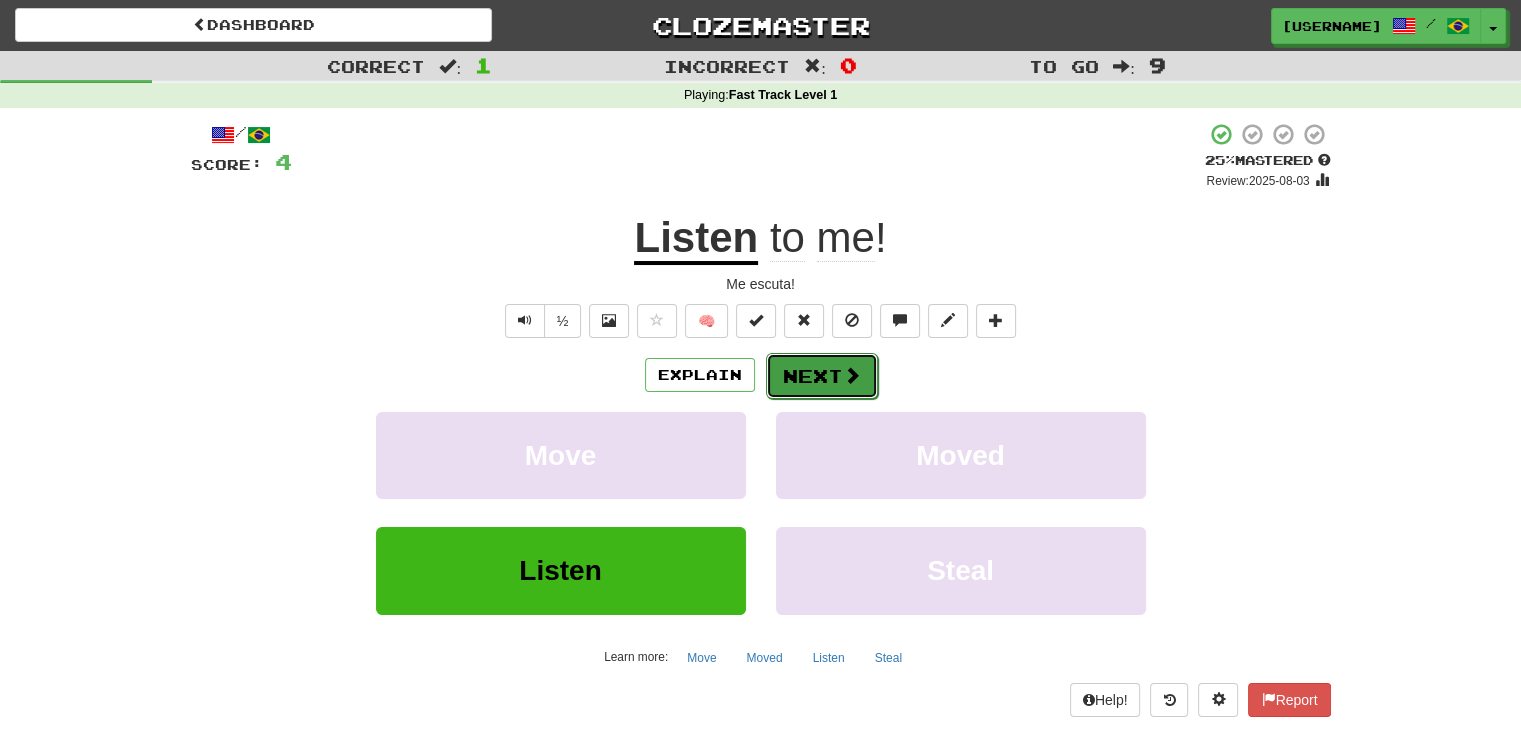 click on "Next" at bounding box center [822, 376] 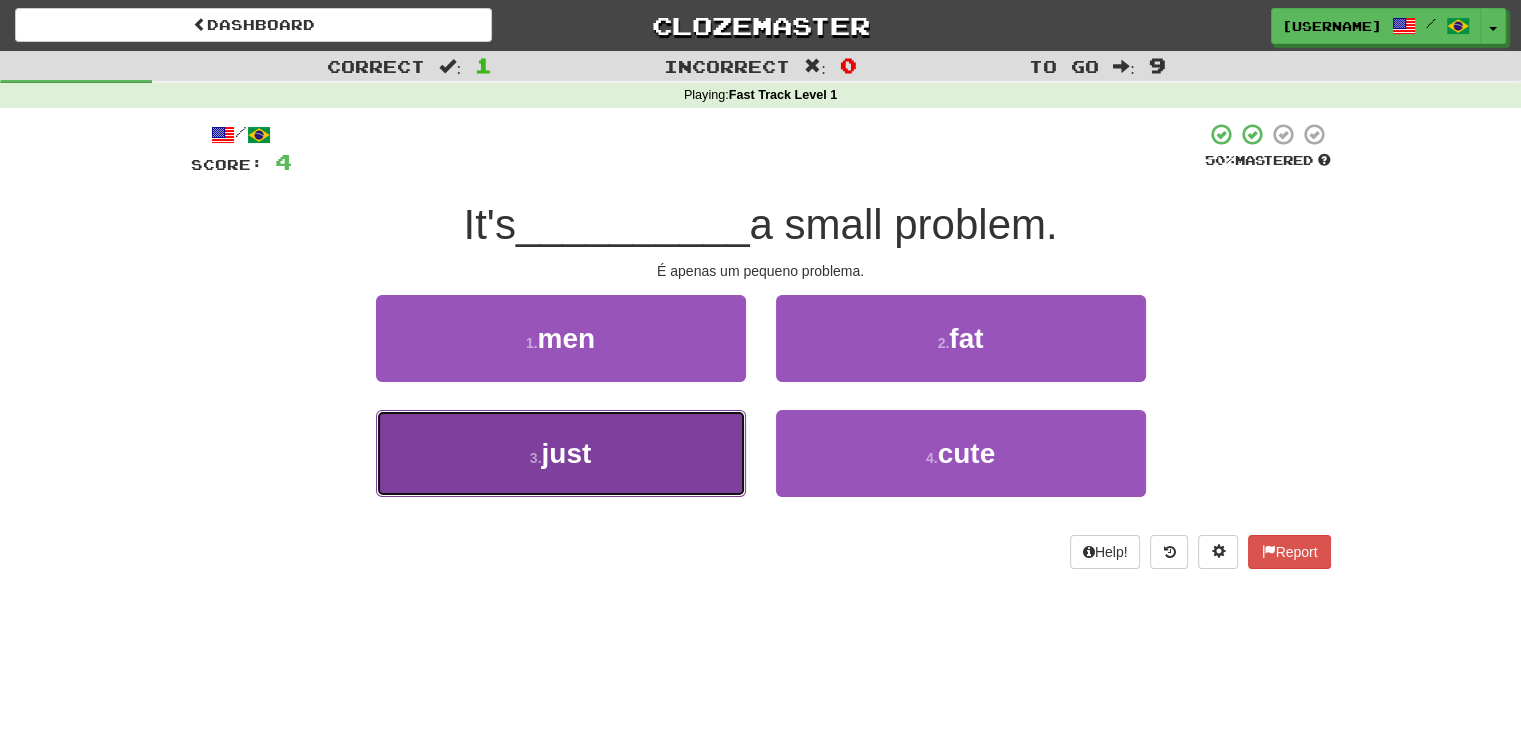 click on "3 ." at bounding box center [536, 458] 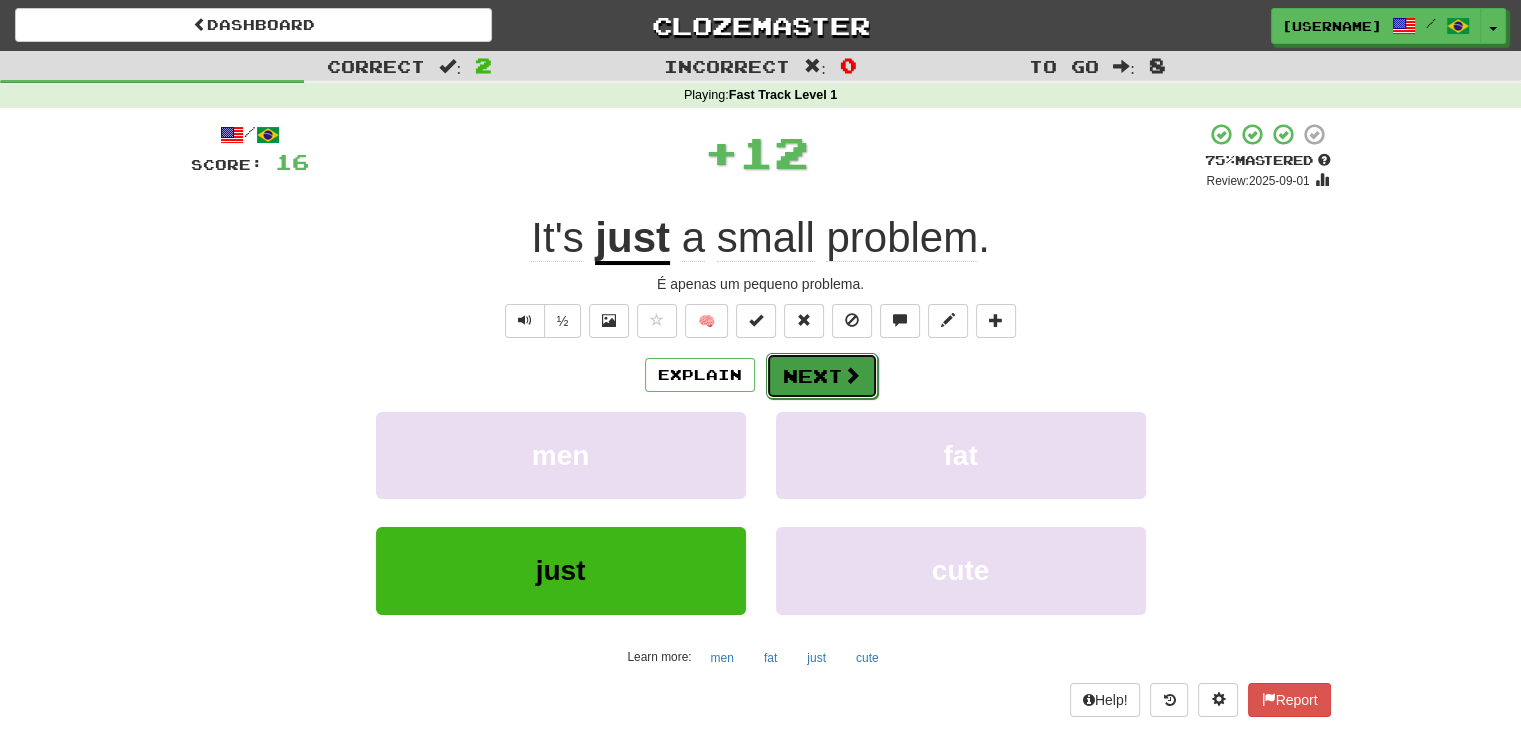 click on "Next" at bounding box center [822, 376] 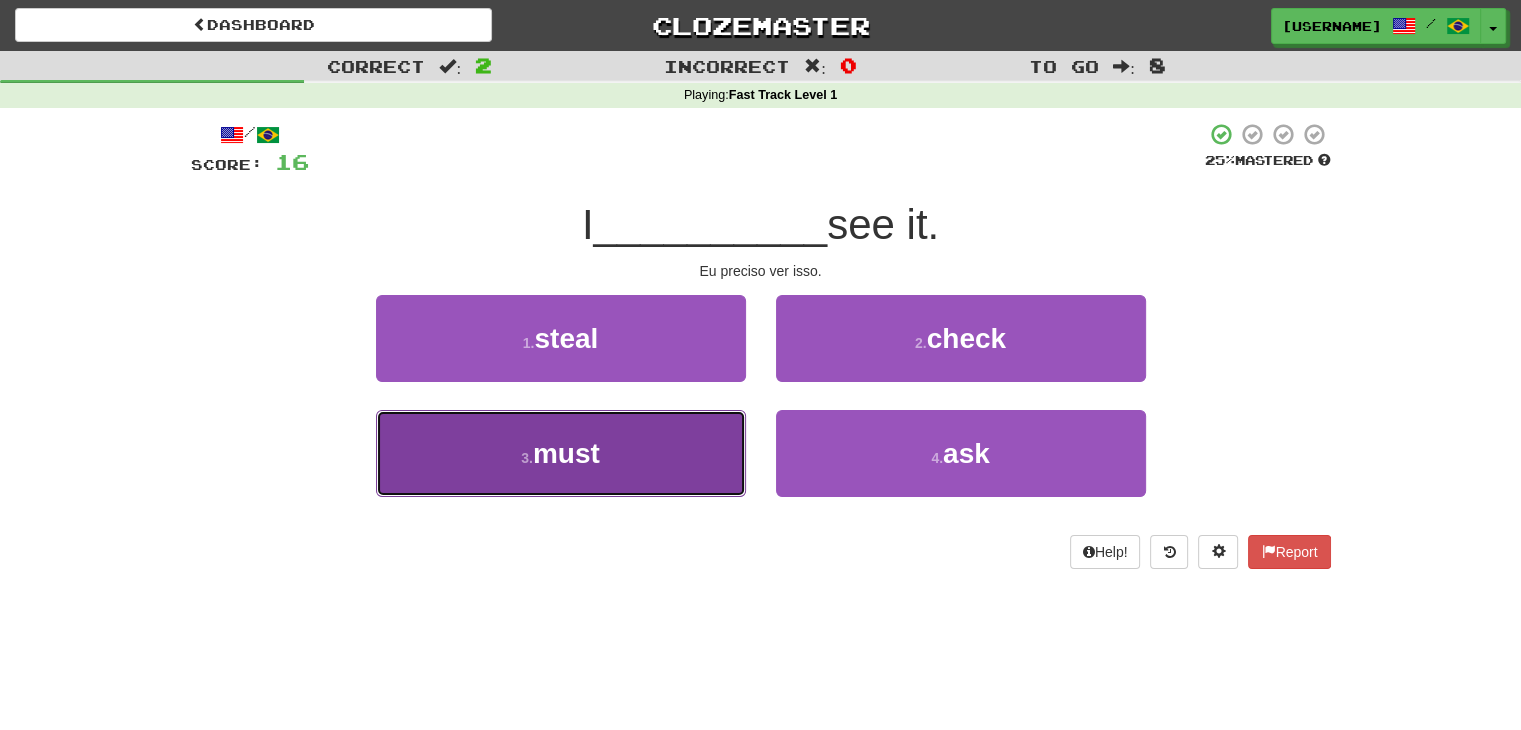 click on "3 .  must" at bounding box center (561, 453) 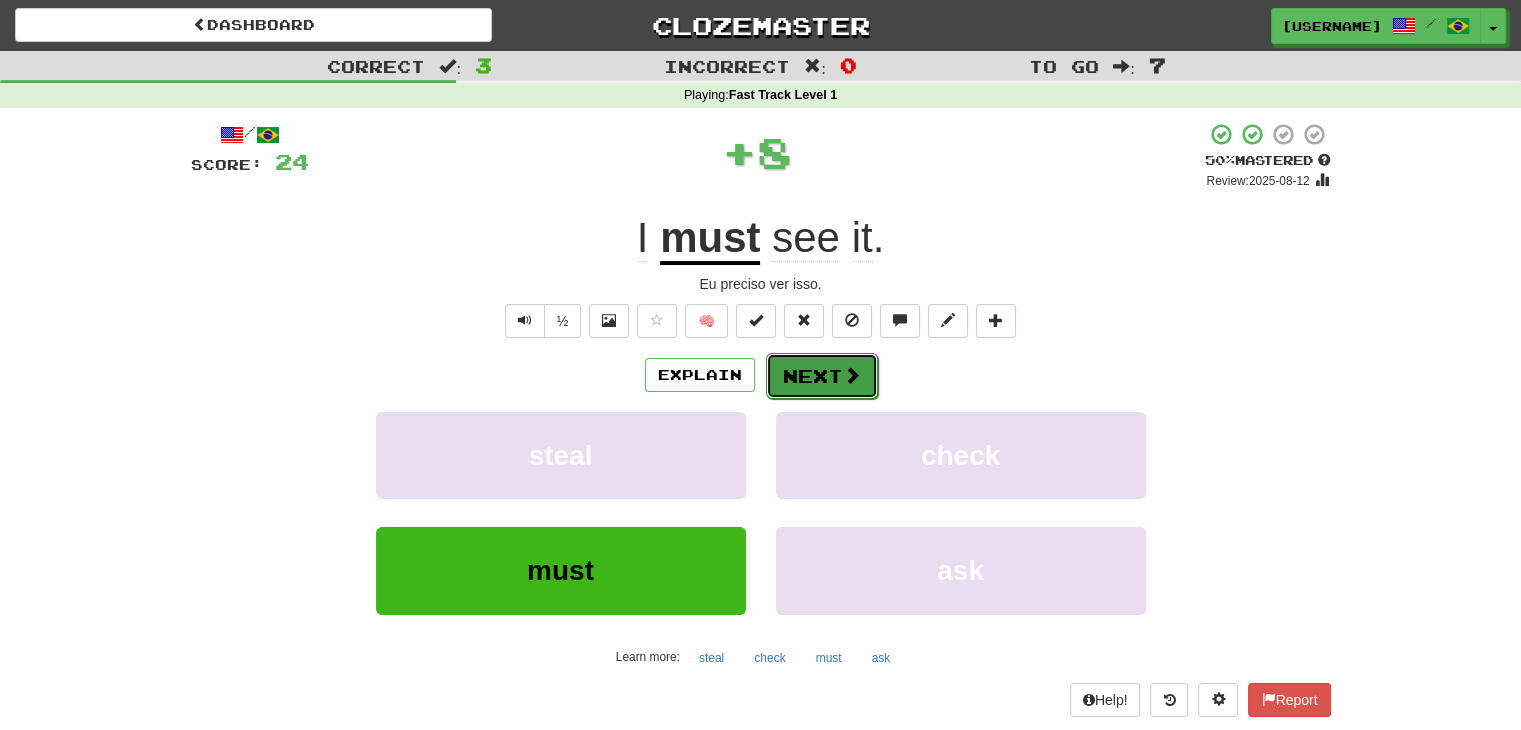 click on "Next" at bounding box center (822, 376) 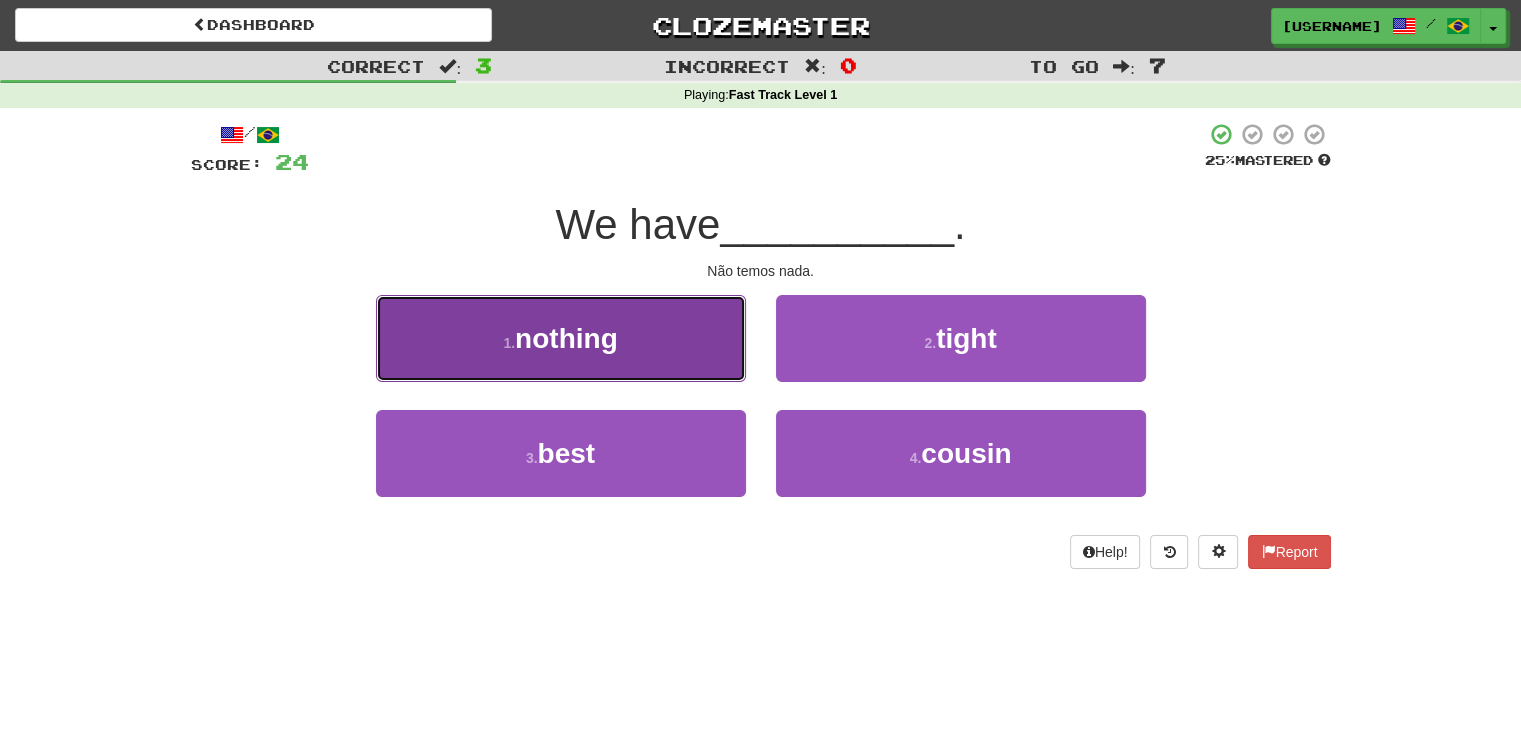 click on "nothing" at bounding box center [566, 338] 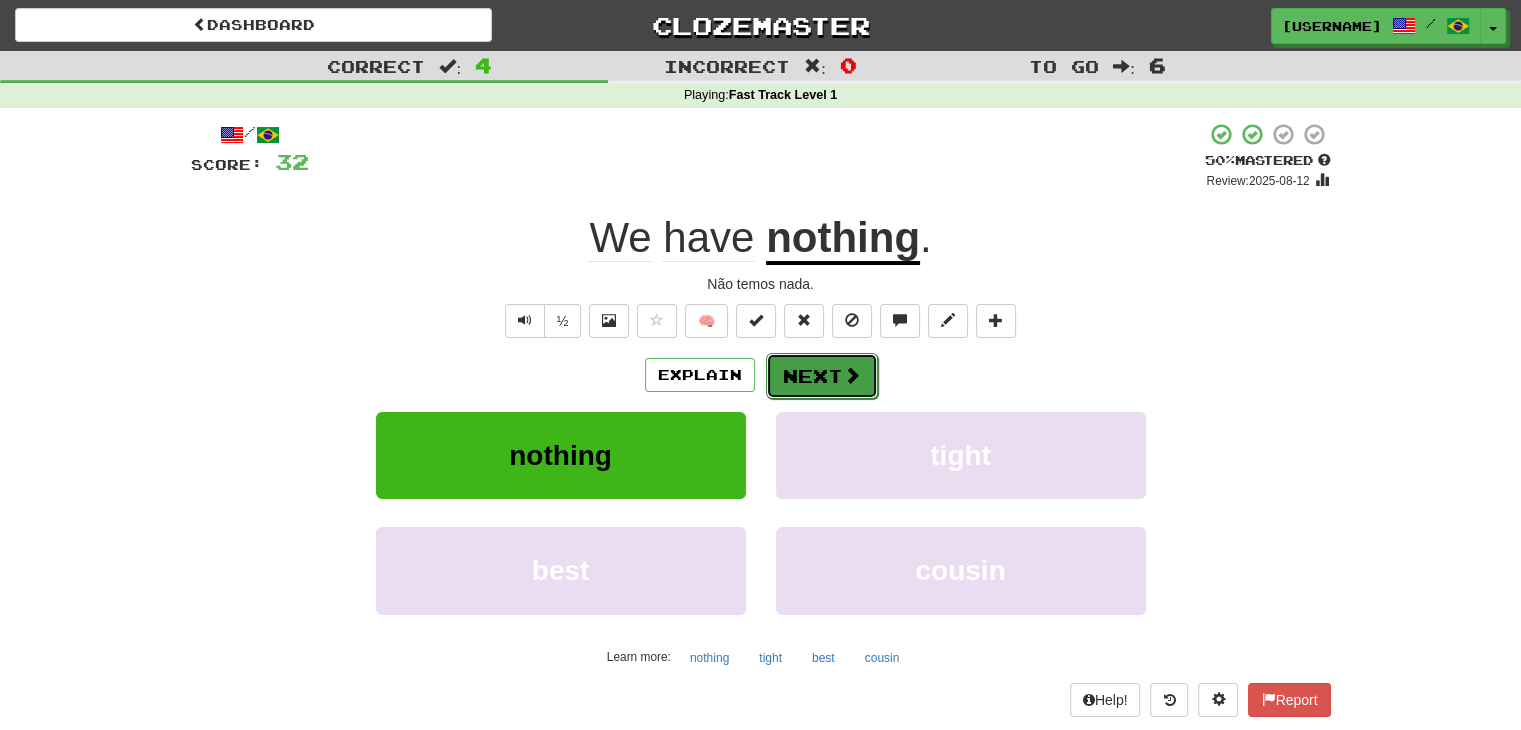 click on "Next" at bounding box center [822, 376] 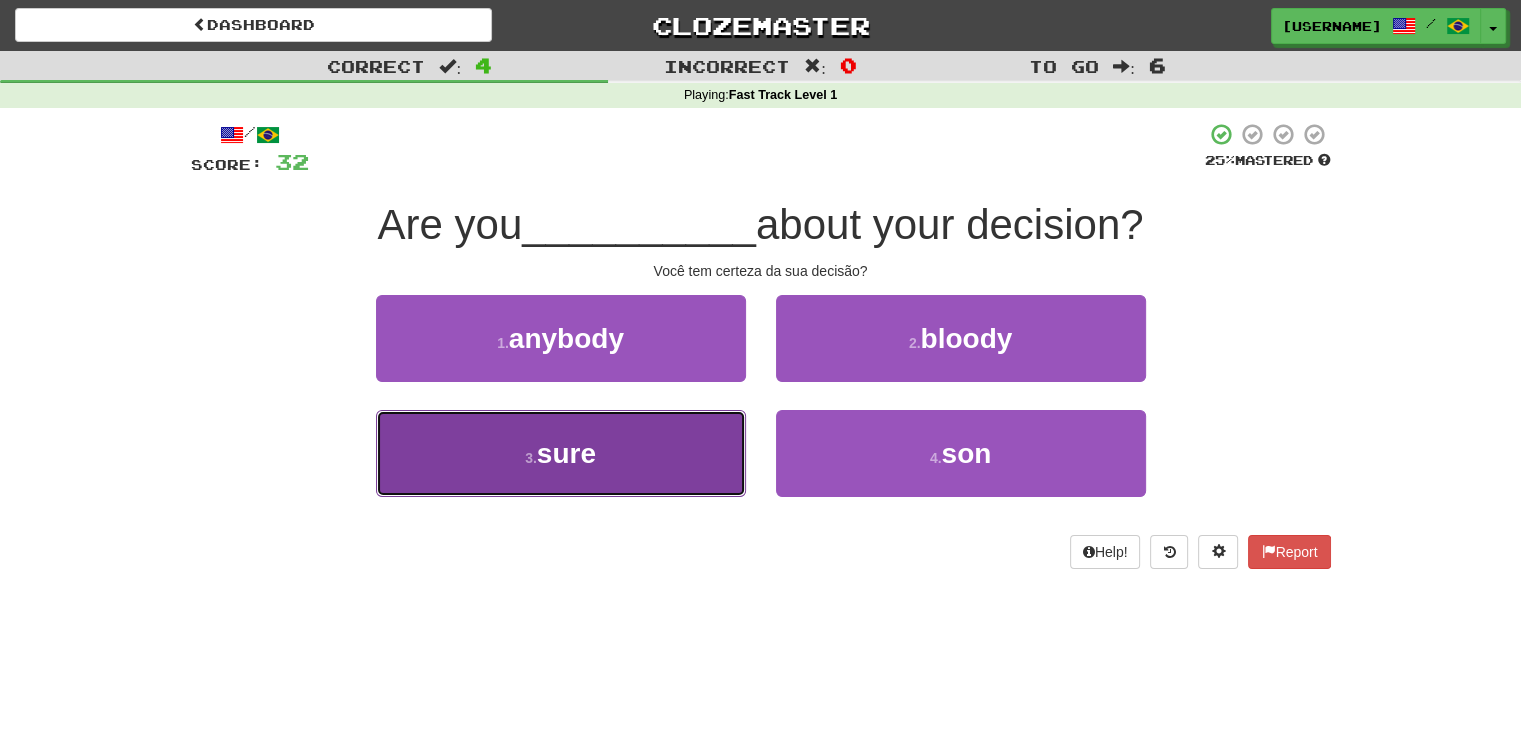click on "3 .  sure" at bounding box center [561, 453] 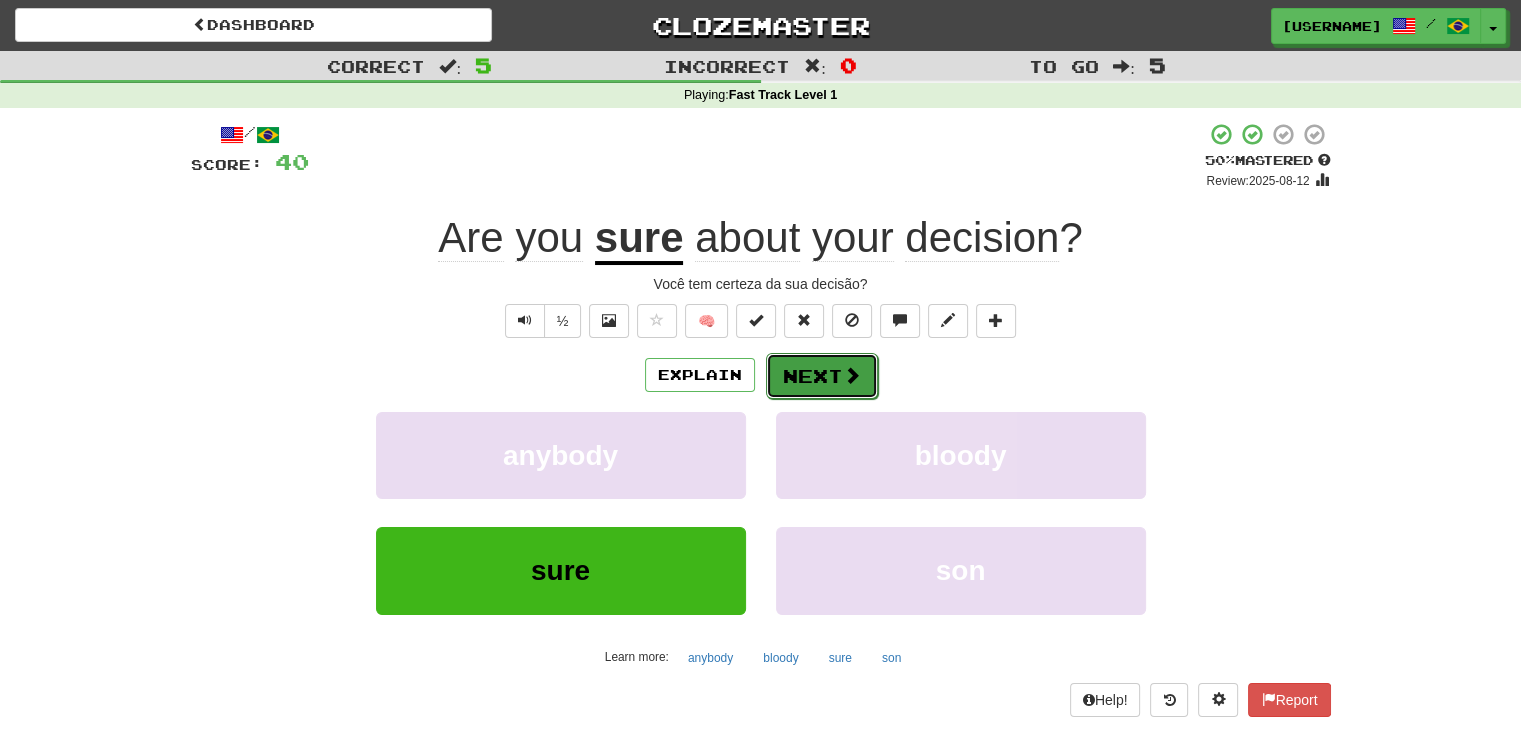 click on "Next" at bounding box center (822, 376) 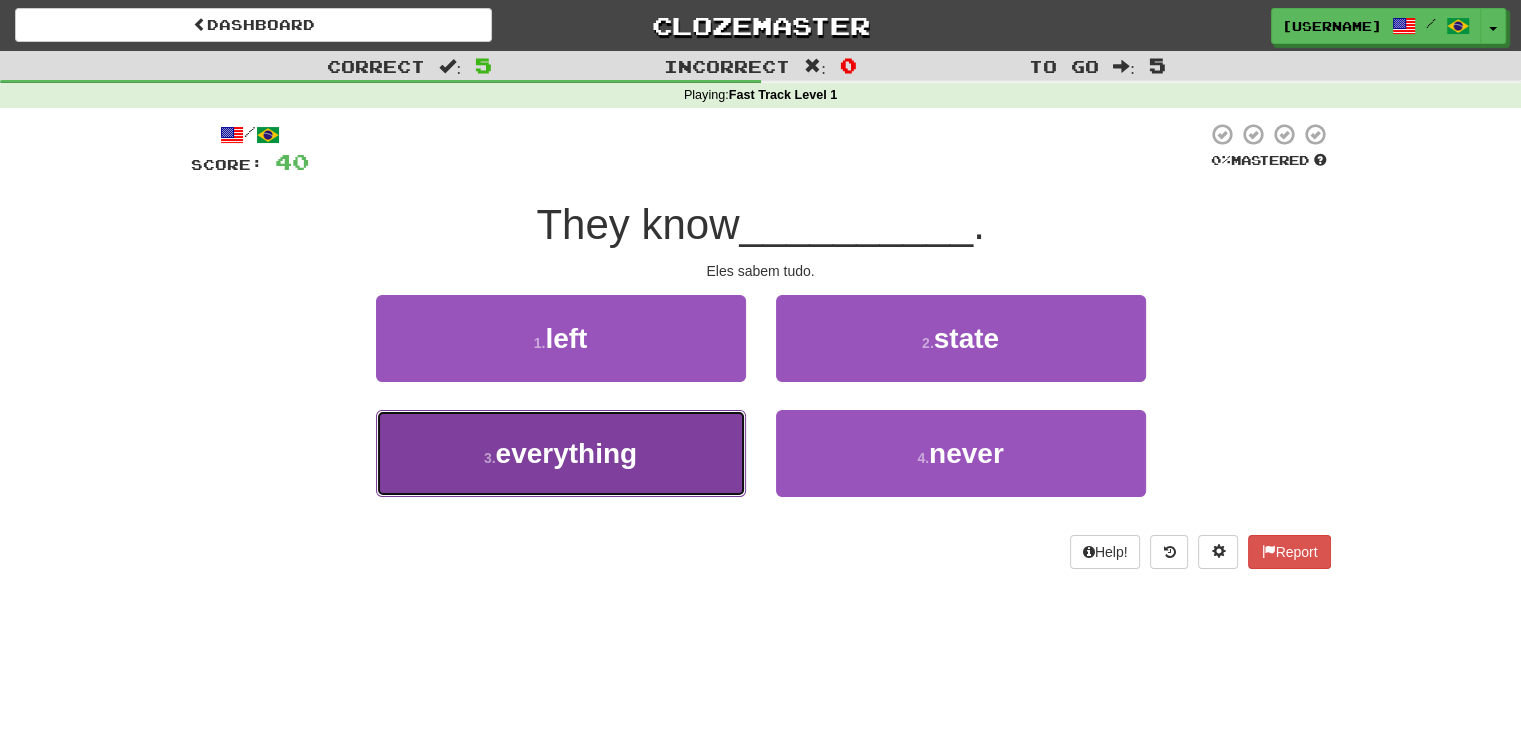 click on "everything" at bounding box center [567, 453] 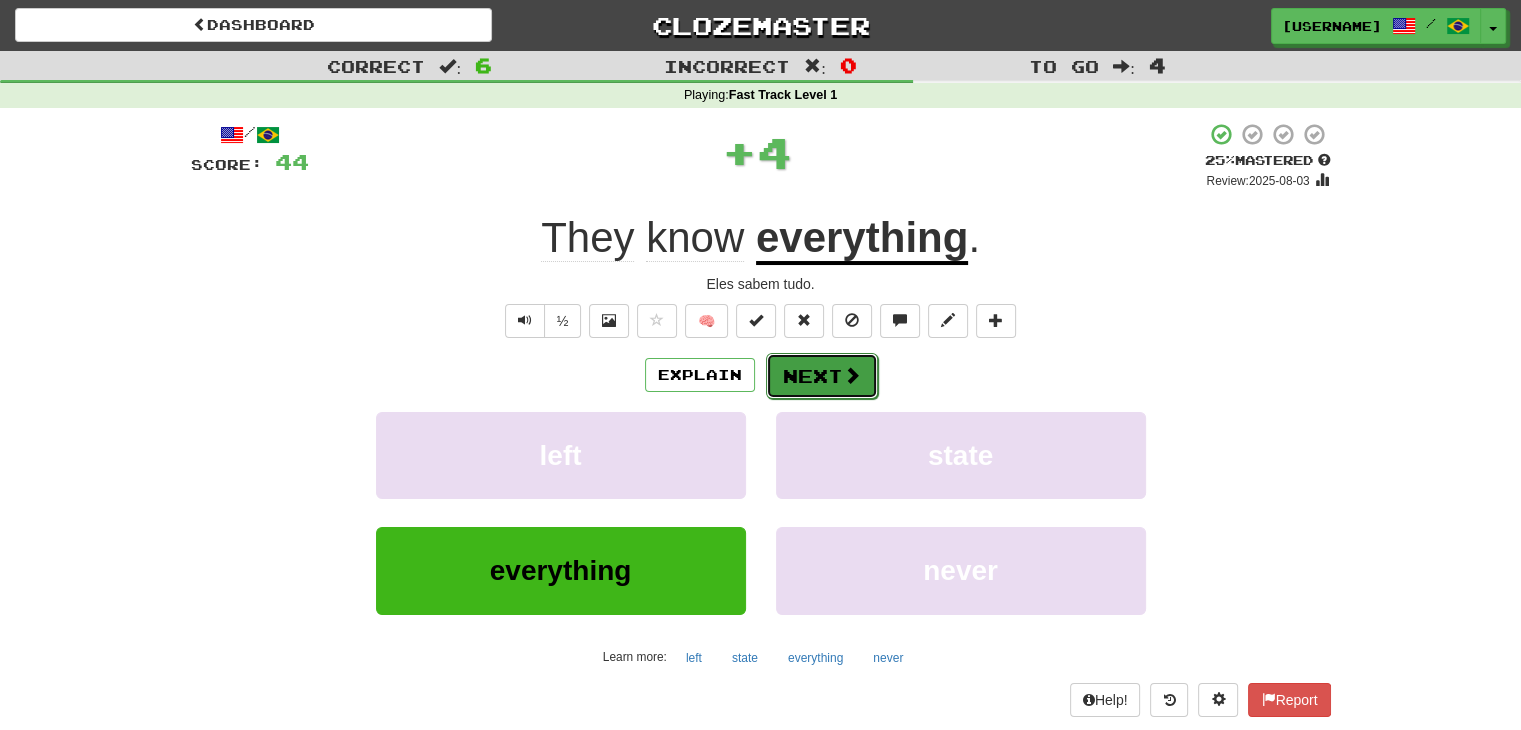click on "Next" at bounding box center [822, 376] 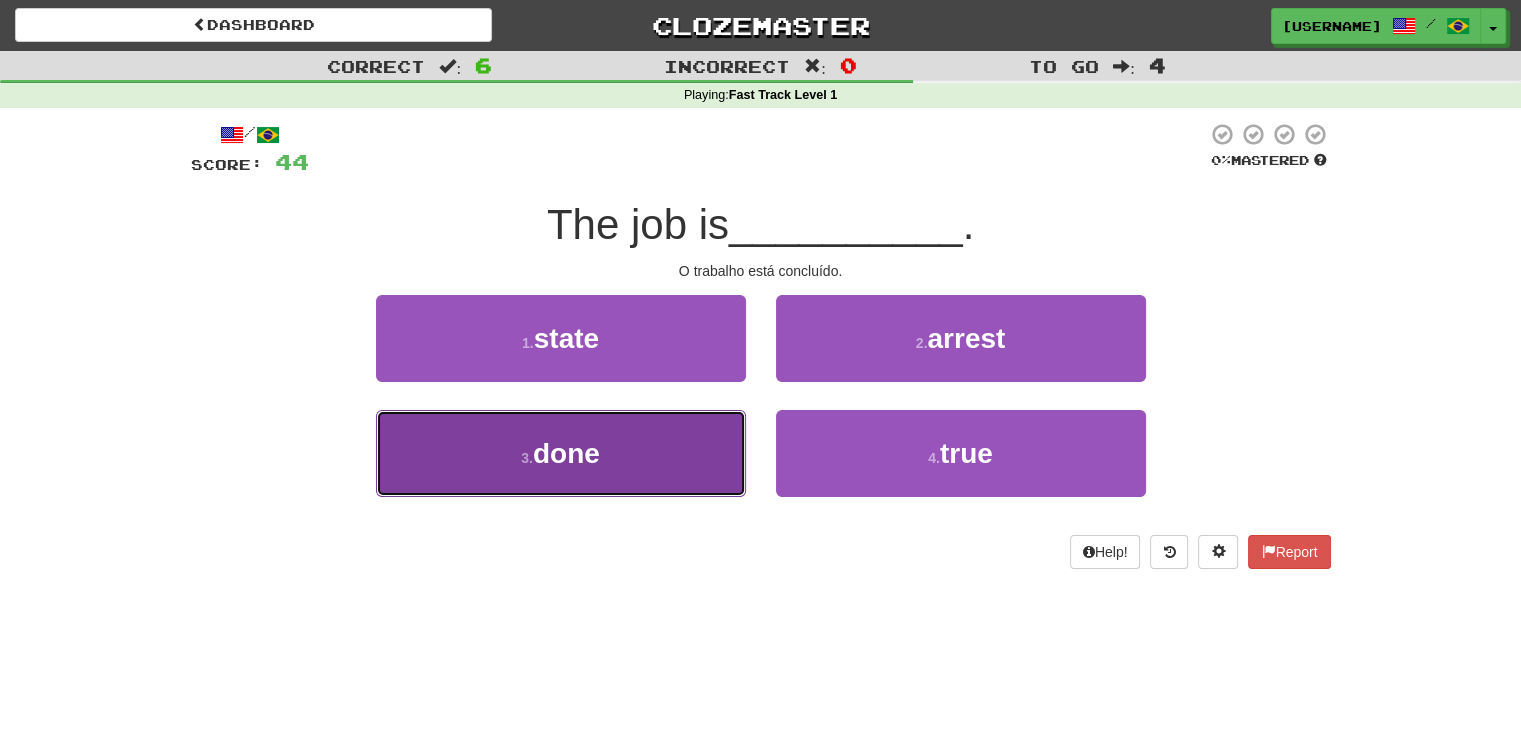 click on "done" at bounding box center [566, 453] 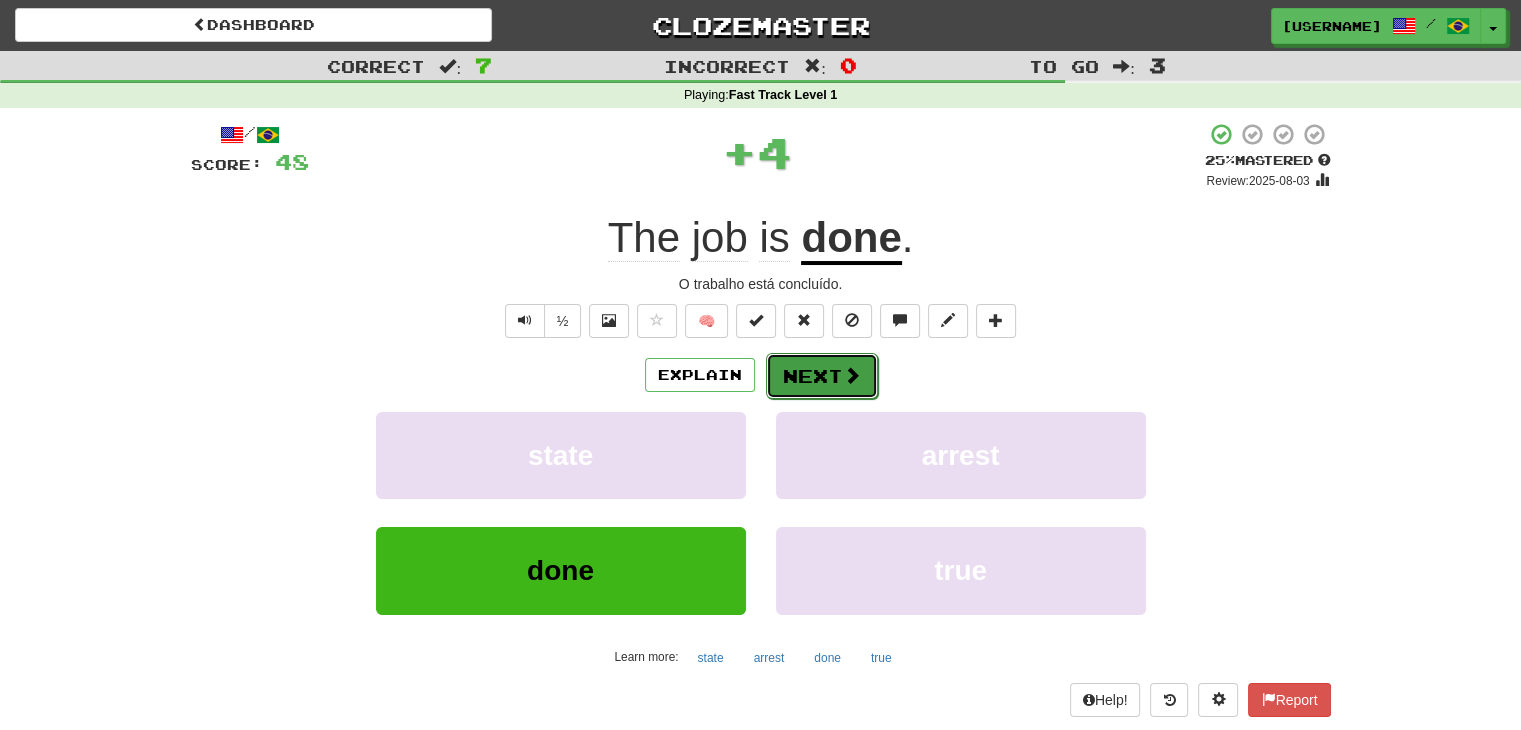 click on "Next" at bounding box center (822, 376) 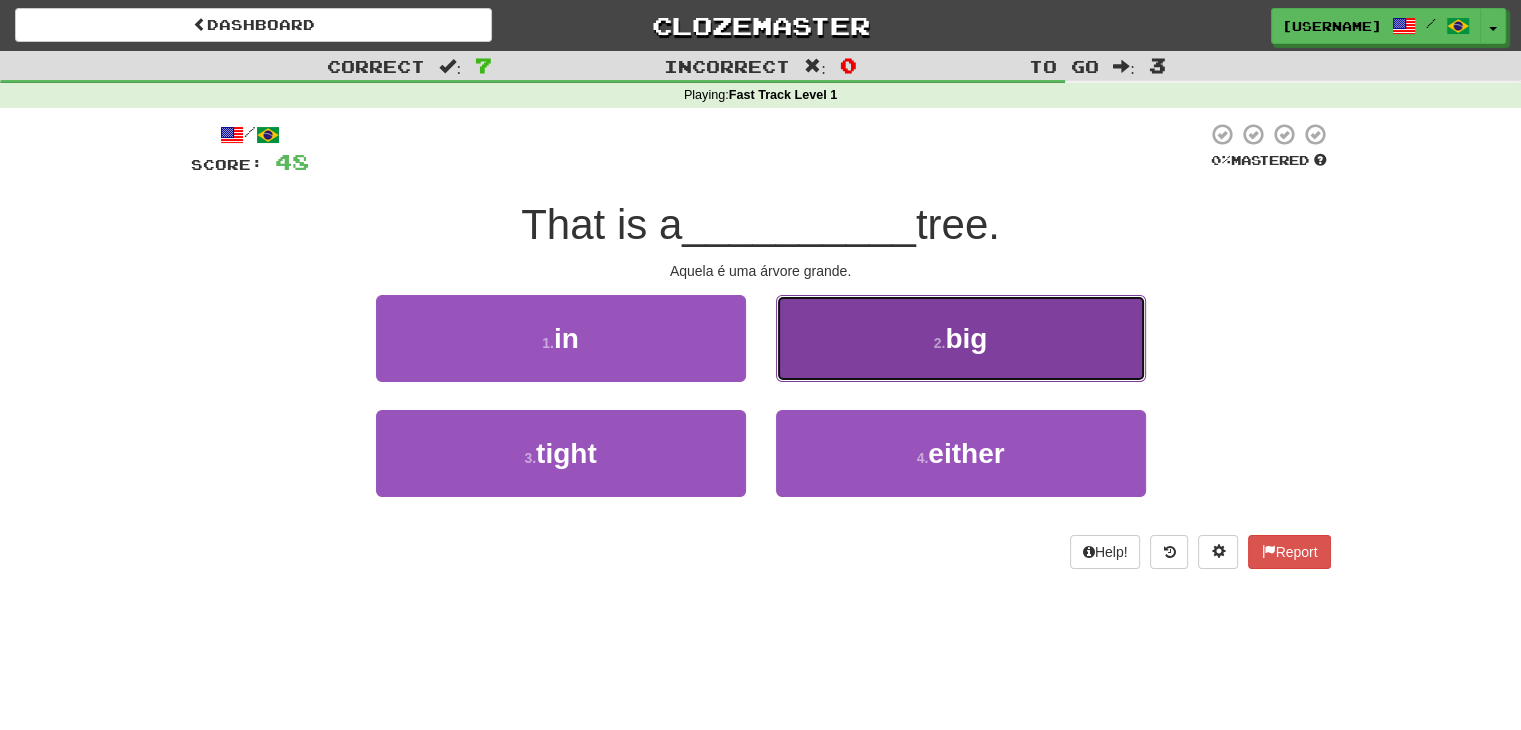 click on "2 .  big" at bounding box center [961, 338] 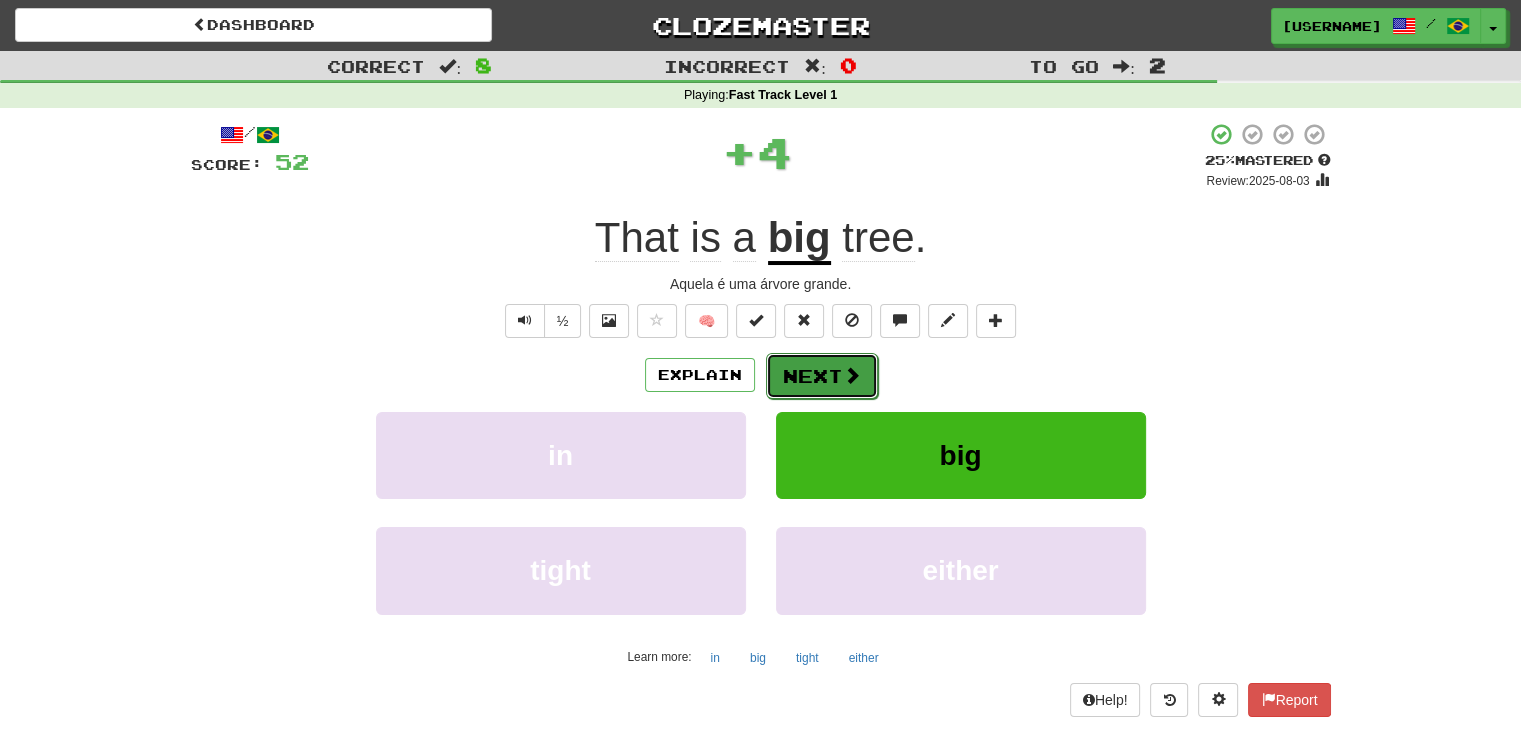click on "Next" at bounding box center [822, 376] 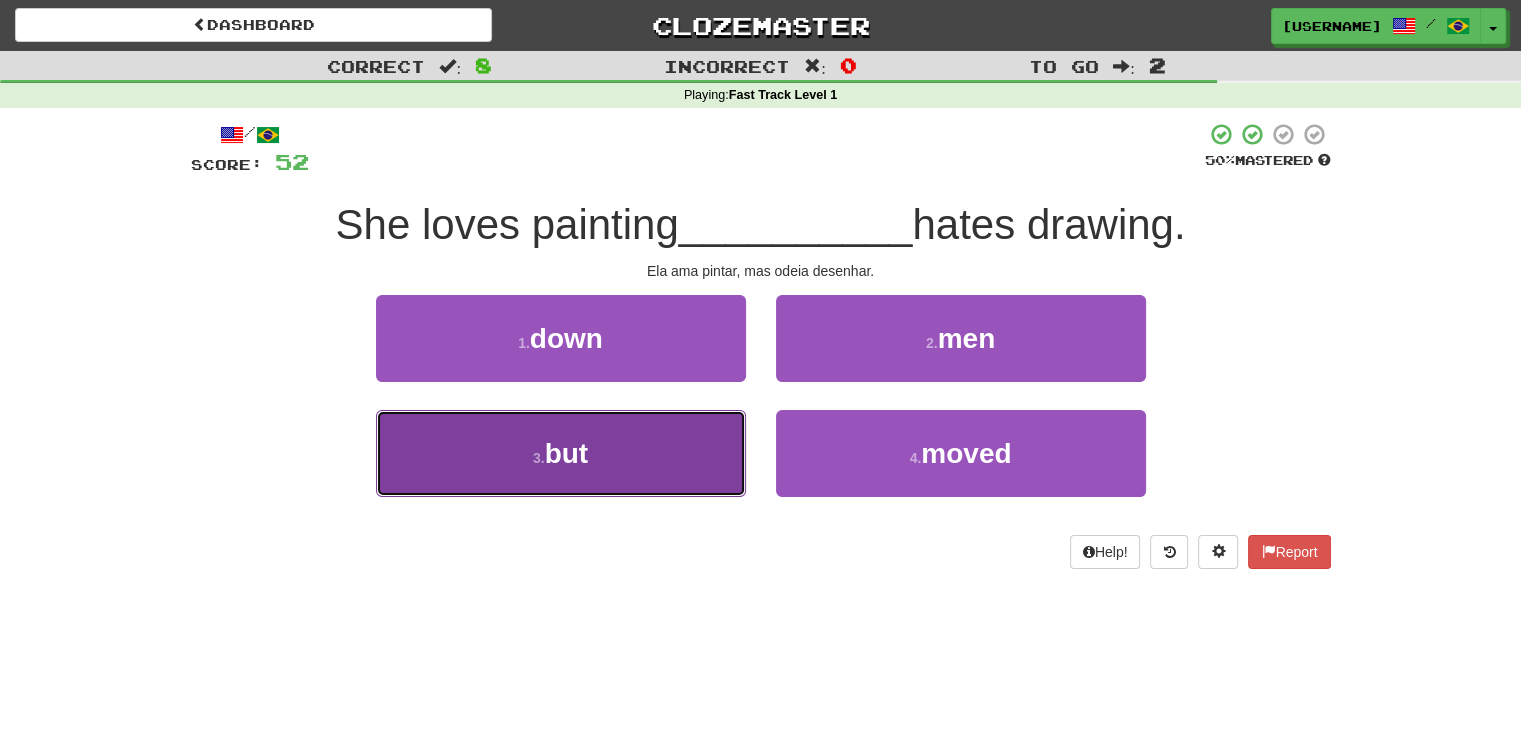 click on "3 .  but" at bounding box center [561, 453] 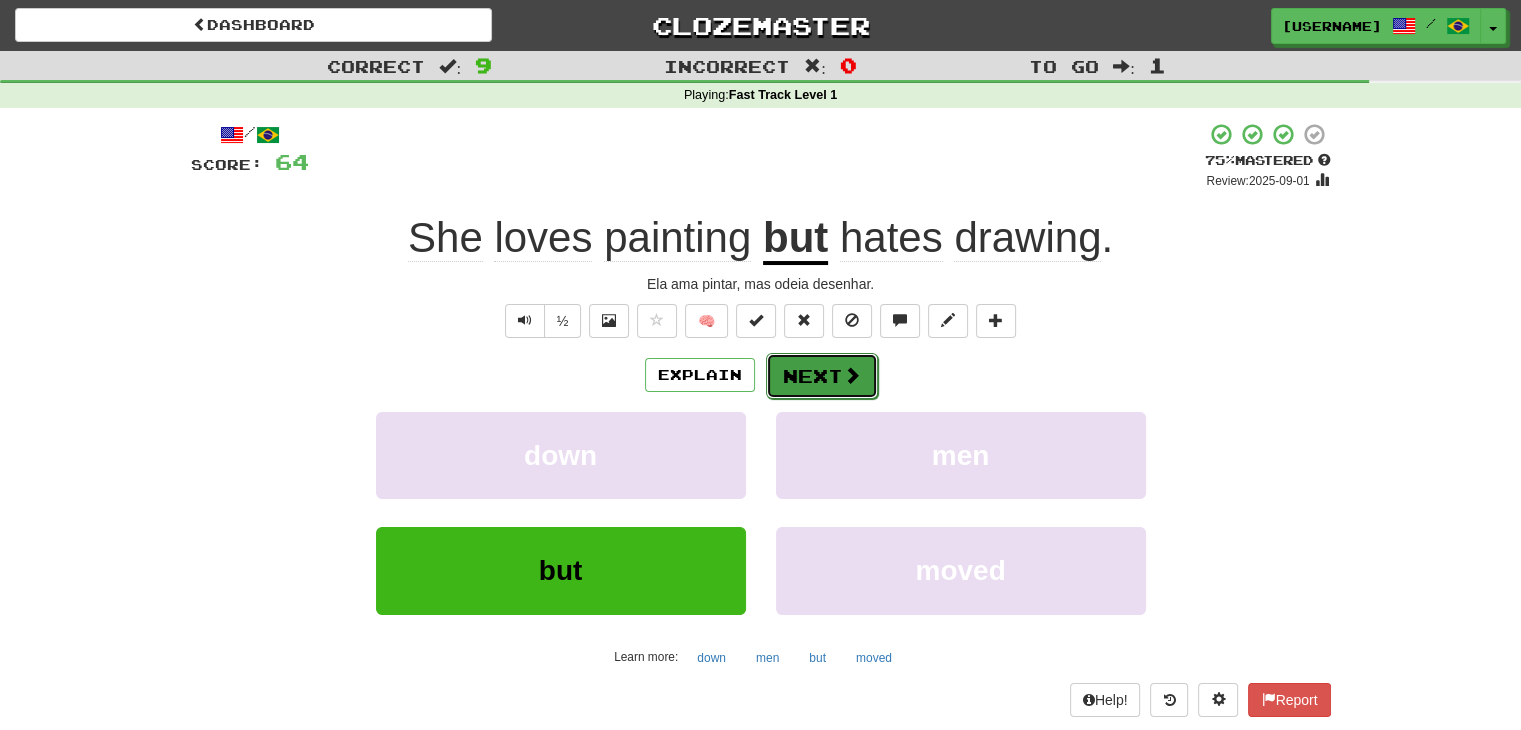 click on "Next" at bounding box center [822, 376] 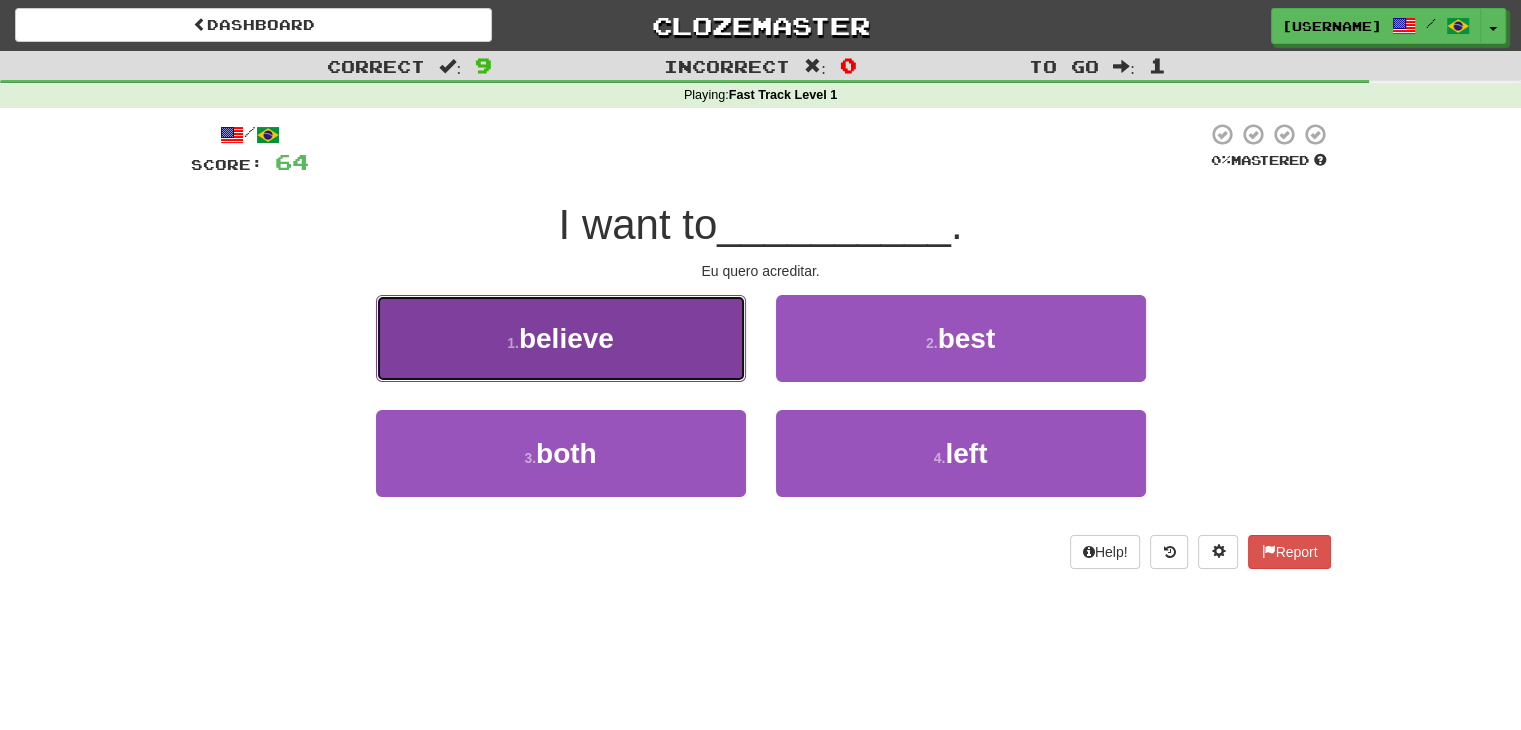 click on "1 .  believe" at bounding box center [561, 338] 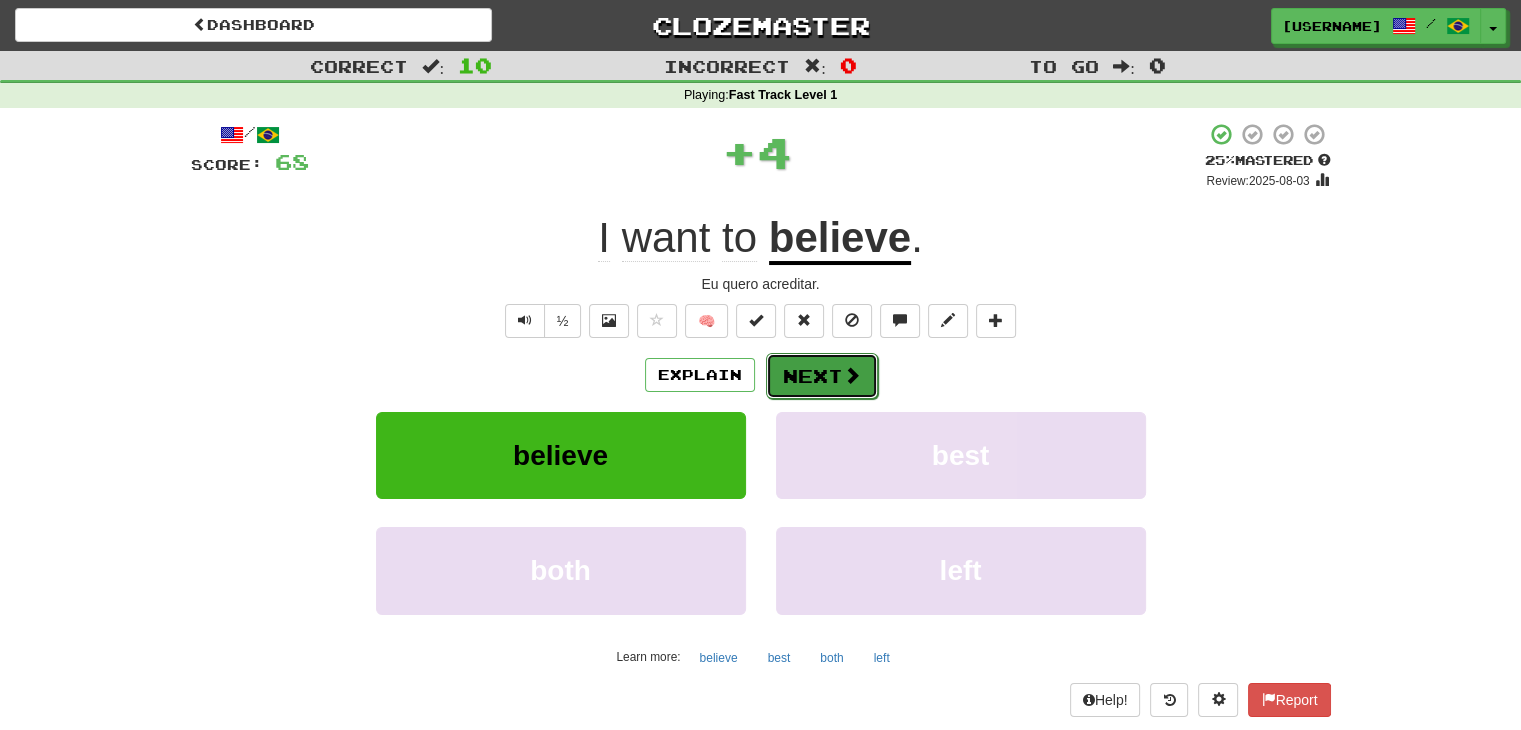click on "Next" at bounding box center (822, 376) 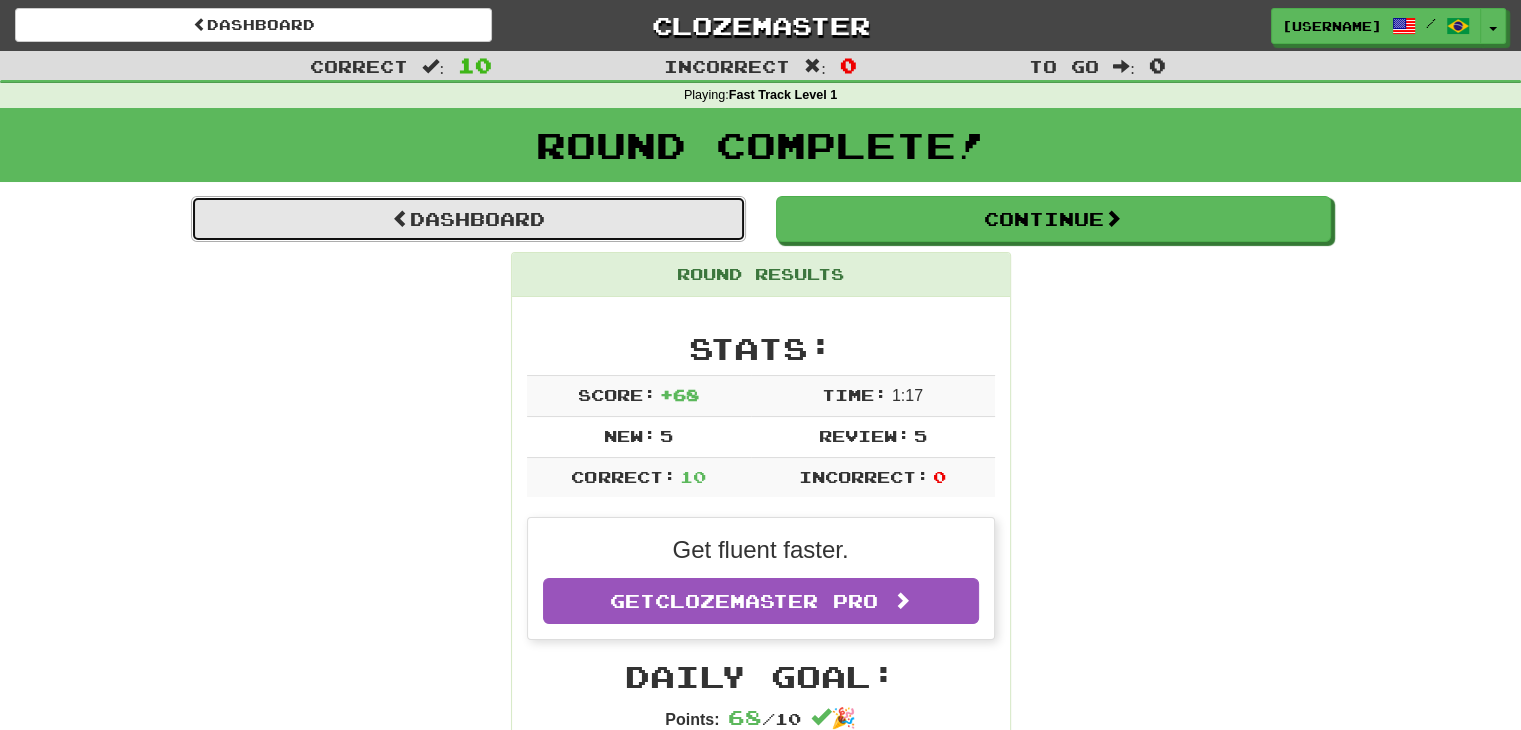 click on "Dashboard" at bounding box center (468, 219) 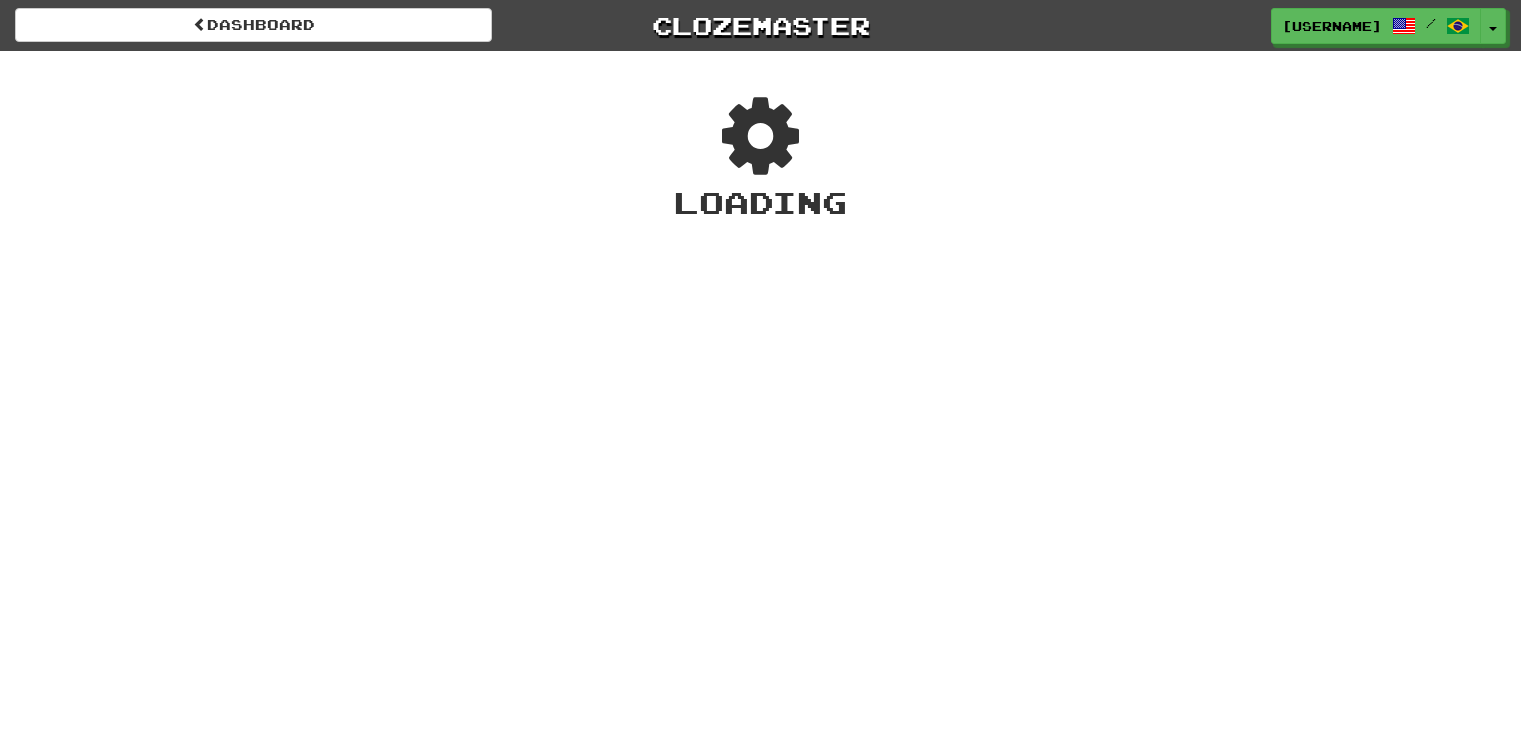 scroll, scrollTop: 0, scrollLeft: 0, axis: both 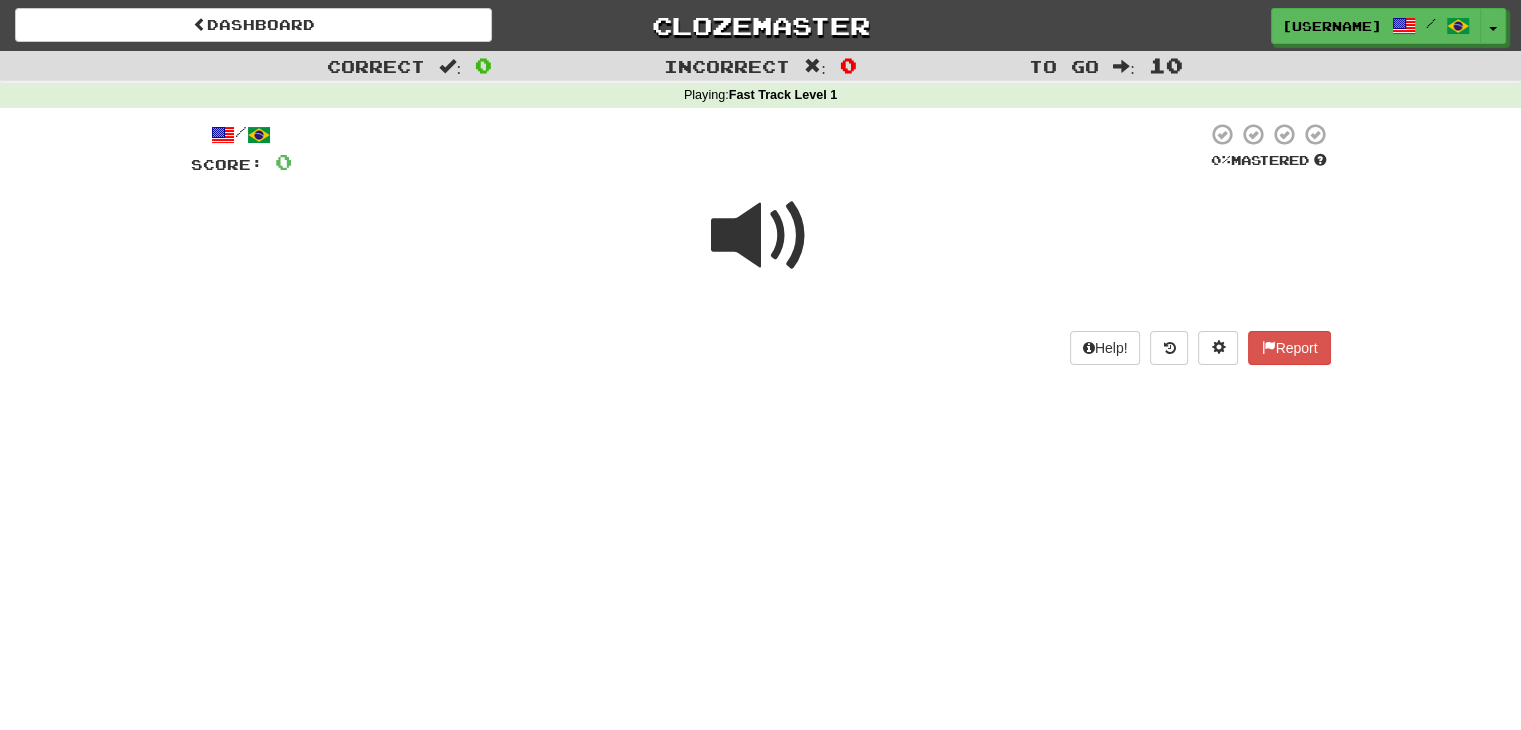 click at bounding box center [761, 236] 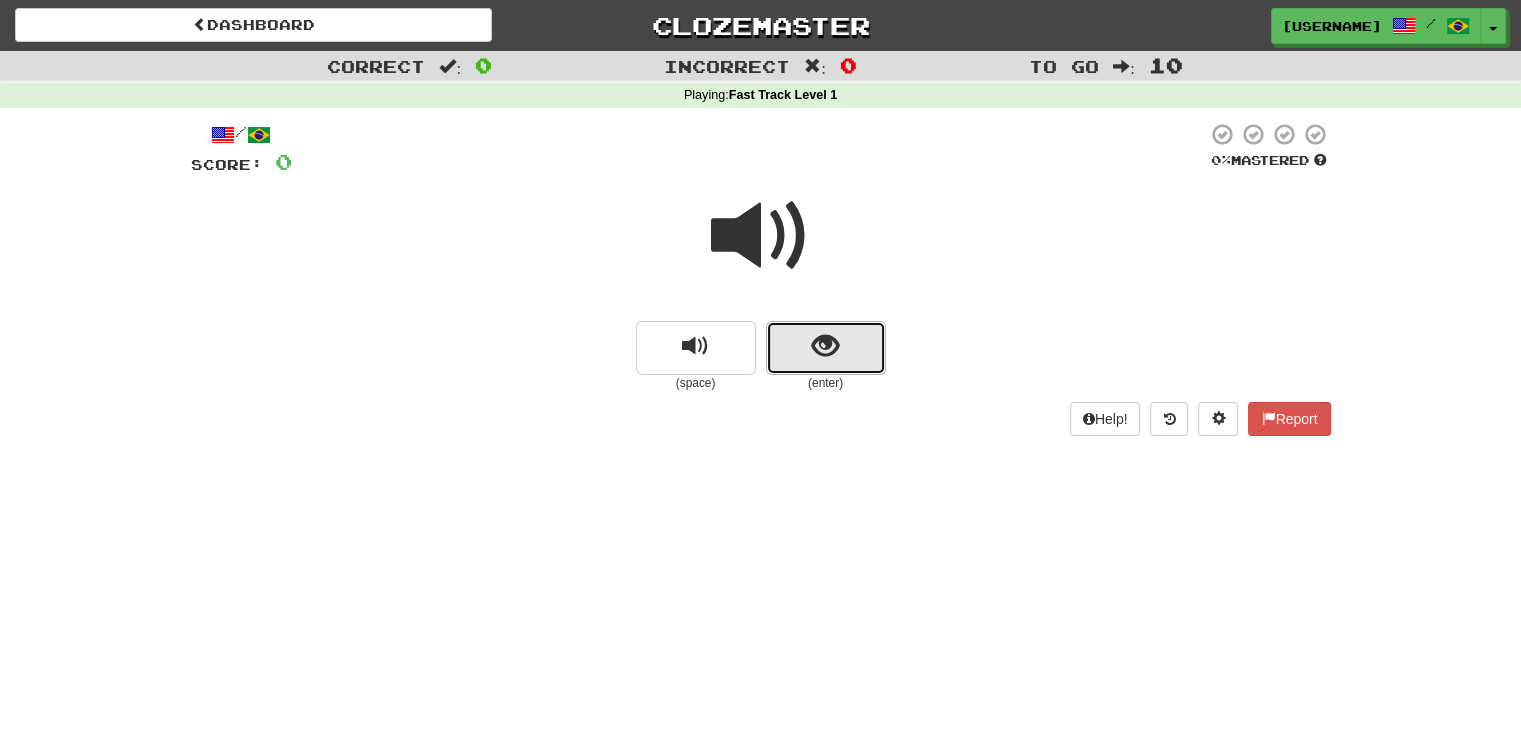 click at bounding box center (826, 348) 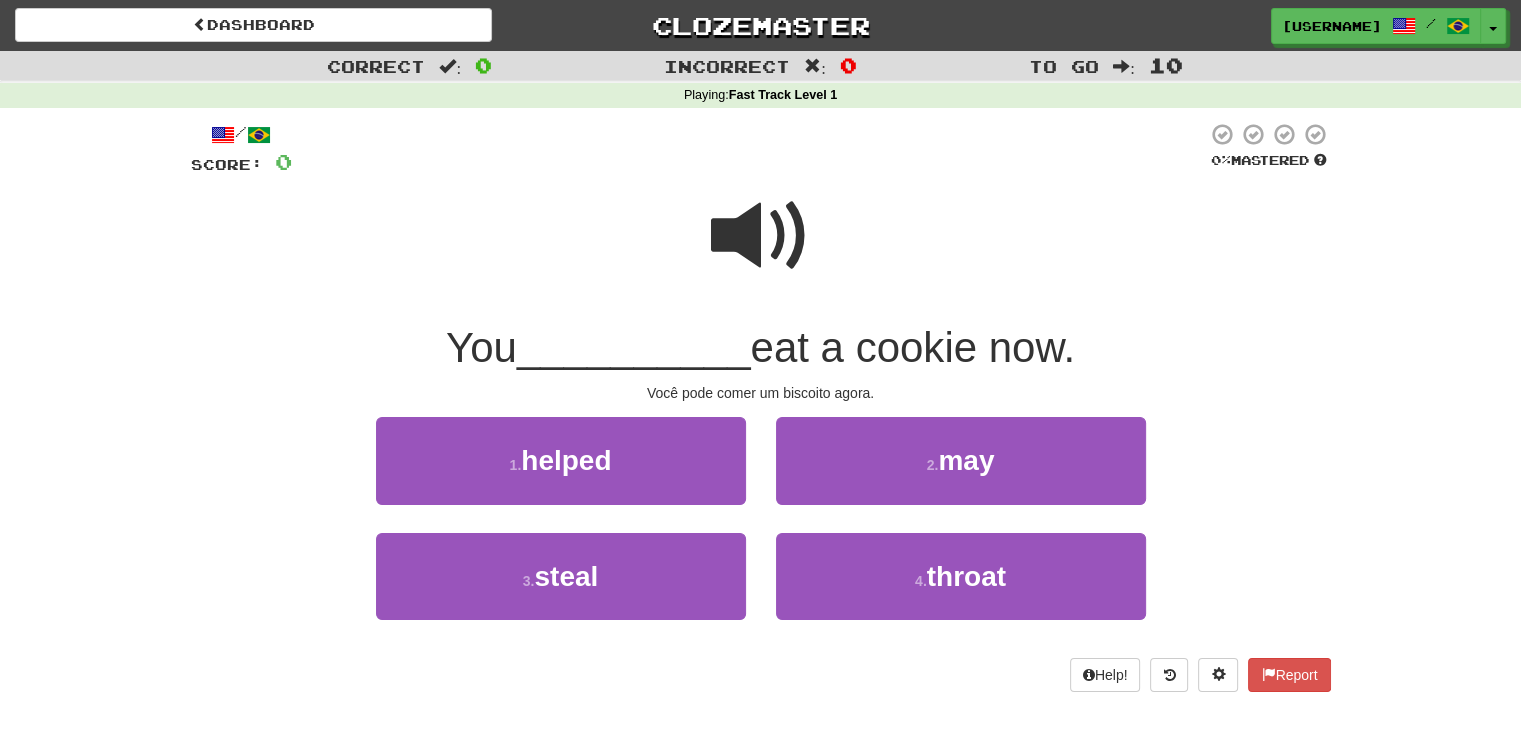 click at bounding box center (761, 236) 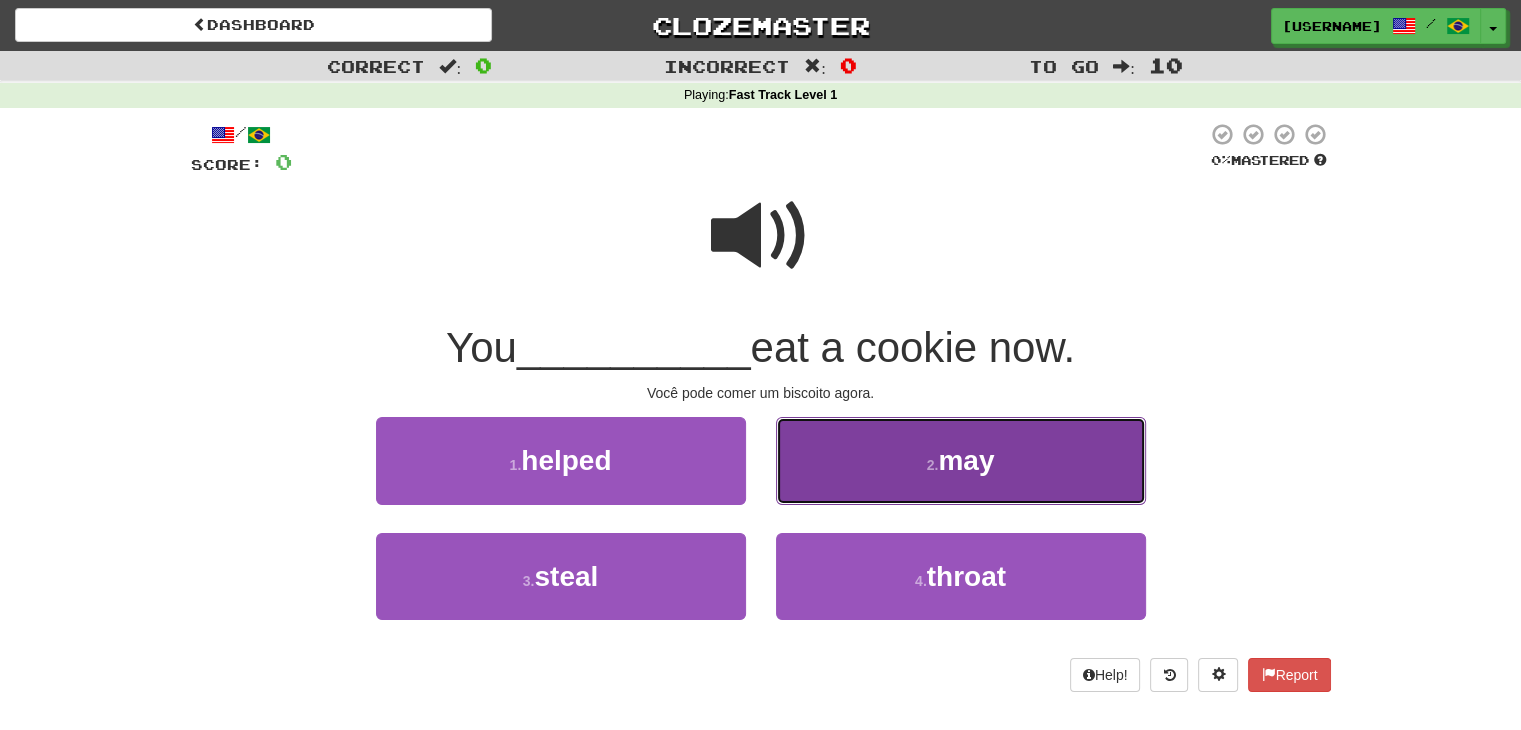 click on "2 .  may" at bounding box center [961, 460] 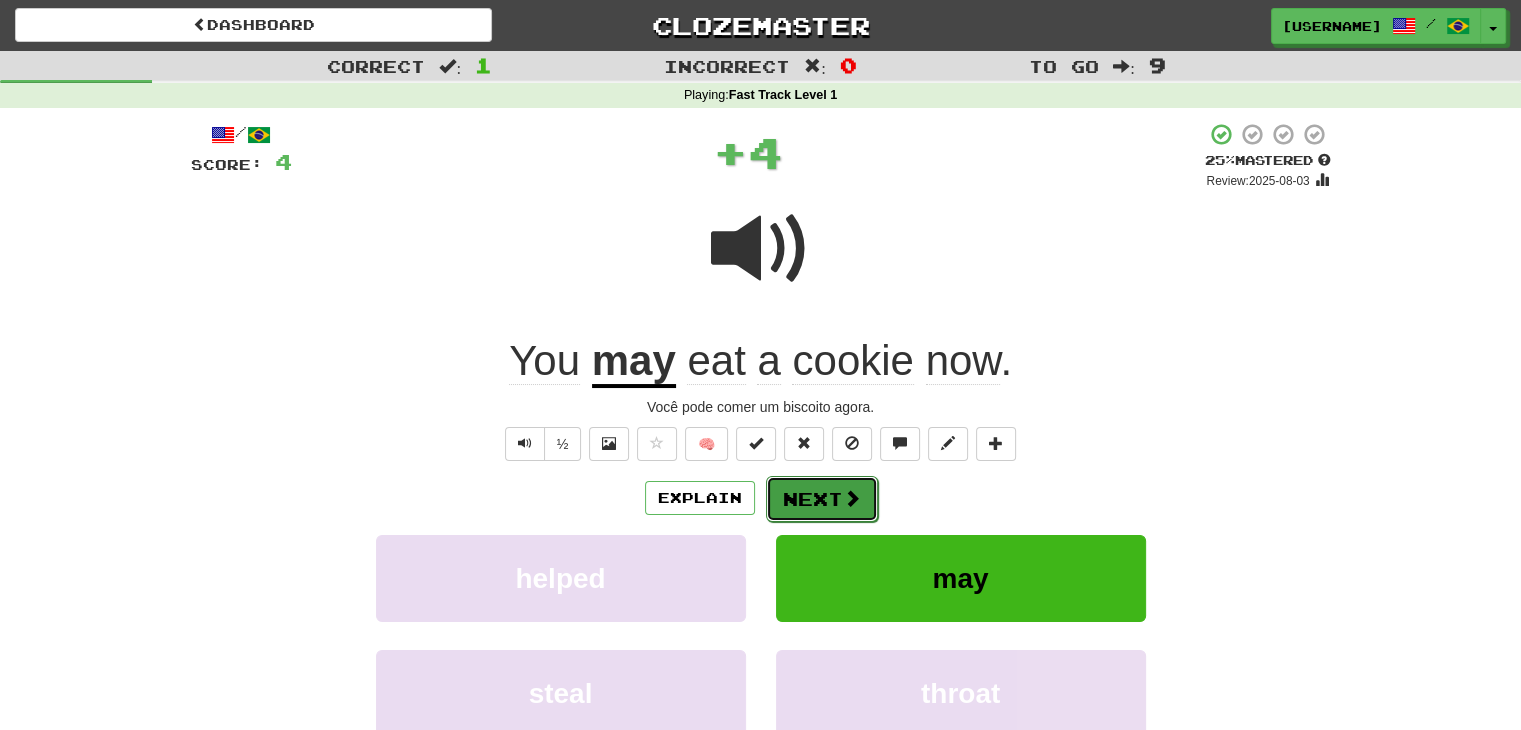 click on "Next" at bounding box center (822, 499) 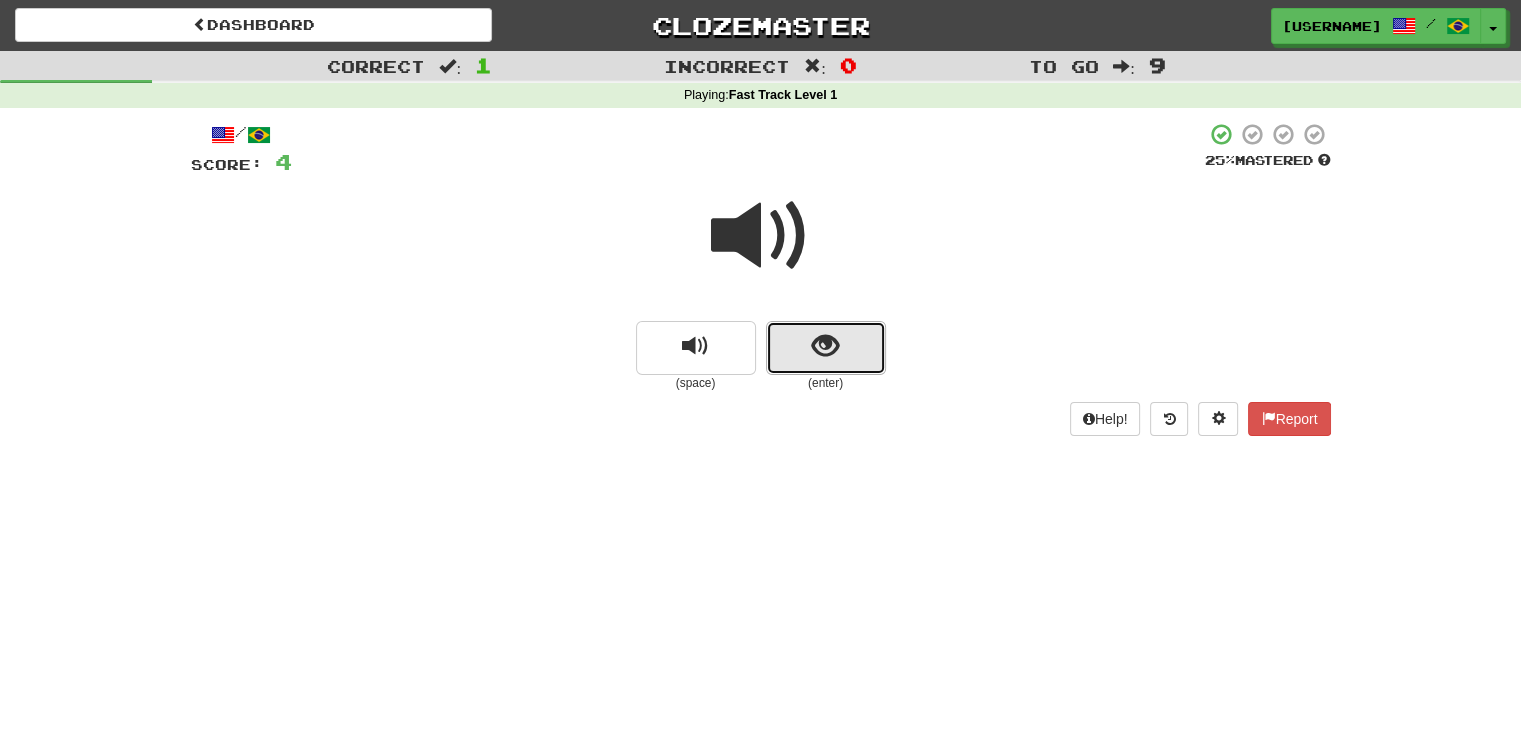 click at bounding box center [826, 348] 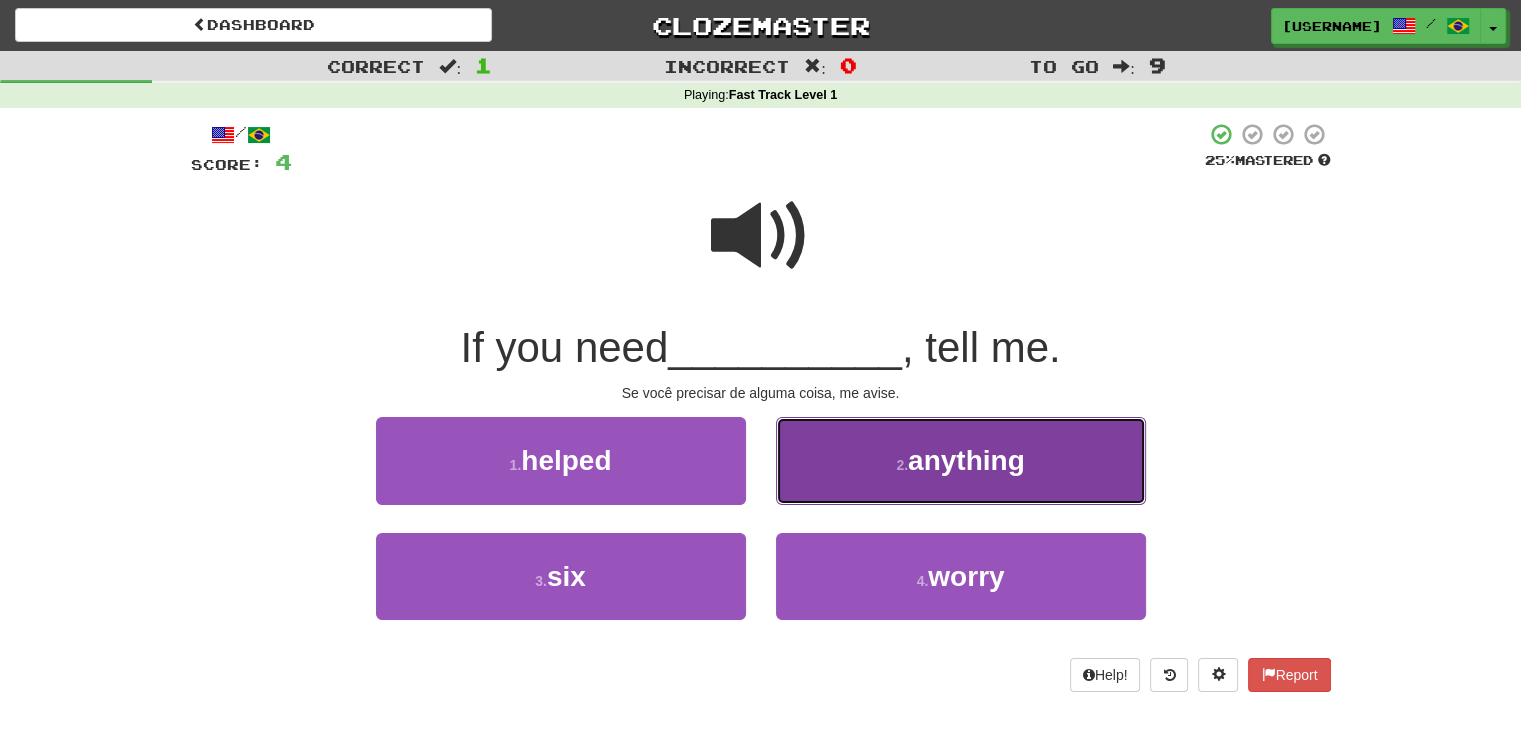 click on "2 .  anything" at bounding box center [961, 460] 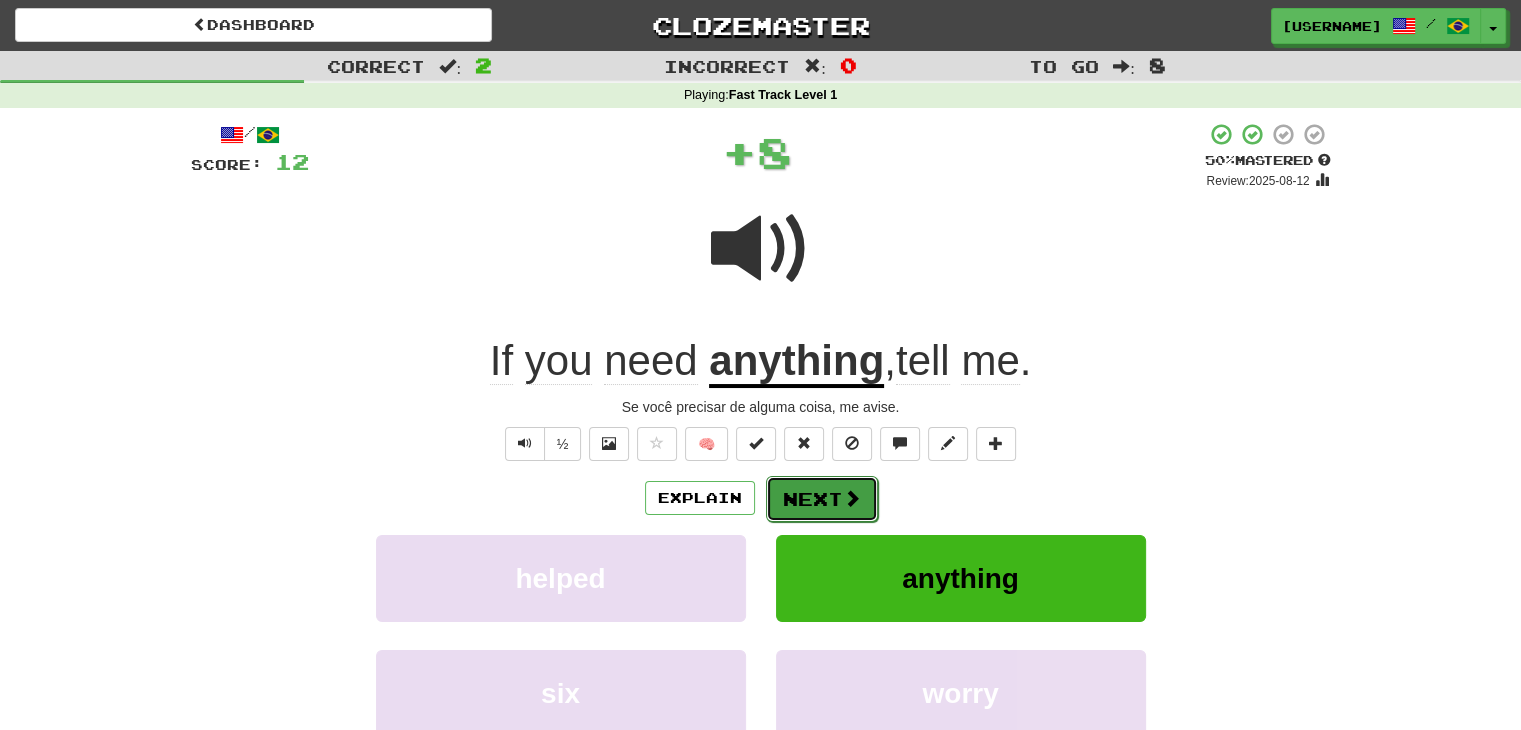 click on "Next" at bounding box center [822, 499] 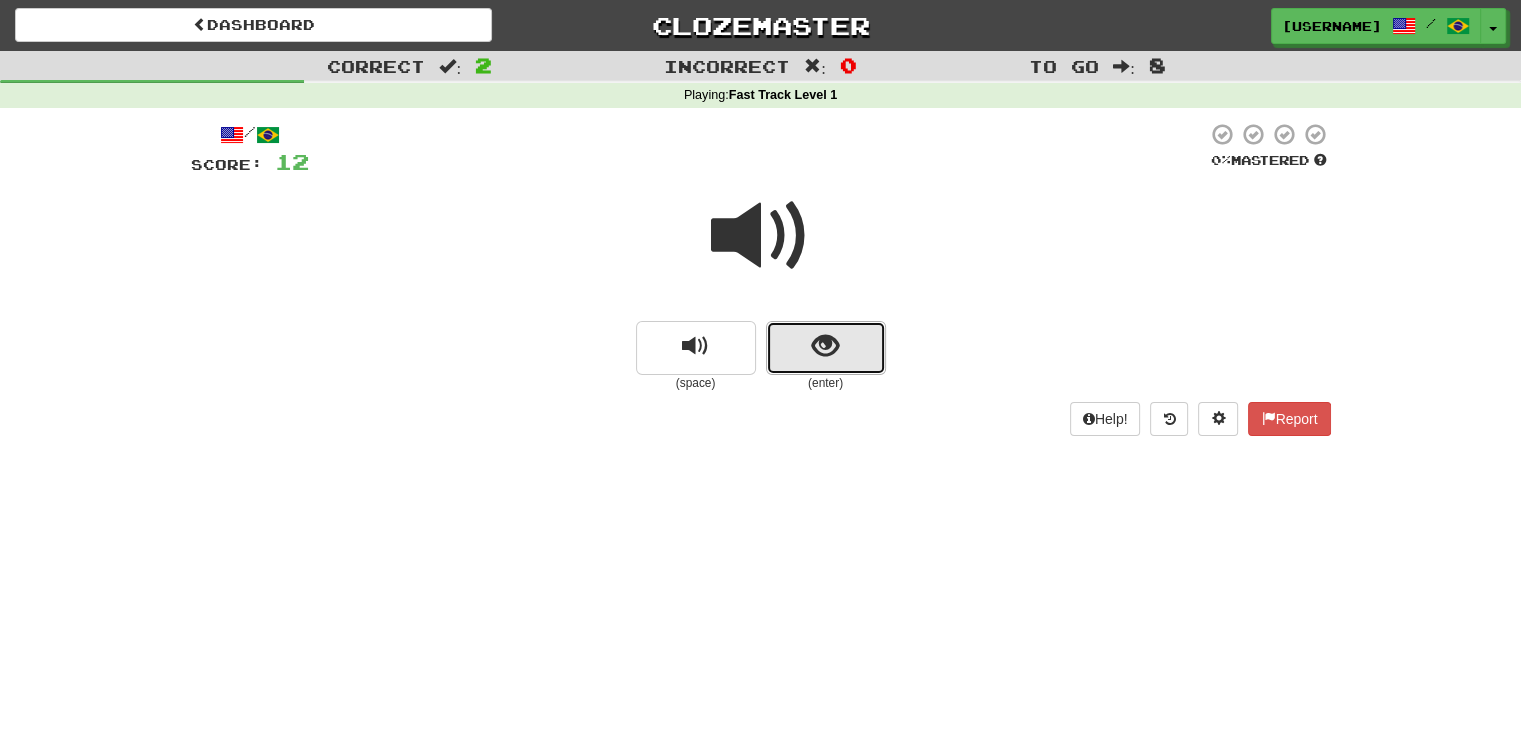 click at bounding box center (825, 346) 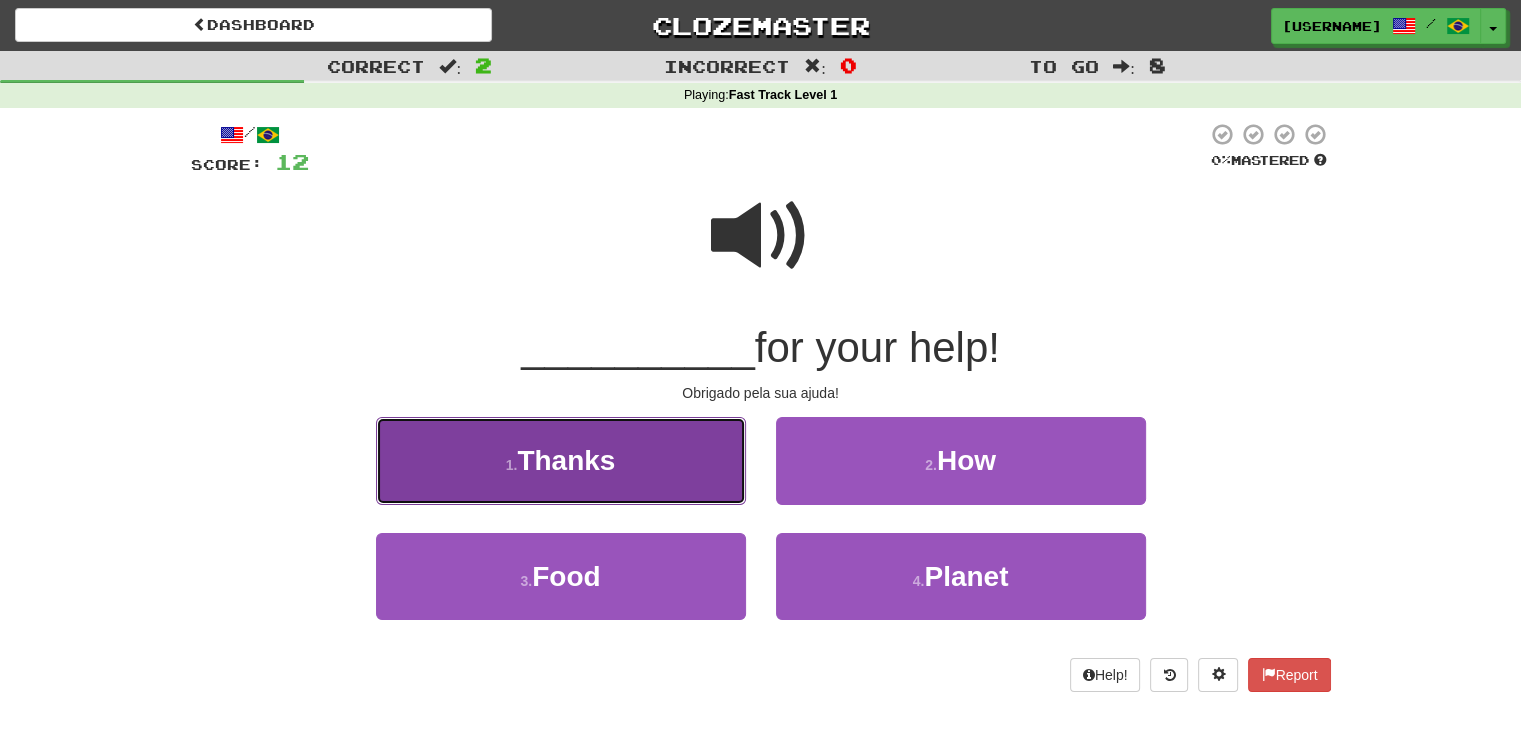 click on "1 .  Thanks" at bounding box center [561, 460] 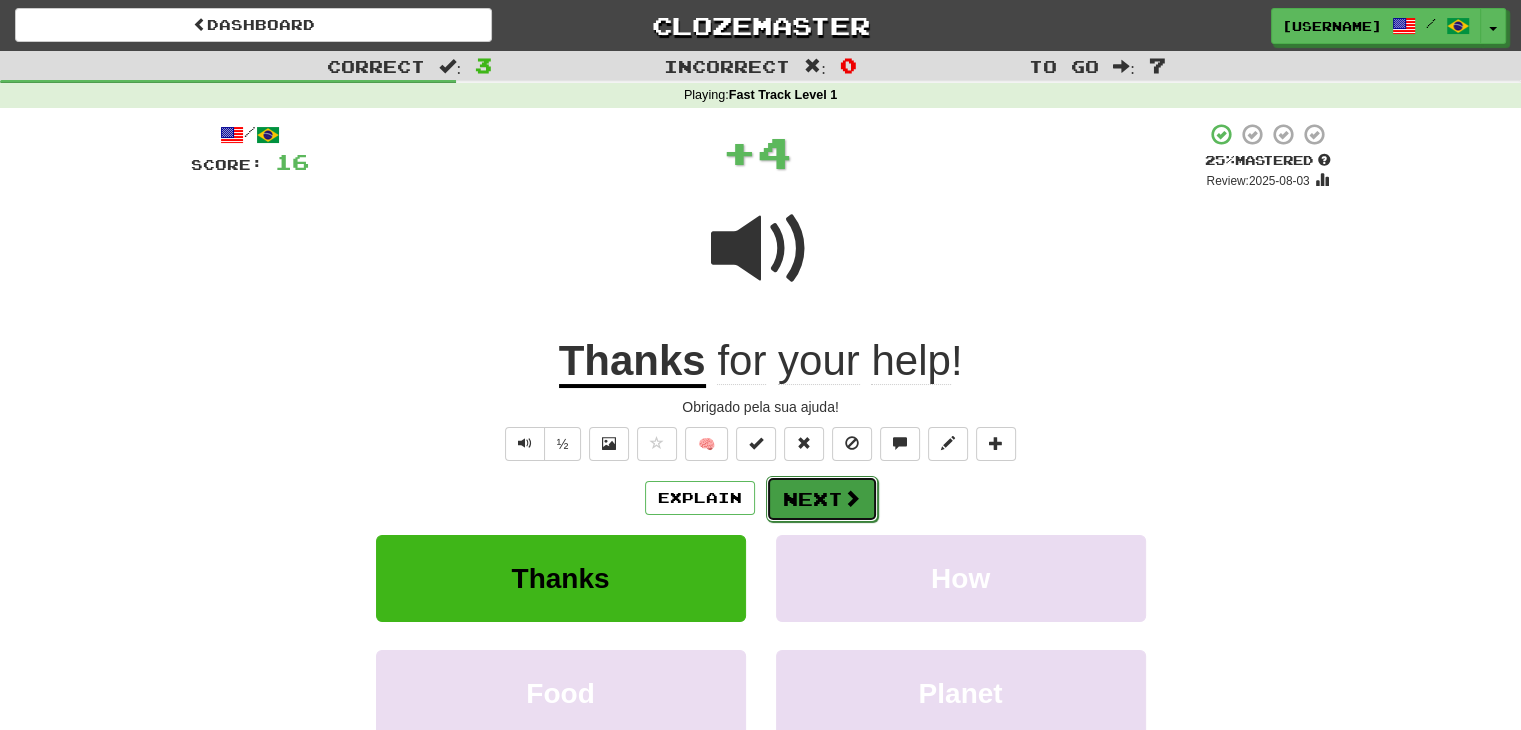 click on "Next" at bounding box center (822, 499) 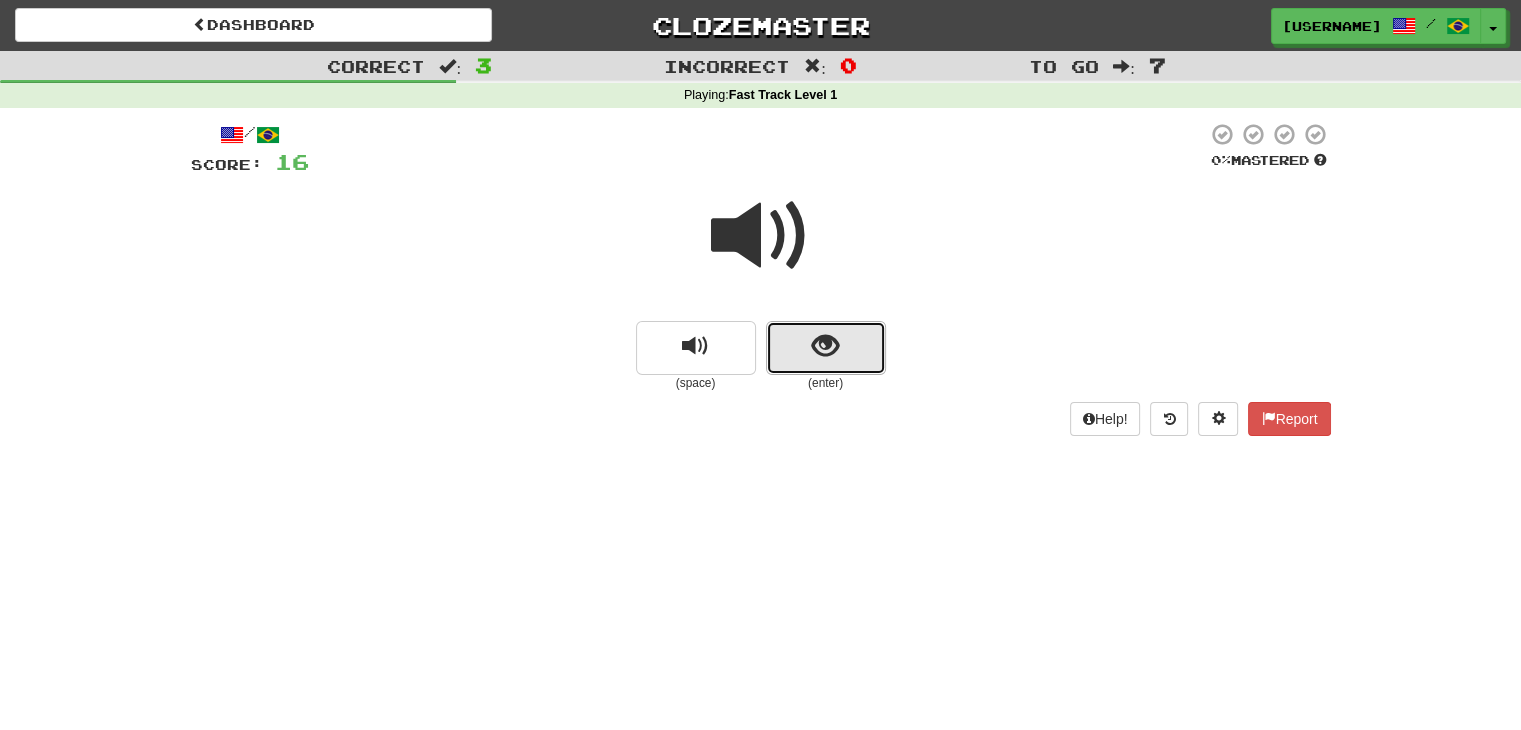 click at bounding box center (826, 348) 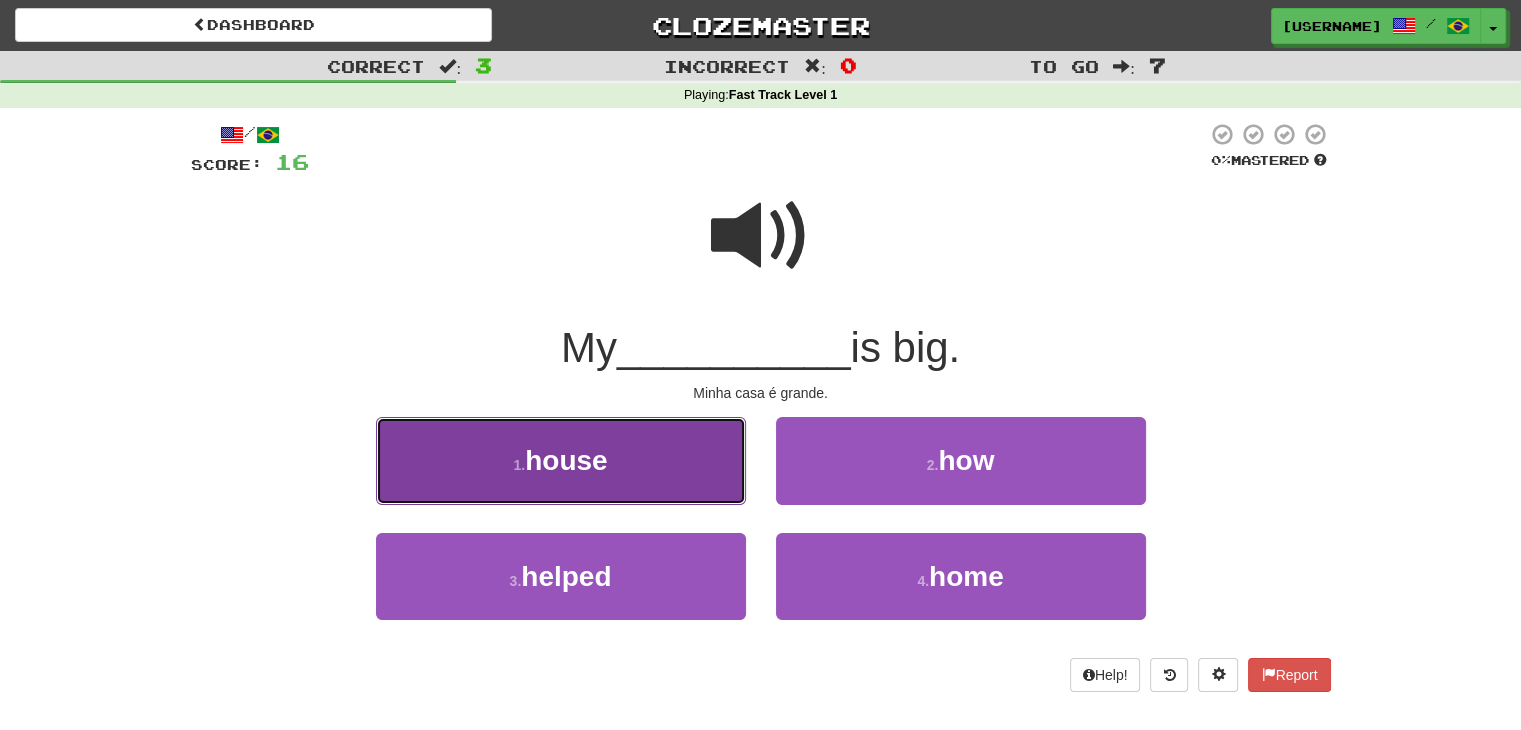 click on "house" at bounding box center (566, 460) 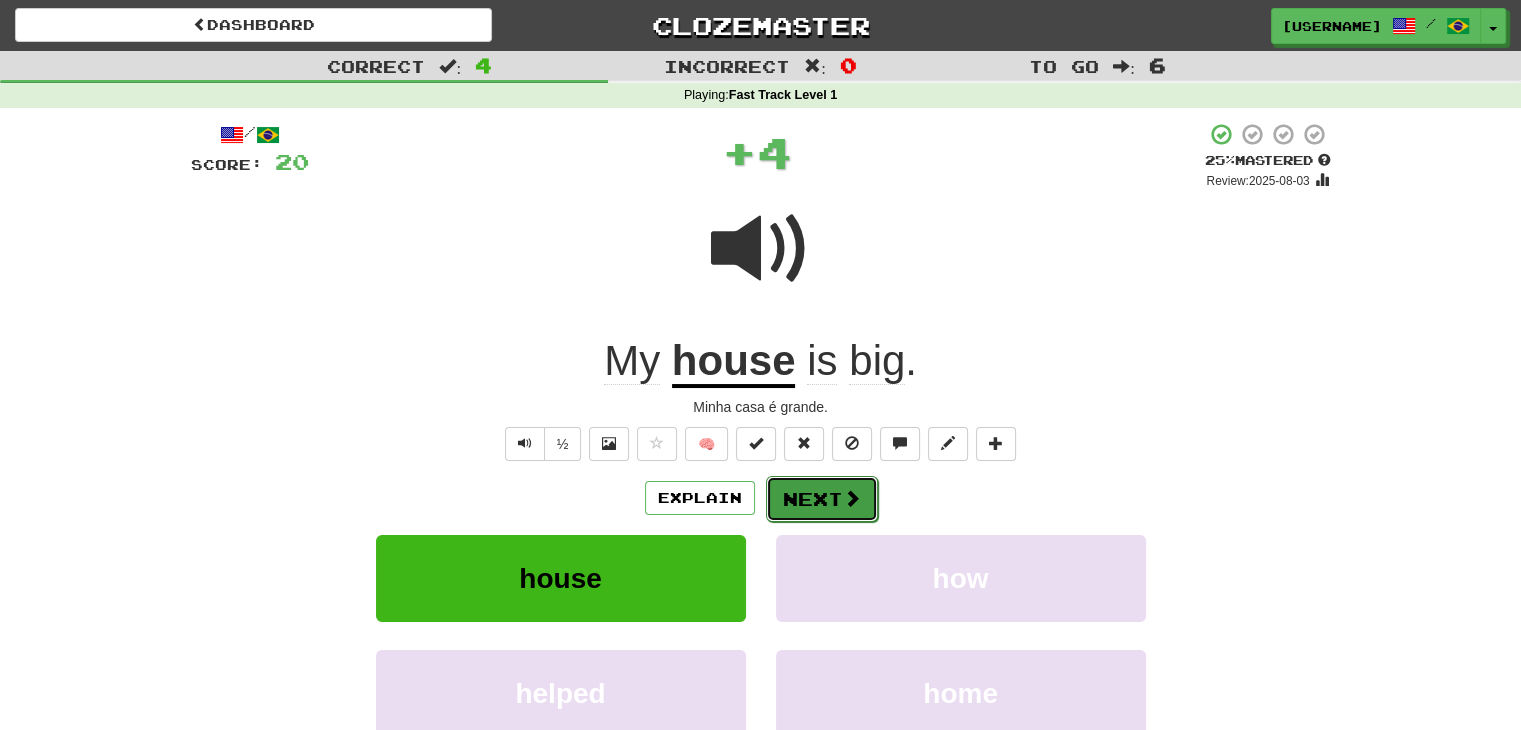 click on "Next" at bounding box center (822, 499) 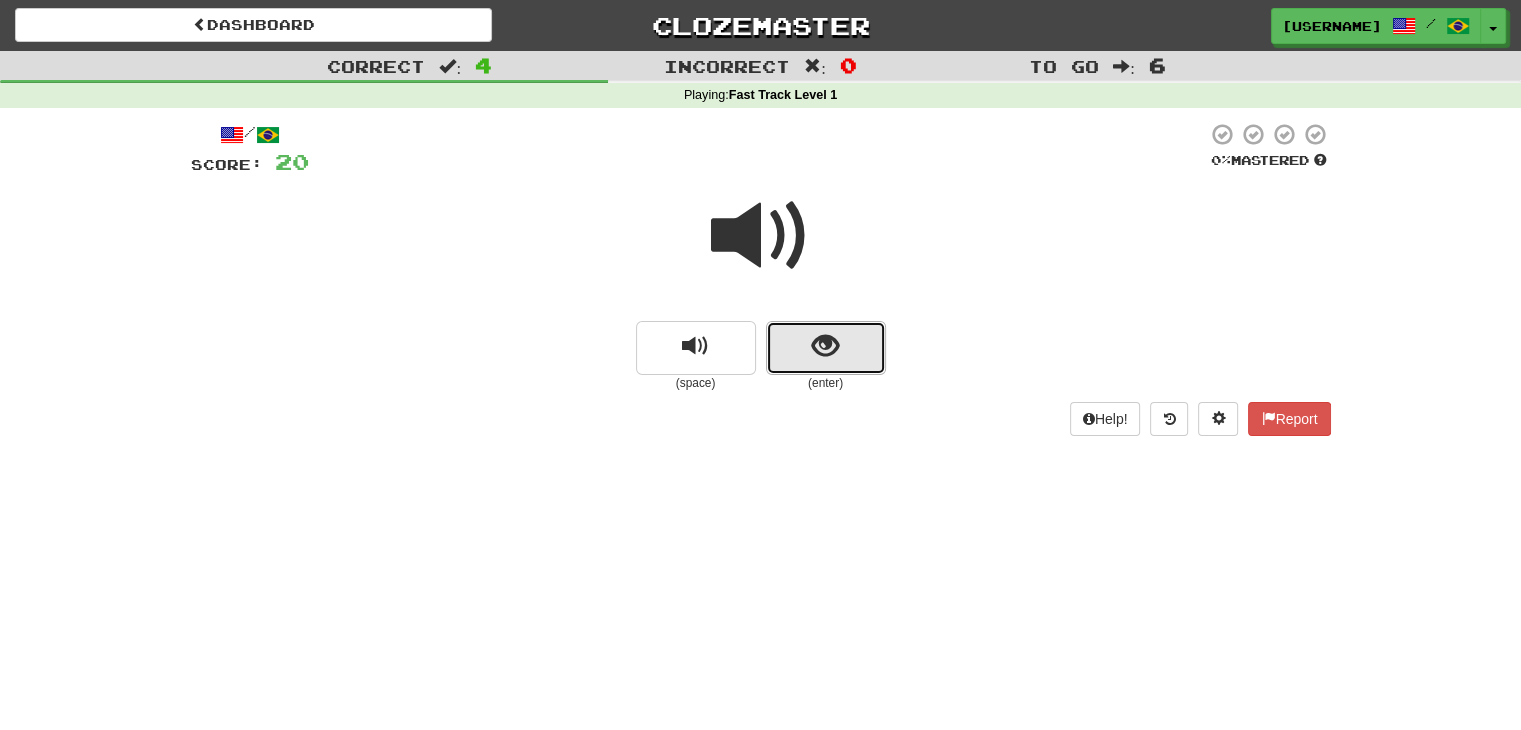 click at bounding box center (825, 346) 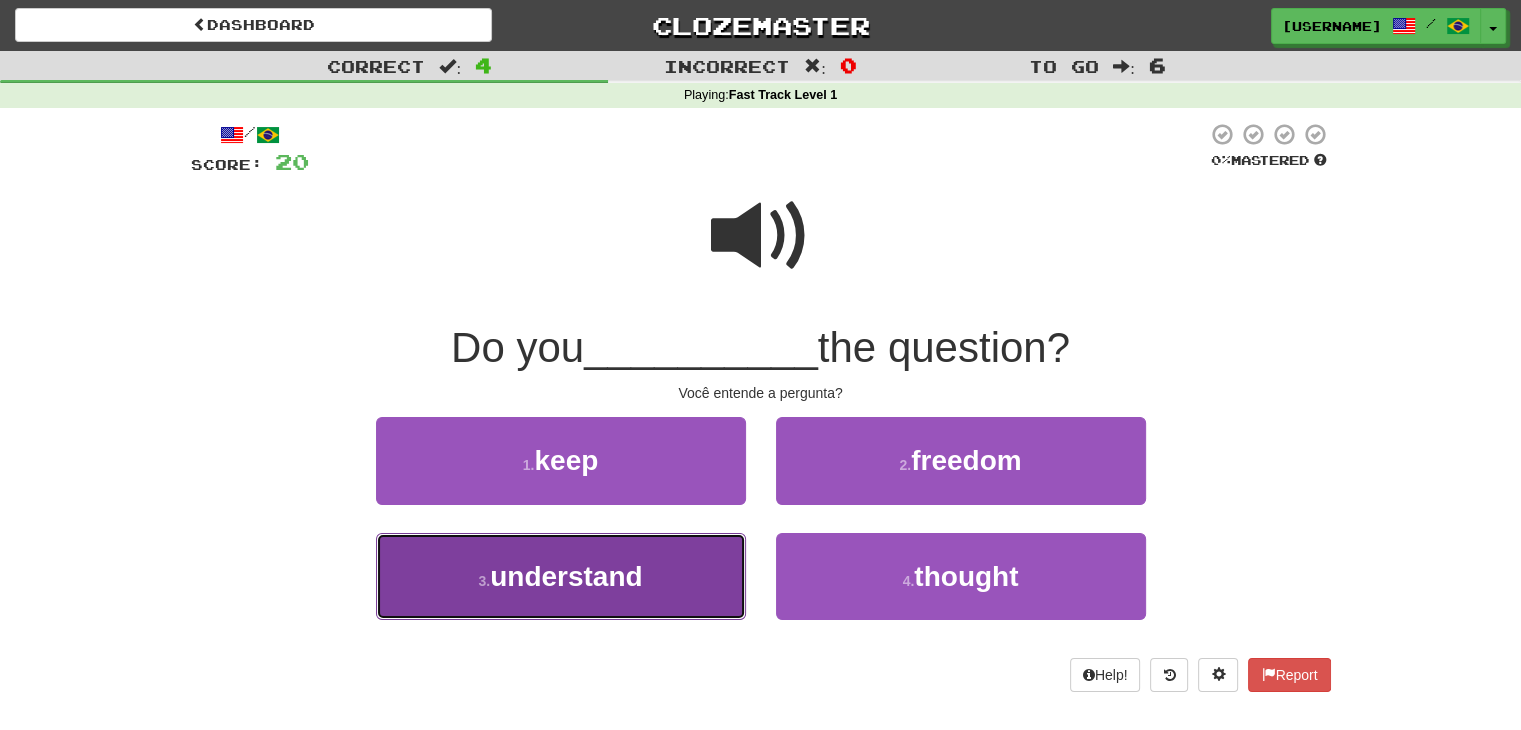 click on "understand" at bounding box center [566, 576] 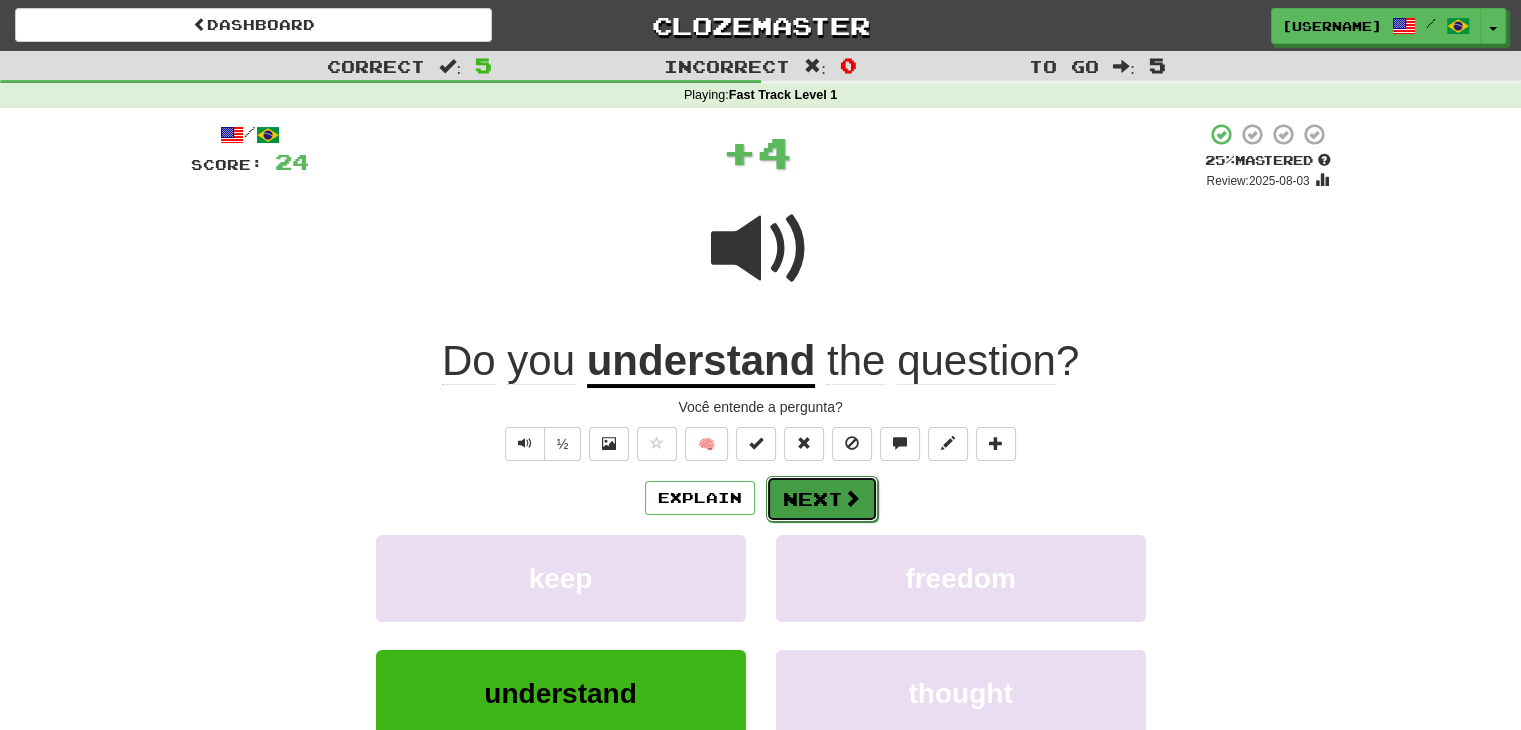 click on "Next" at bounding box center [822, 499] 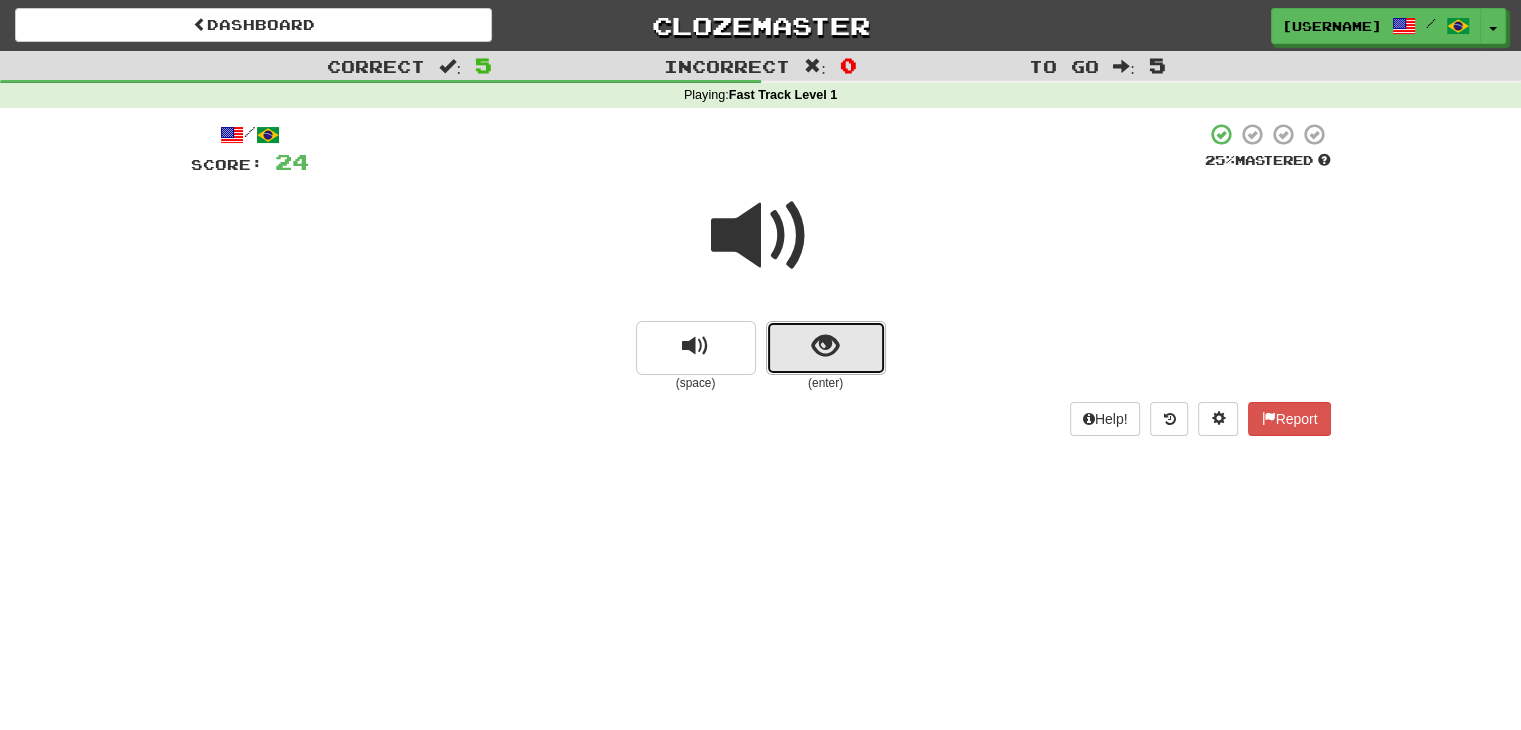 click at bounding box center (825, 346) 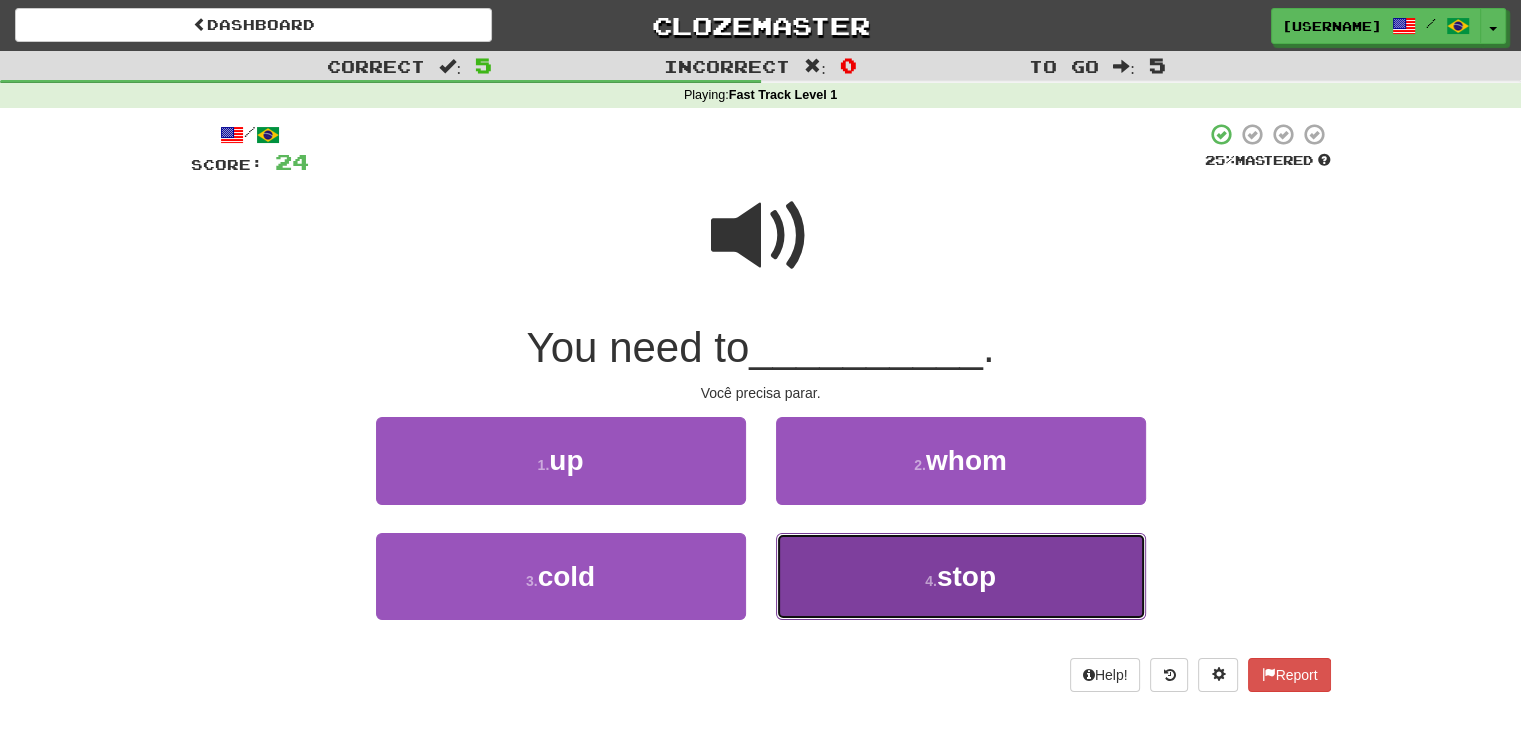 click on "4 .  stop" at bounding box center [961, 576] 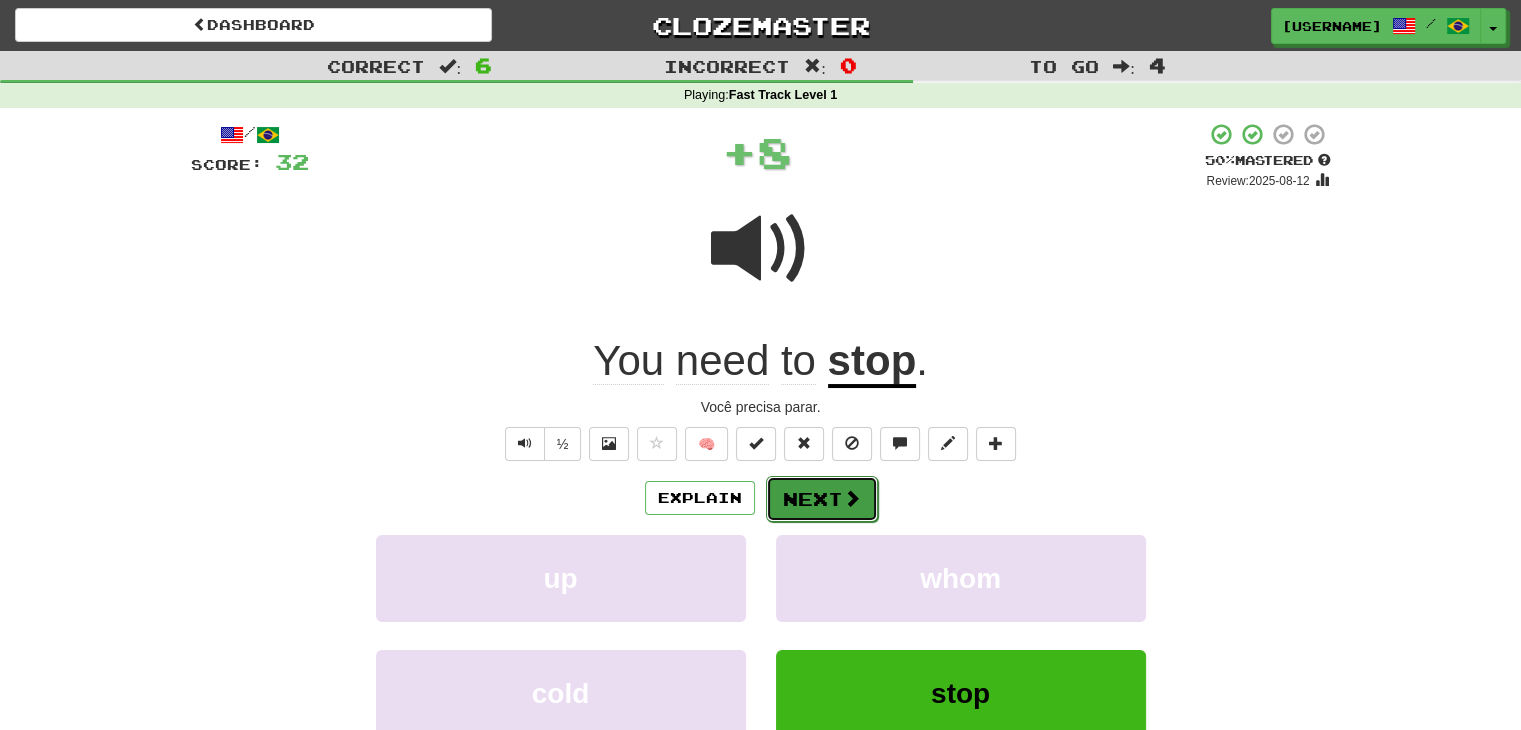 click at bounding box center [852, 498] 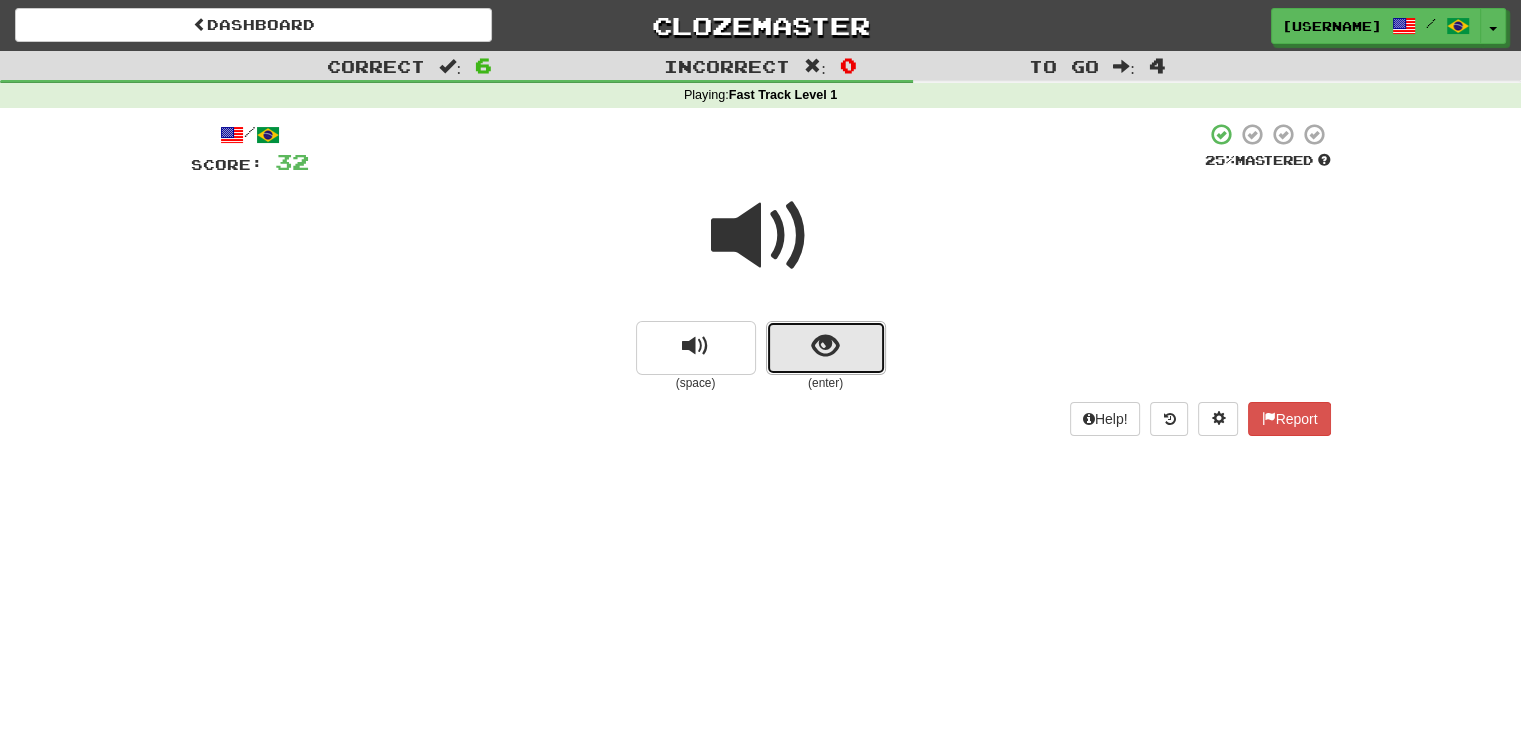 click at bounding box center (825, 346) 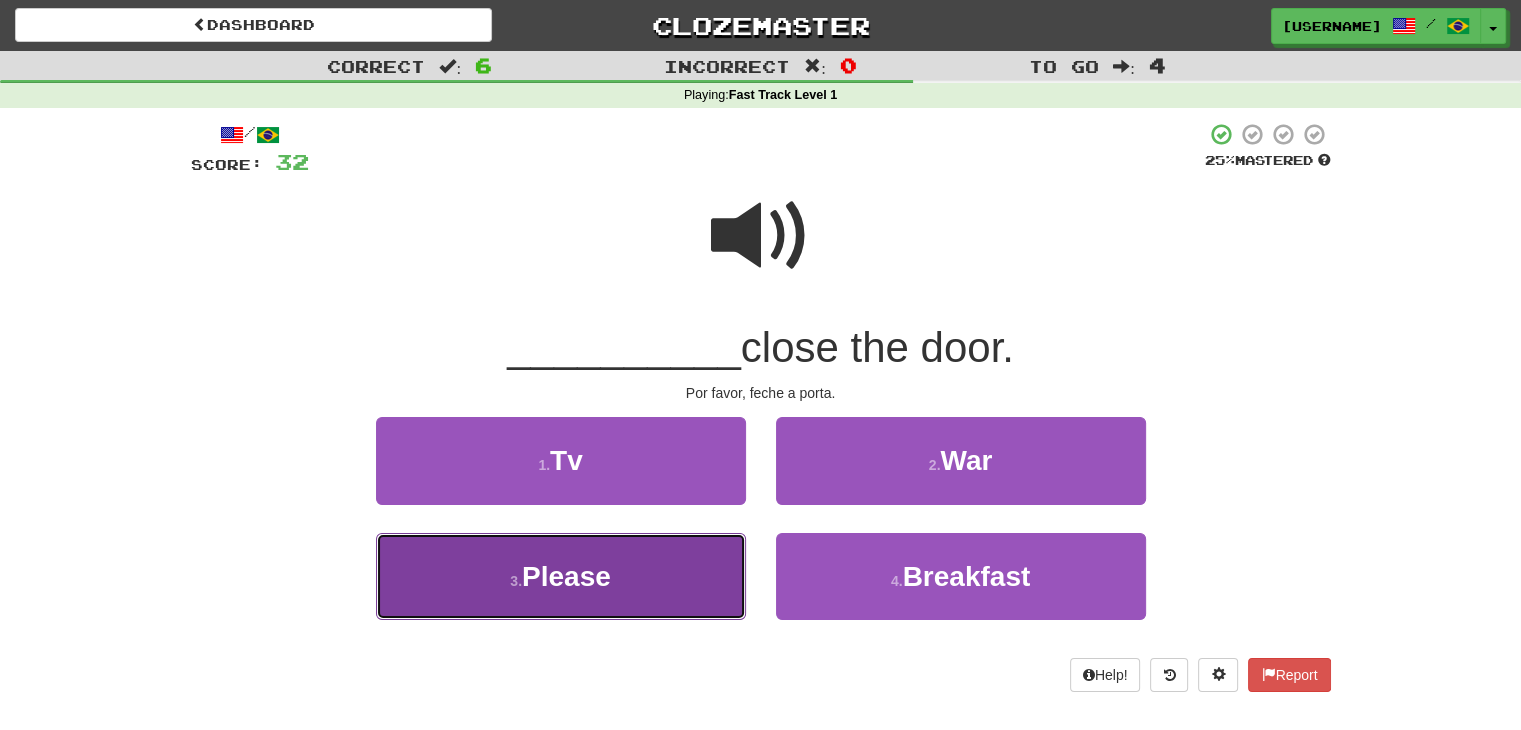 click on "Please" at bounding box center (566, 576) 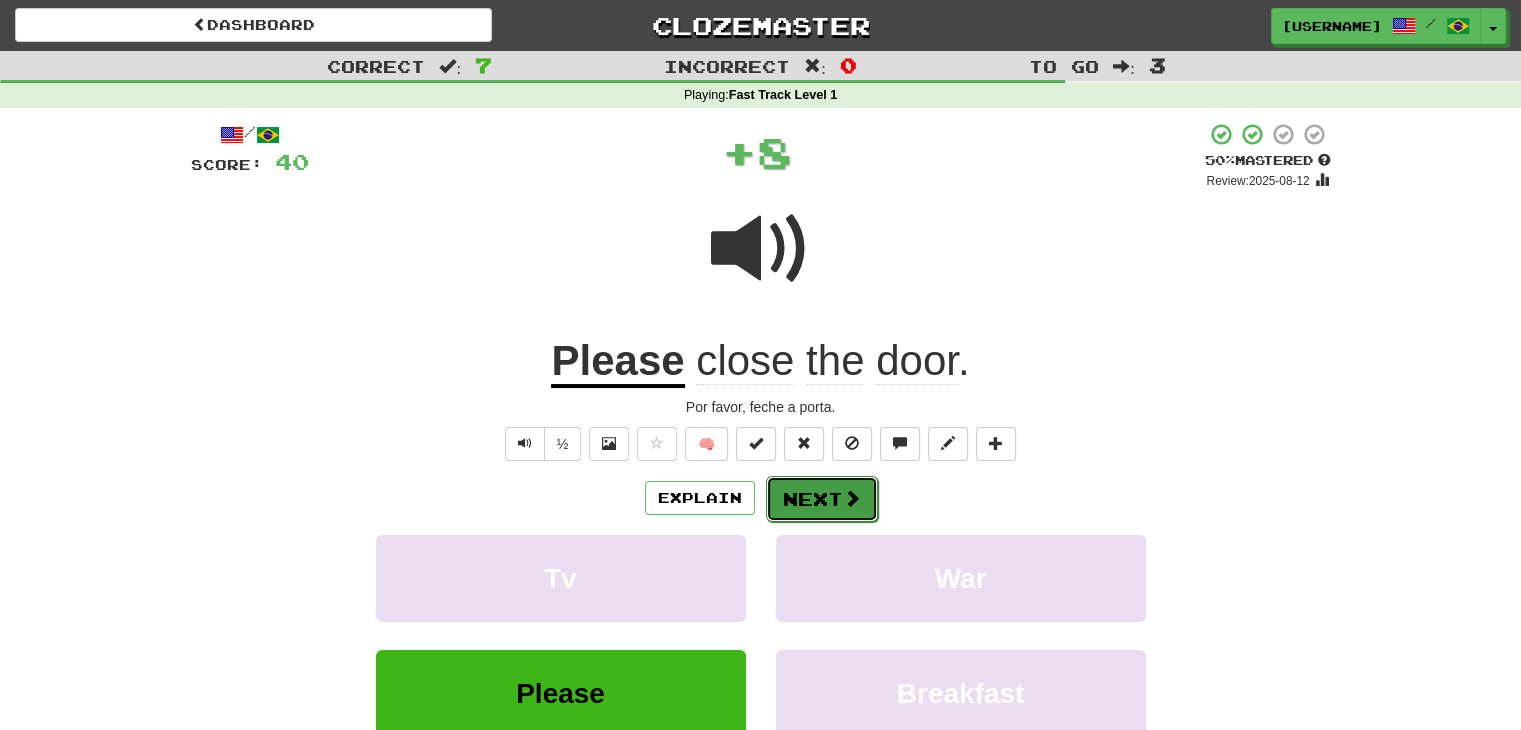 click at bounding box center (852, 498) 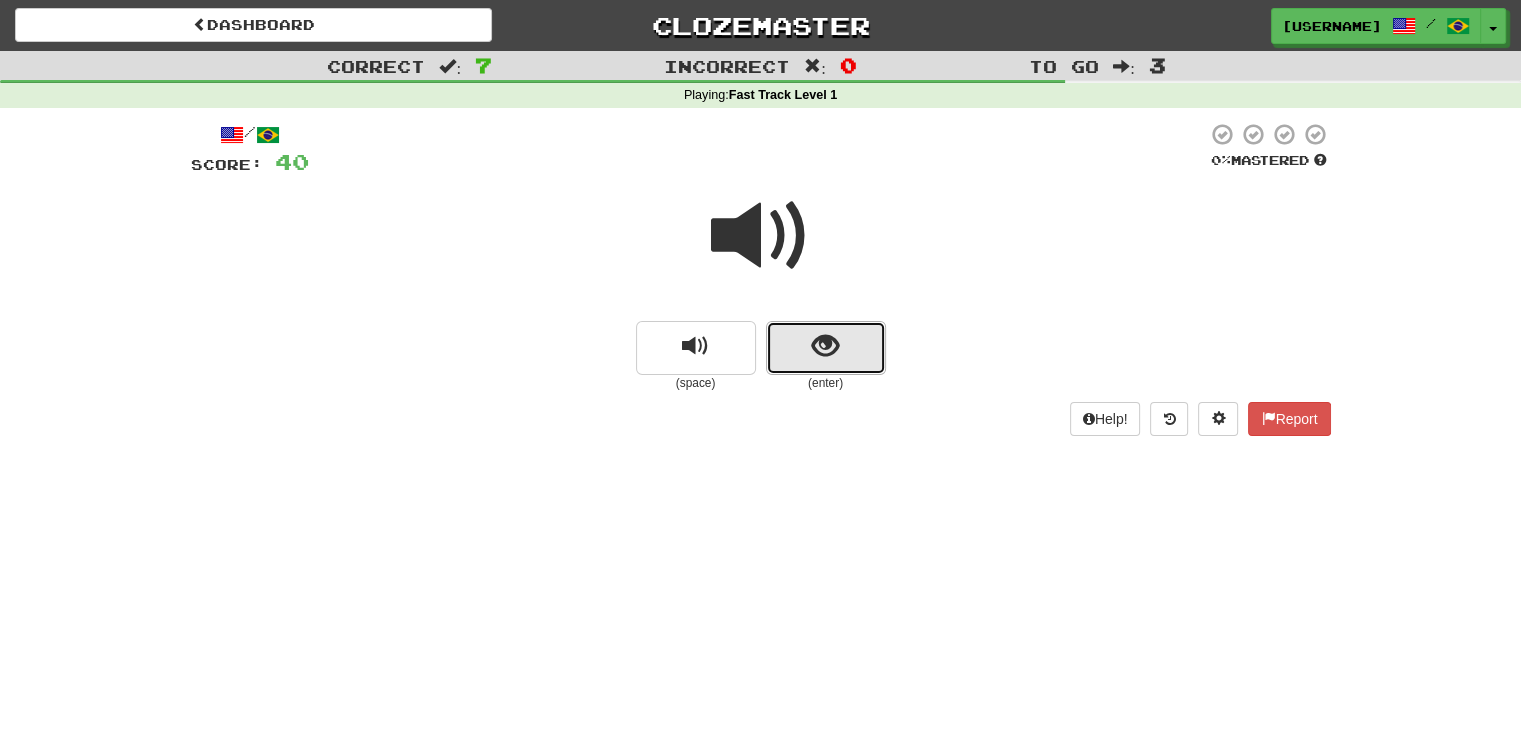 click at bounding box center [825, 346] 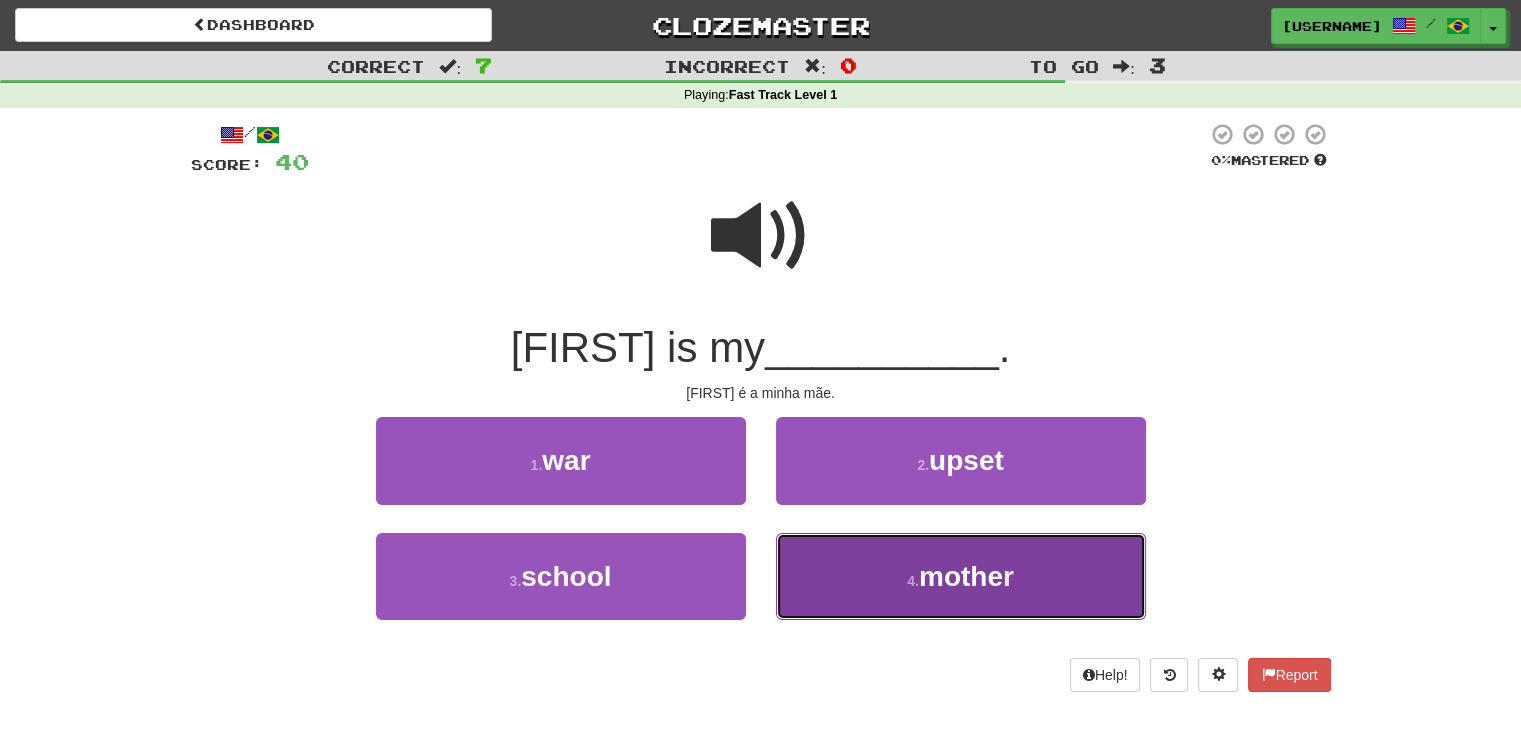 click on "4 .  mother" at bounding box center (961, 576) 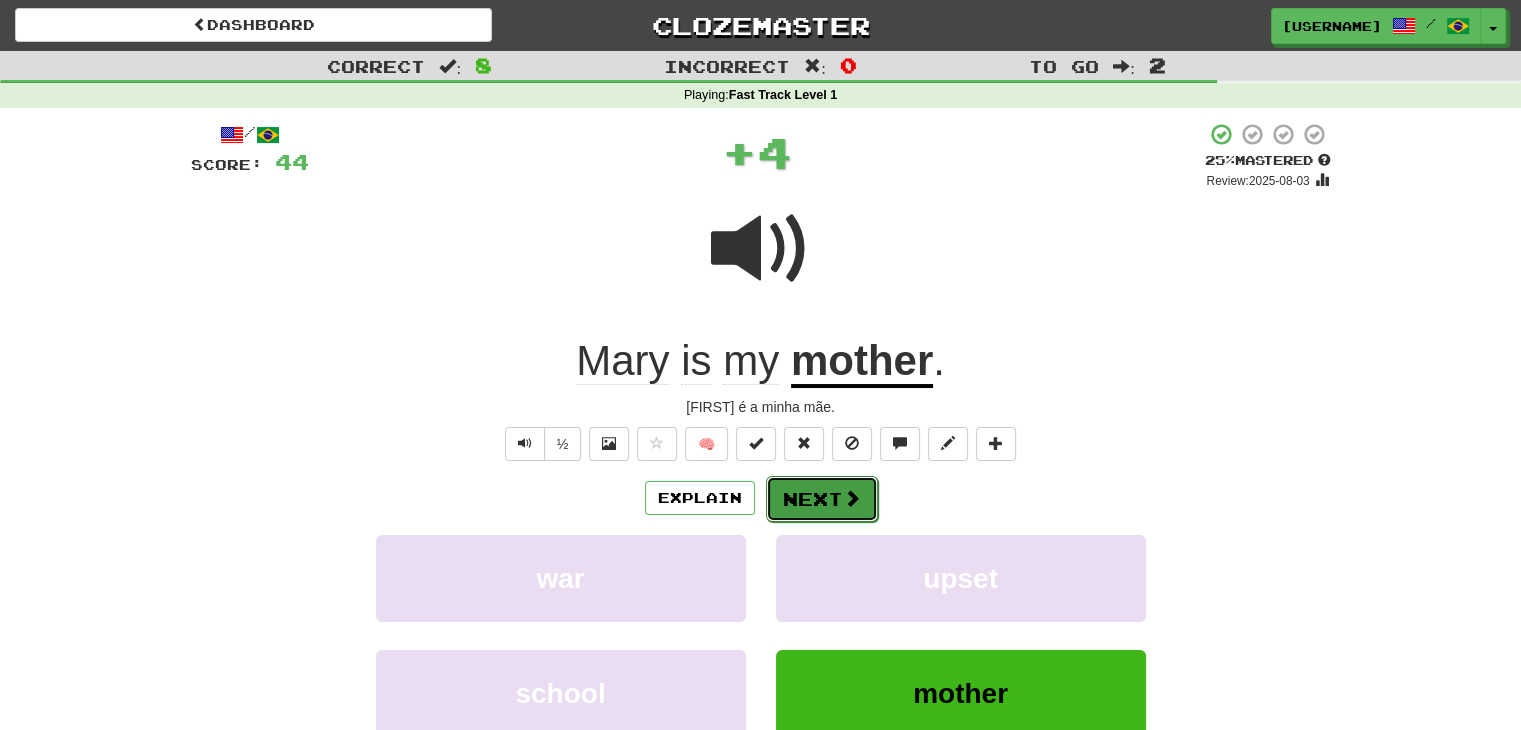 click on "Next" at bounding box center (822, 499) 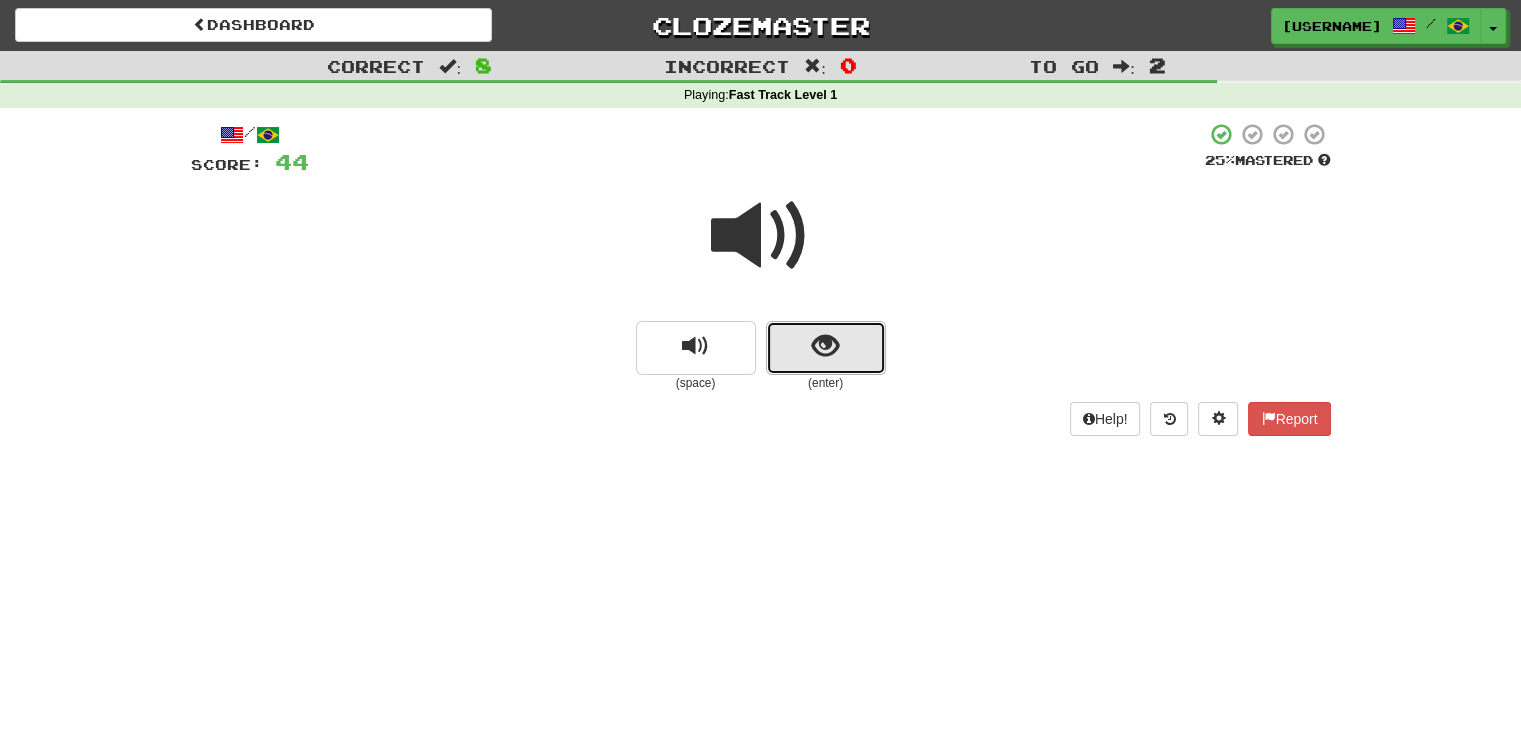 click at bounding box center [825, 346] 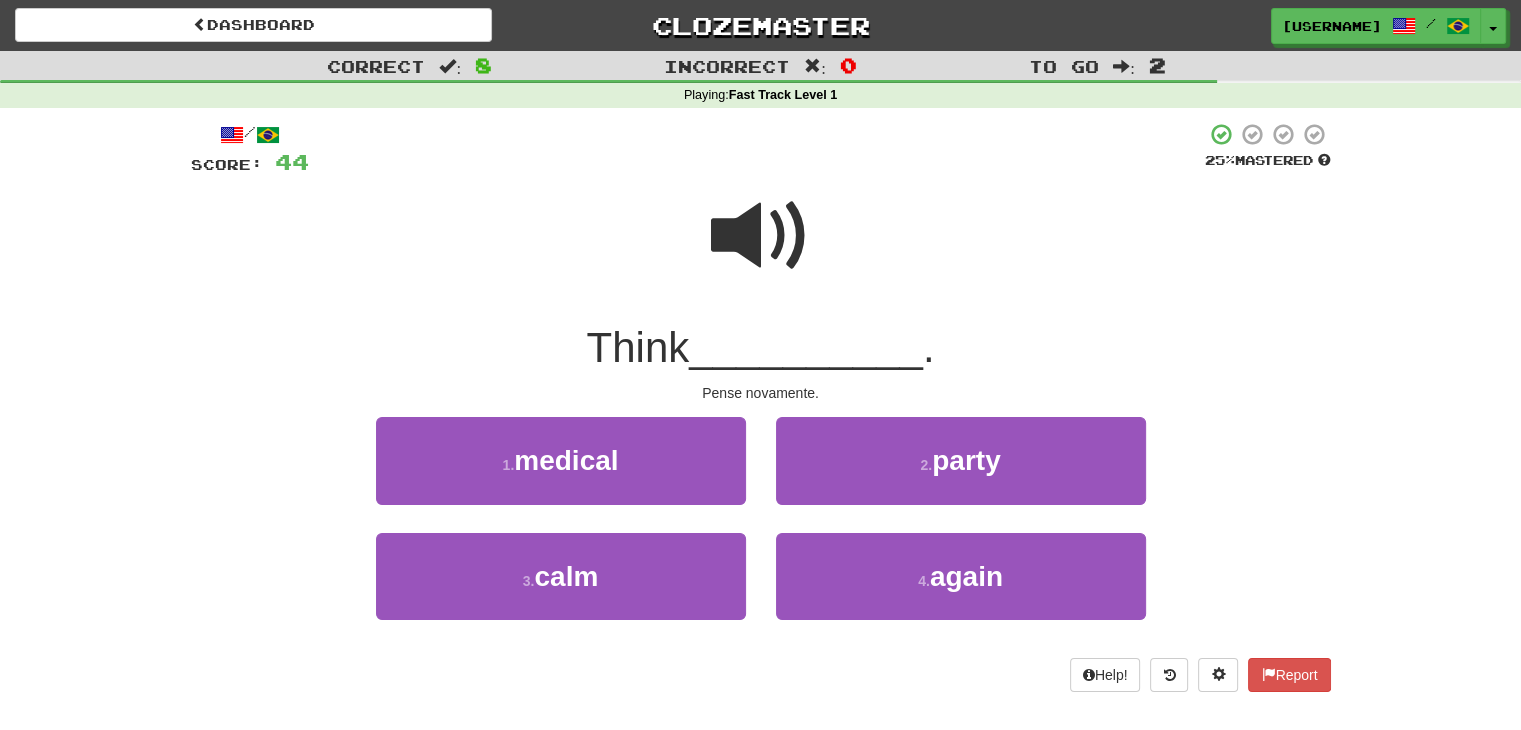 click at bounding box center (761, 249) 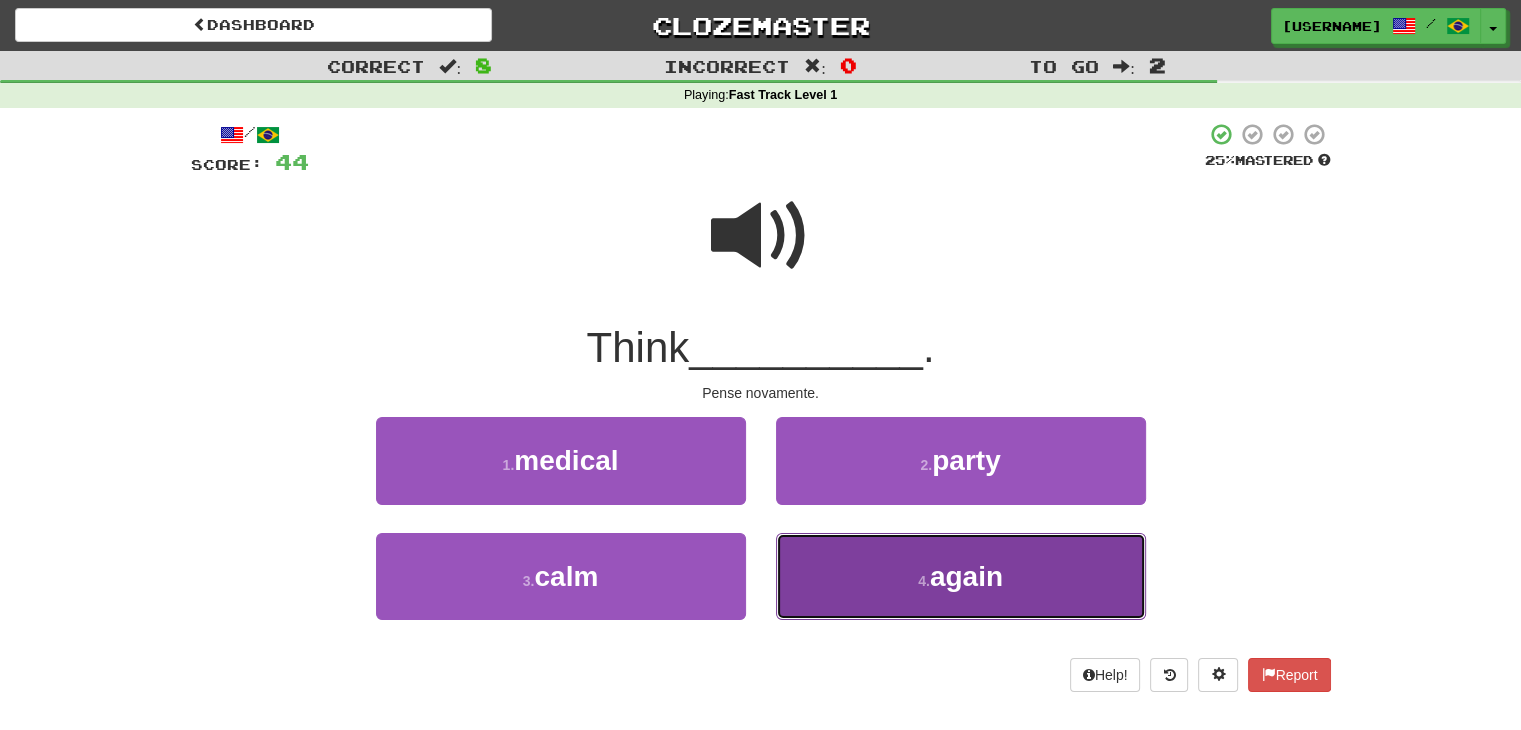 click on "again" at bounding box center [966, 576] 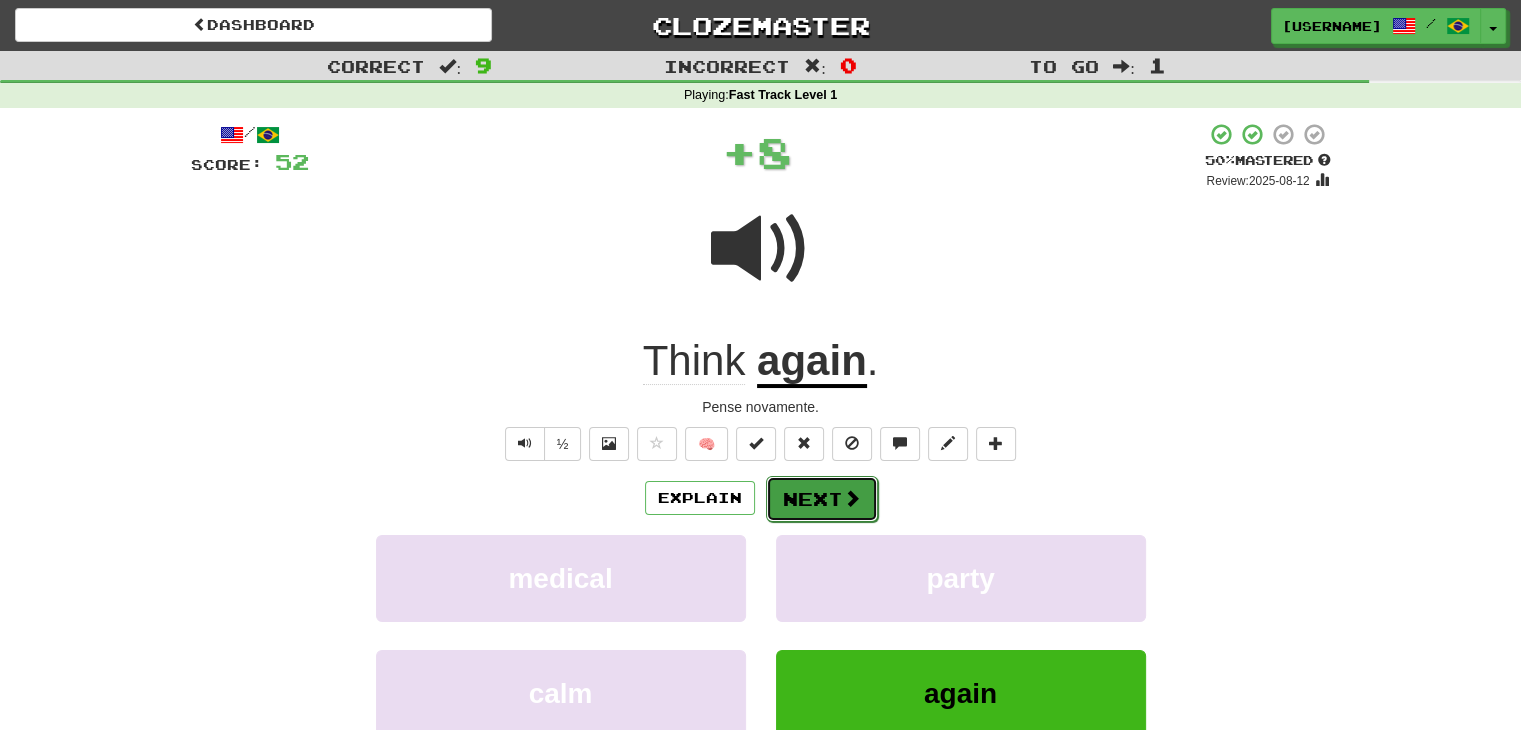 click on "Next" at bounding box center (822, 499) 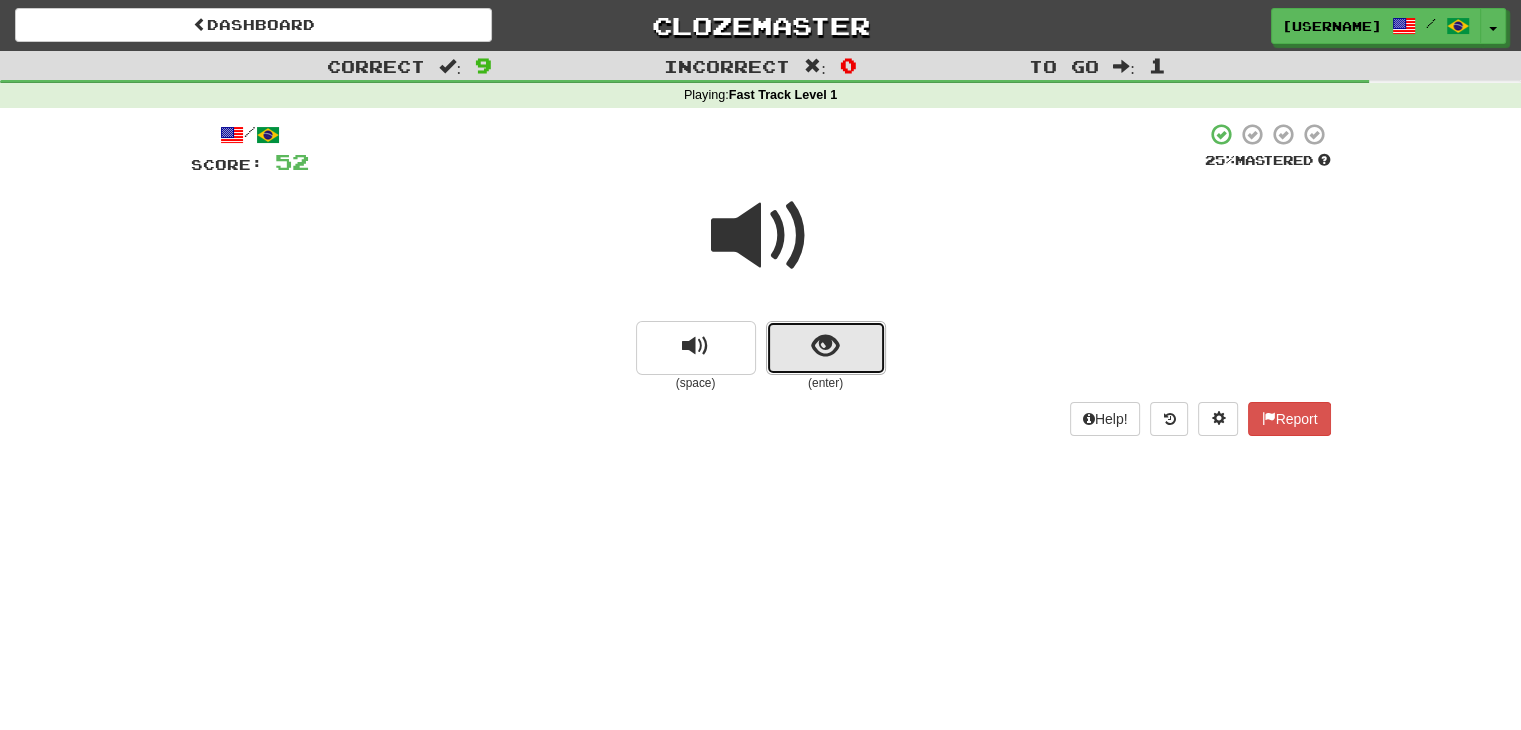 click at bounding box center [826, 348] 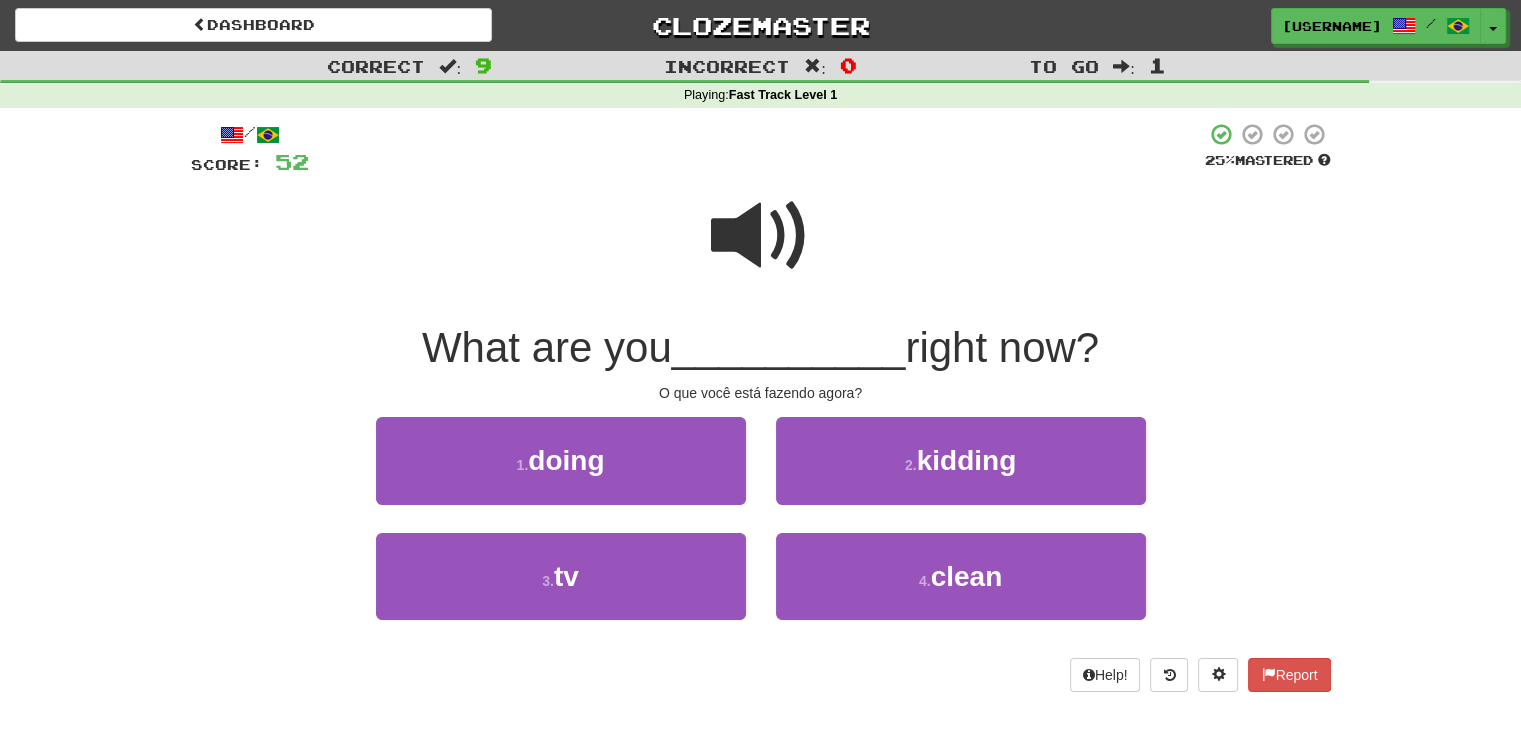 click at bounding box center (761, 236) 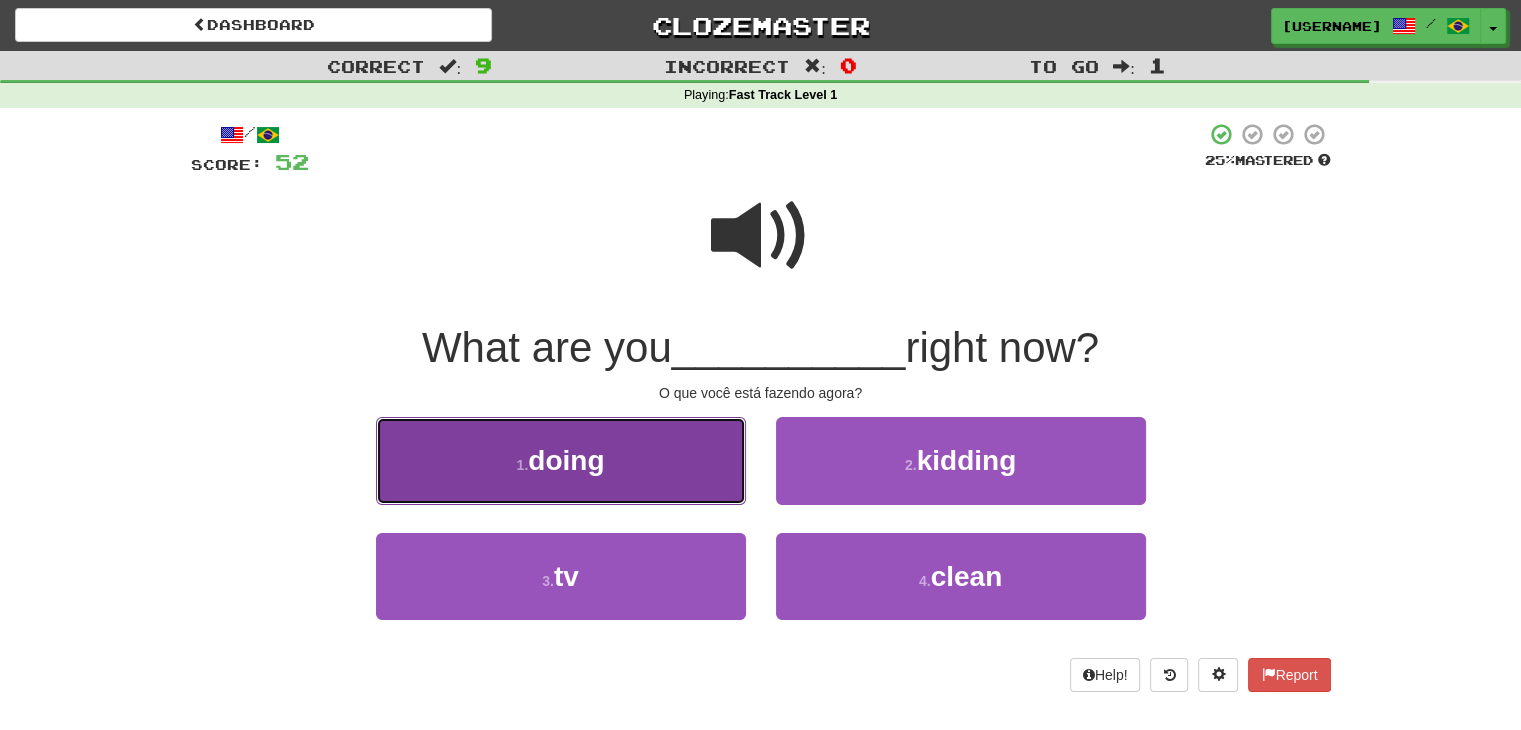 click on "doing" at bounding box center (566, 460) 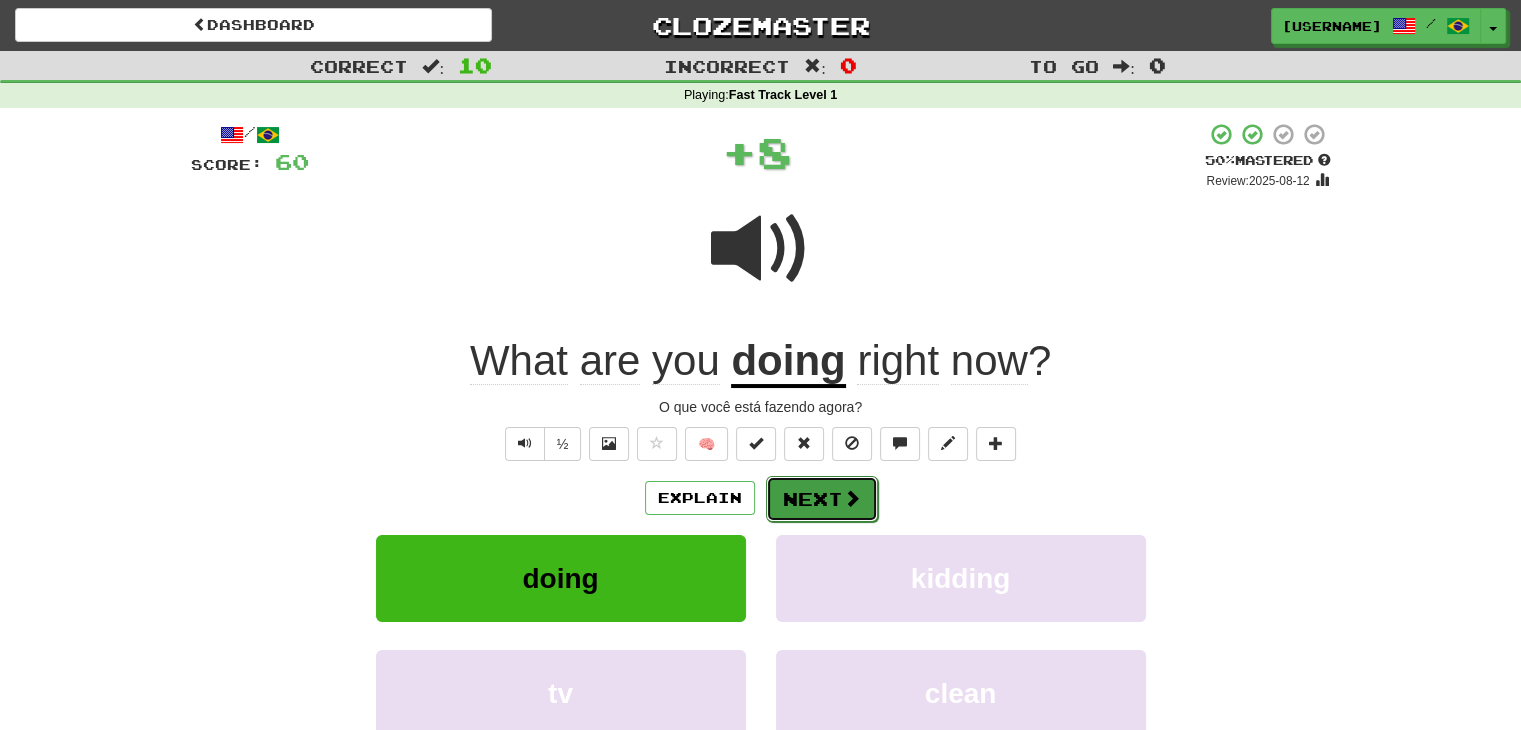 click on "Next" at bounding box center [822, 499] 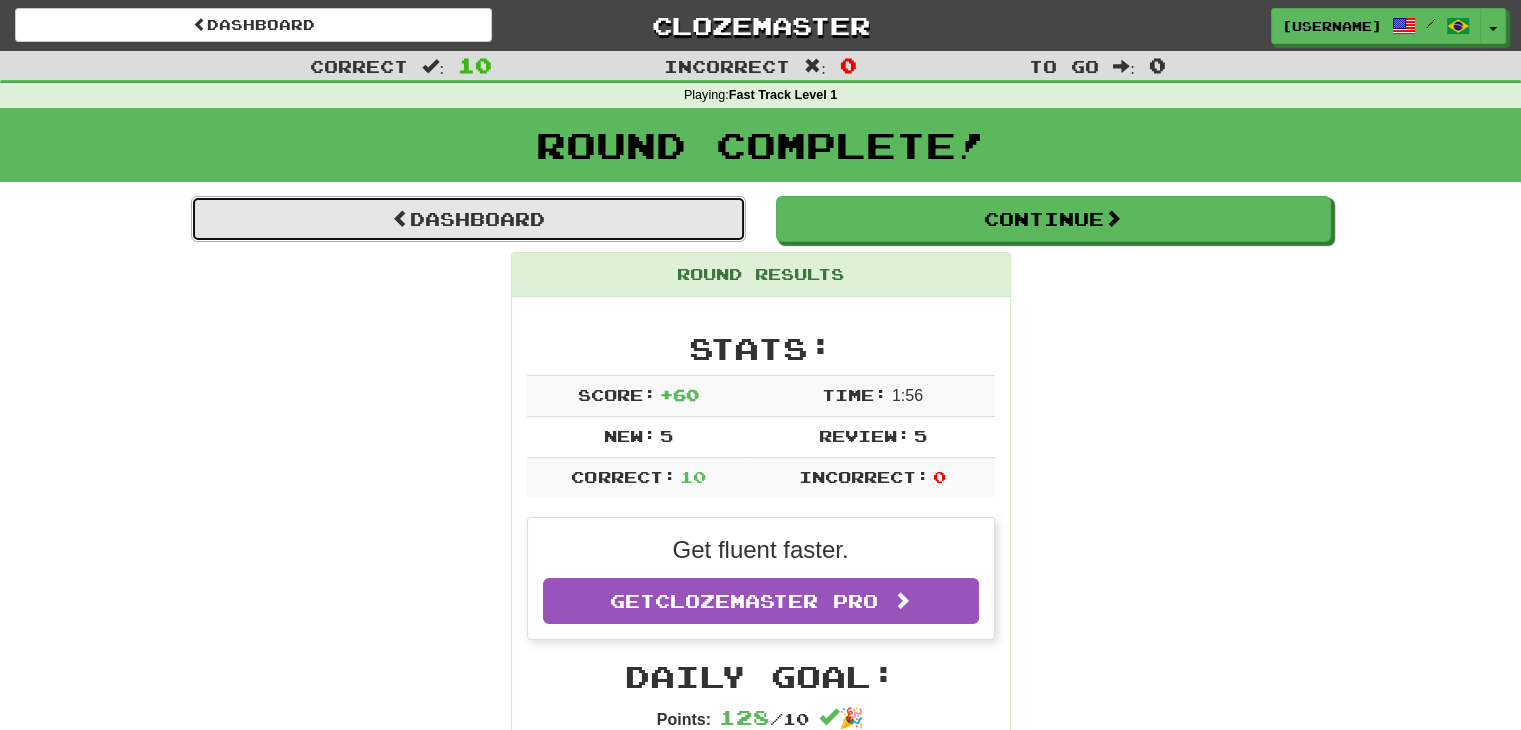 click on "Dashboard" at bounding box center [468, 219] 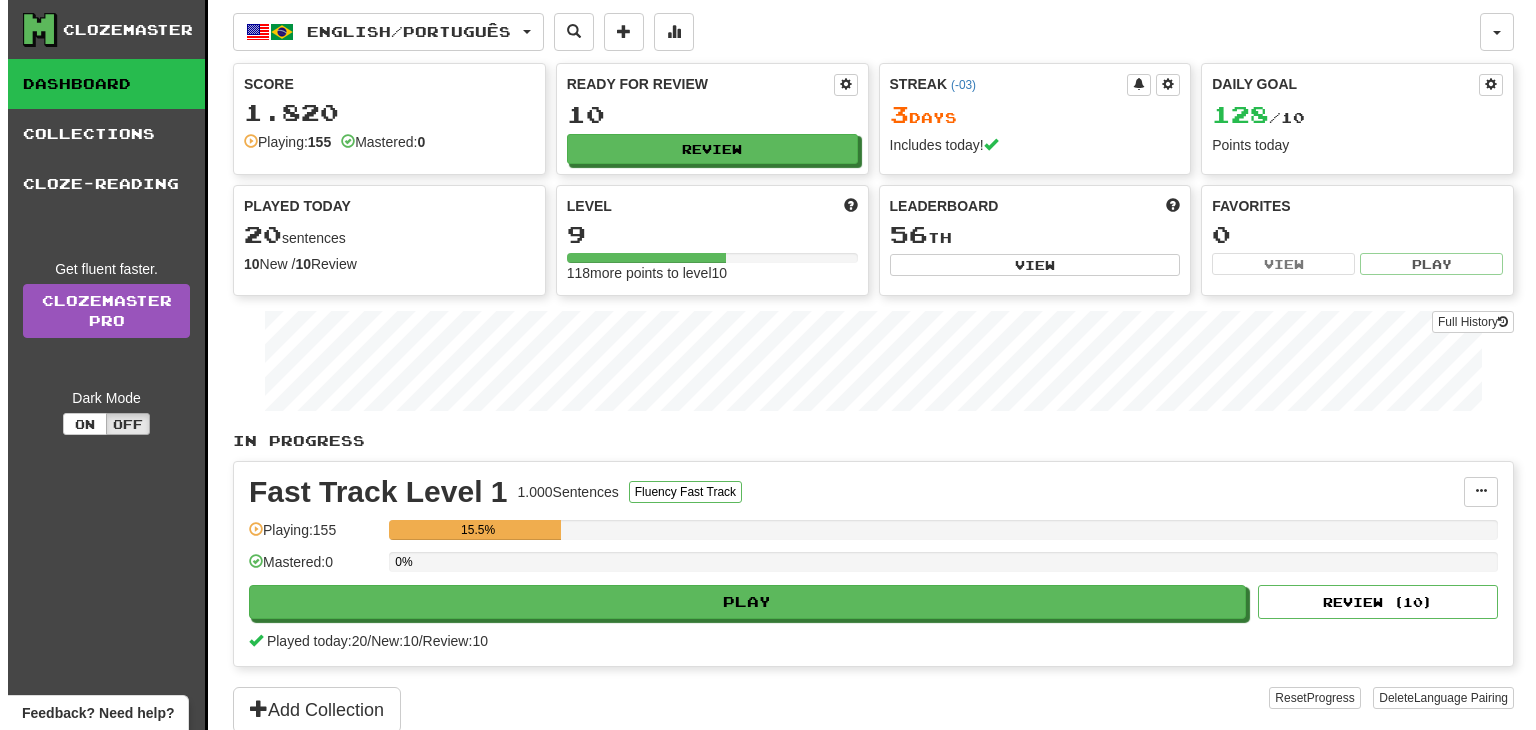 scroll, scrollTop: 0, scrollLeft: 0, axis: both 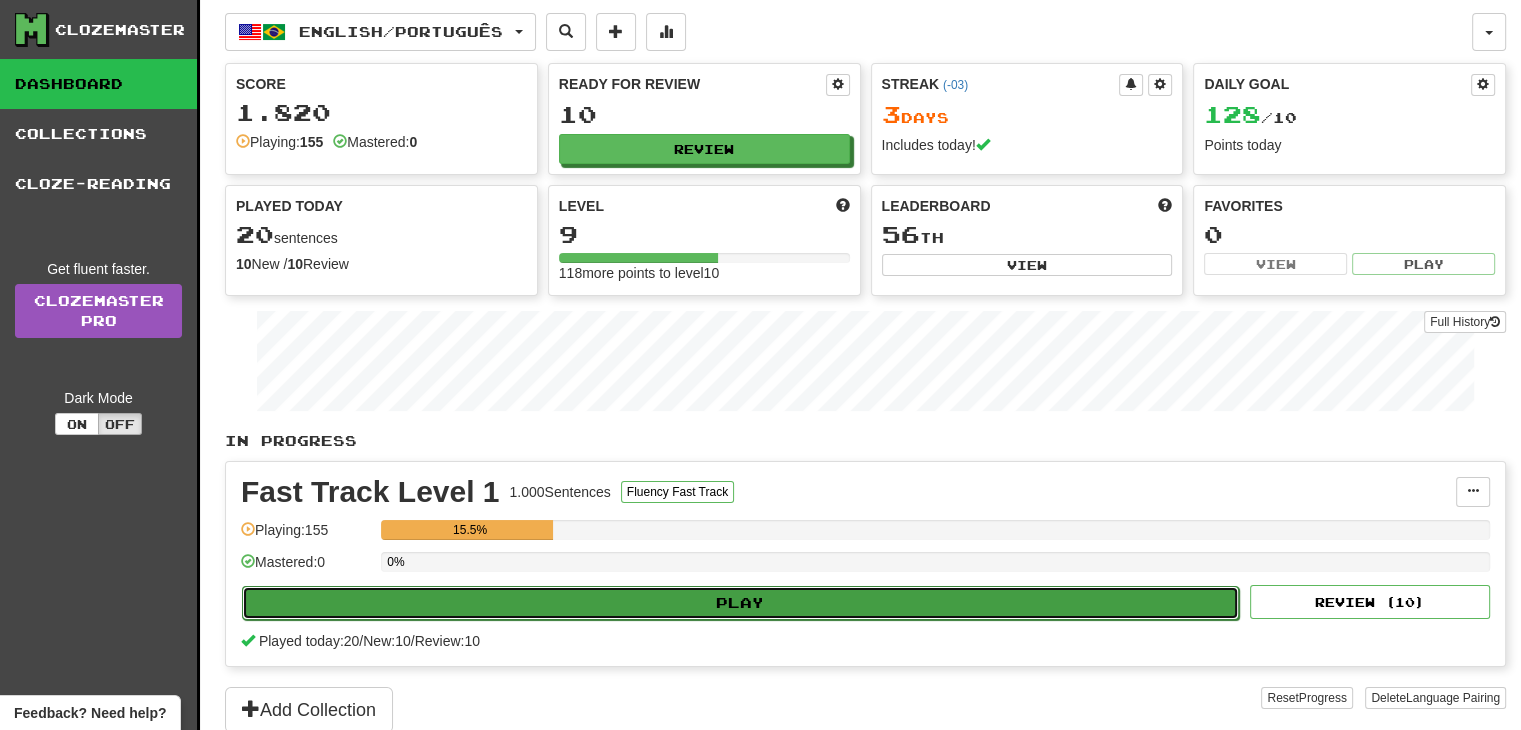 click on "Play" at bounding box center (740, 603) 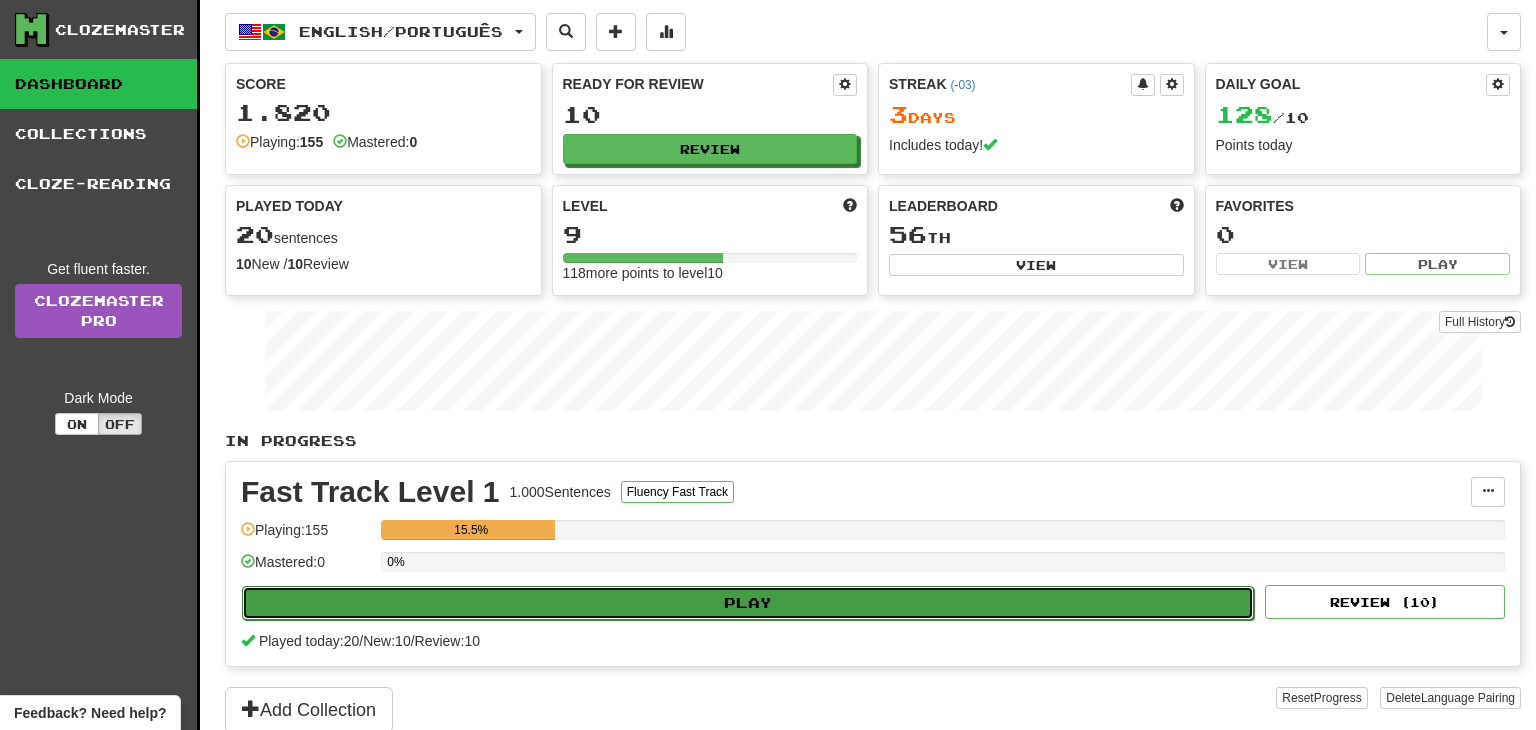select on "**" 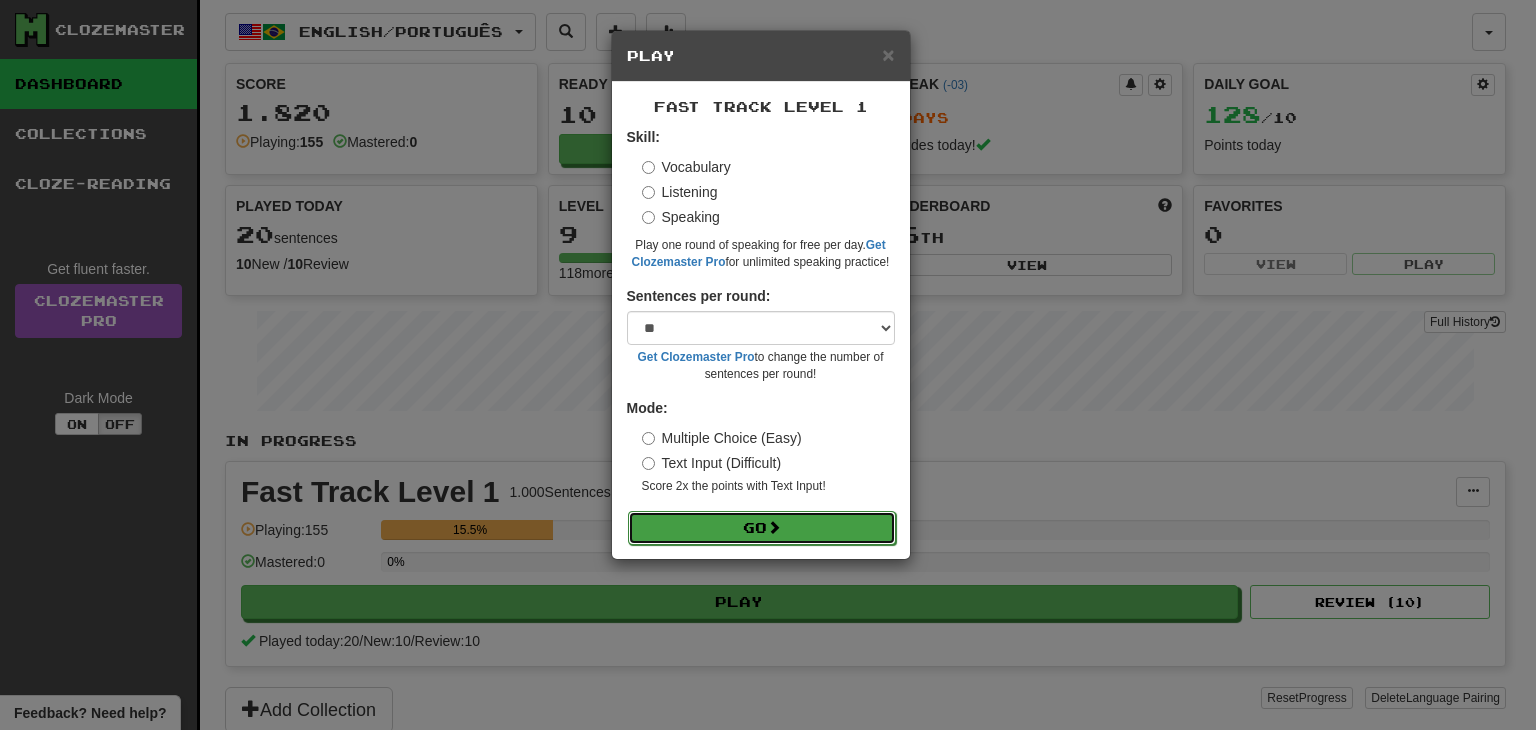click on "Go" at bounding box center (762, 528) 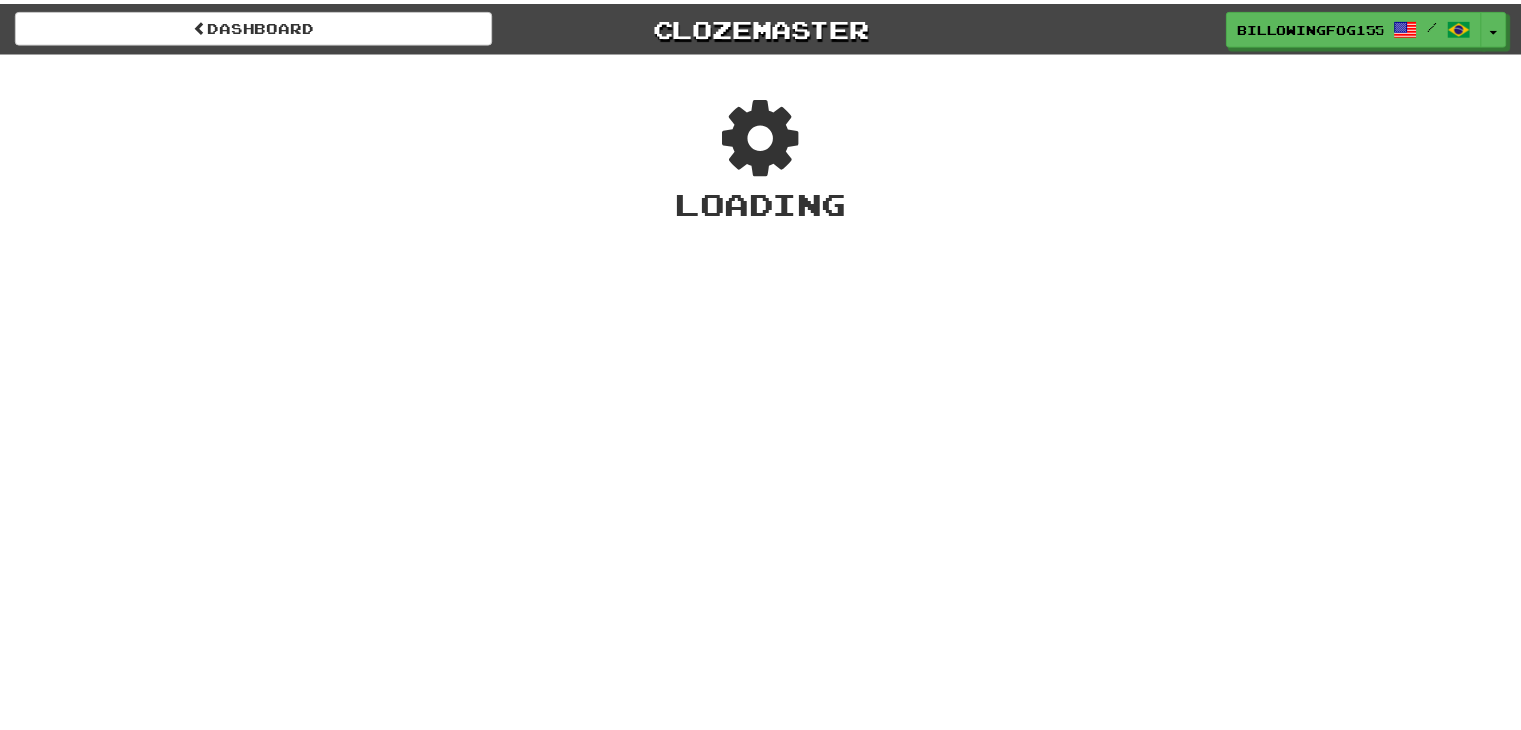 scroll, scrollTop: 0, scrollLeft: 0, axis: both 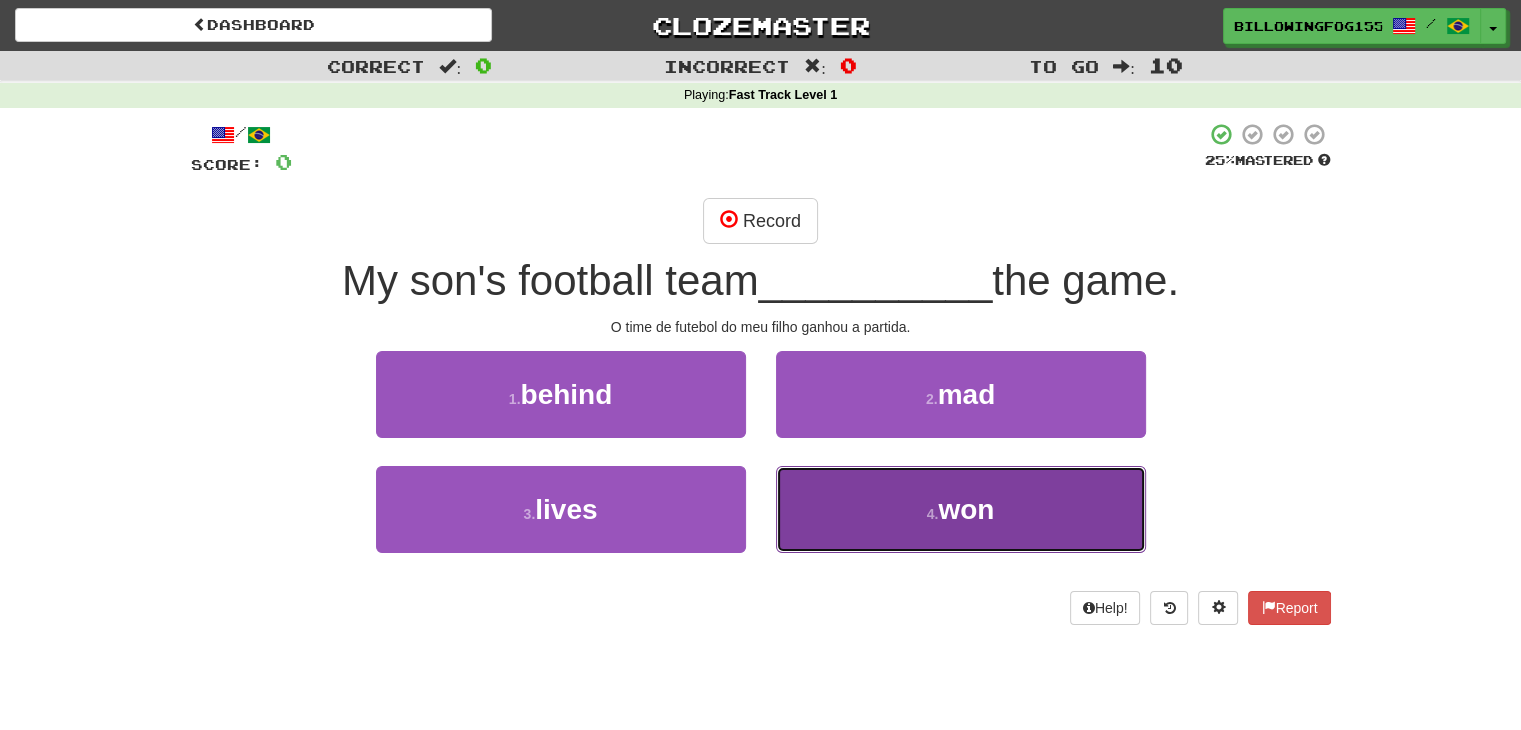 click on "won" at bounding box center (966, 509) 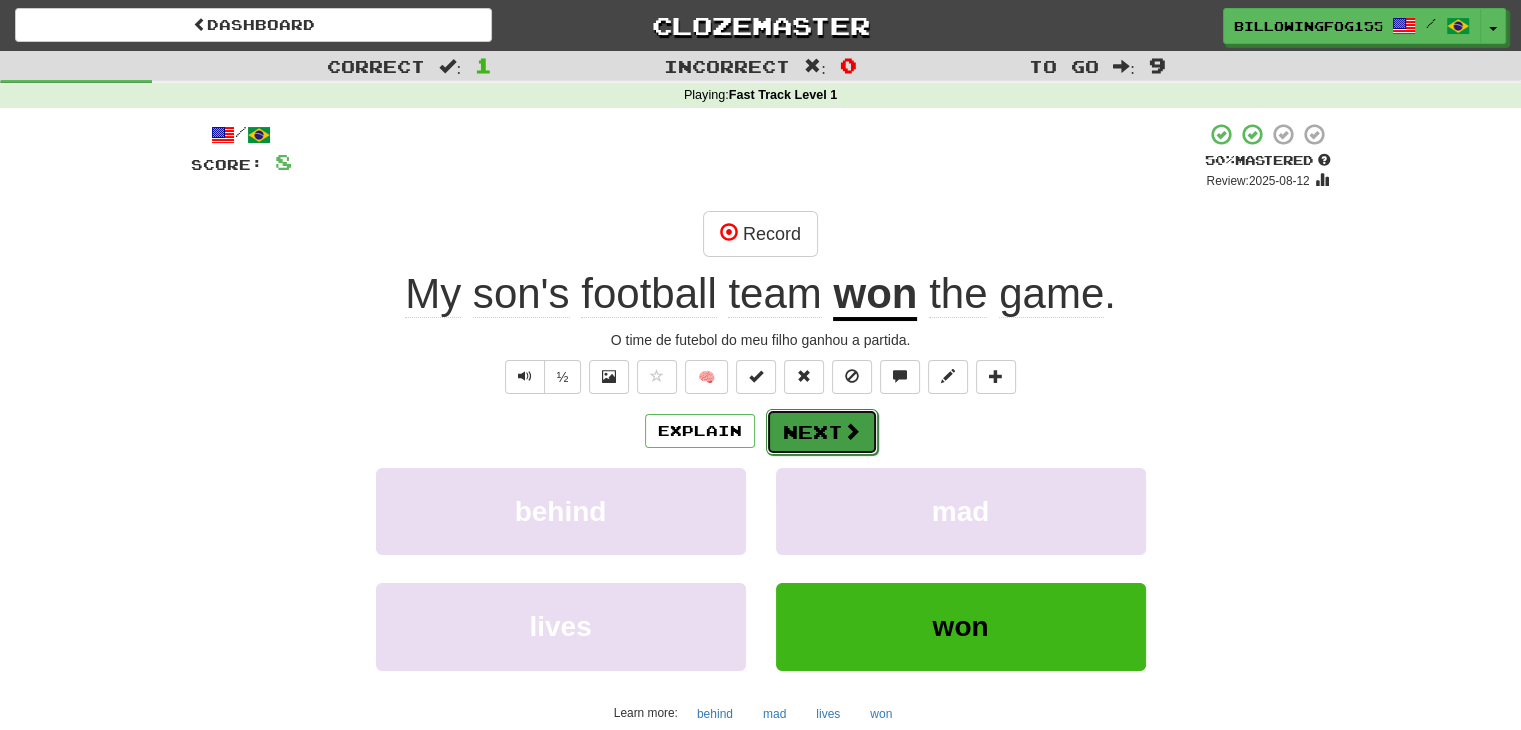 click on "Next" at bounding box center [822, 432] 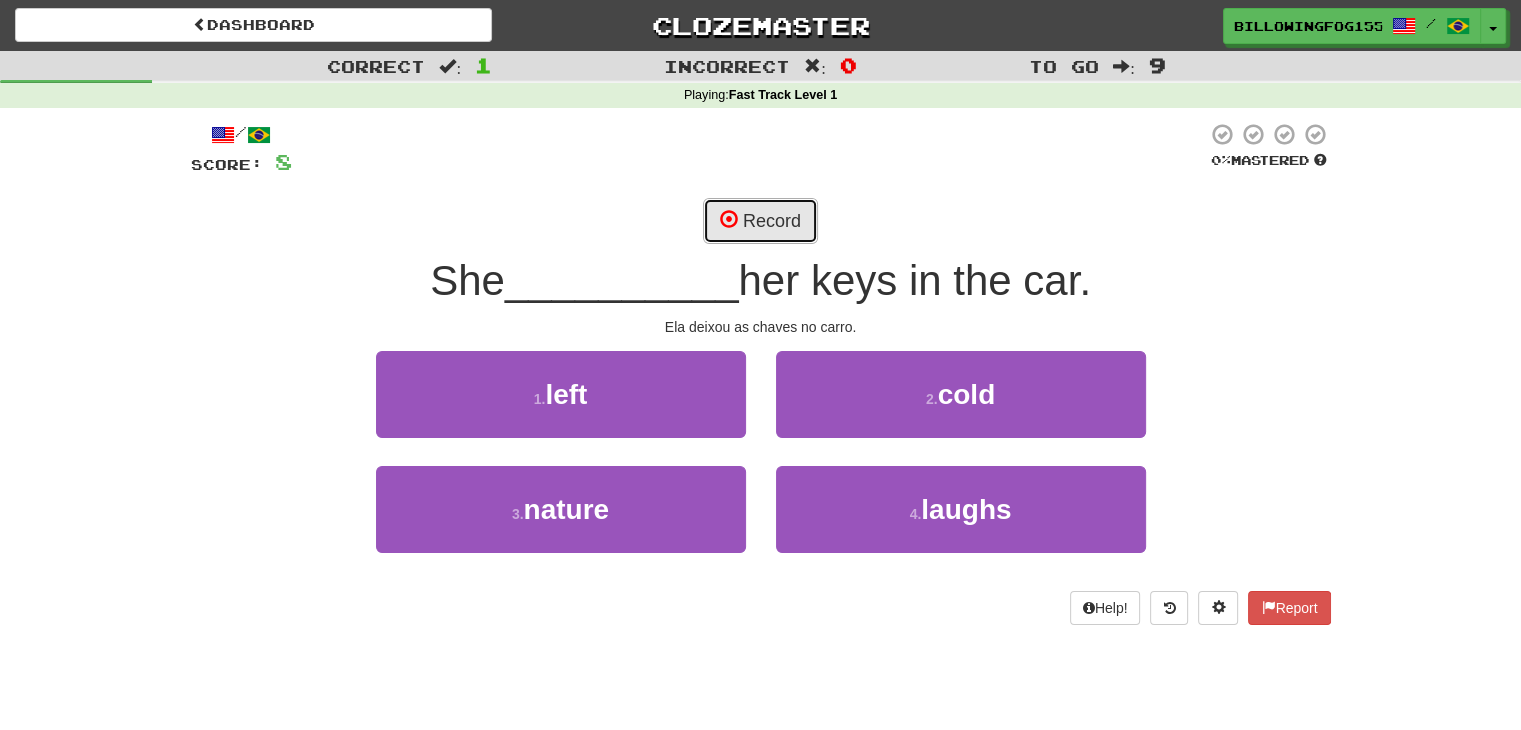 click at bounding box center (729, 219) 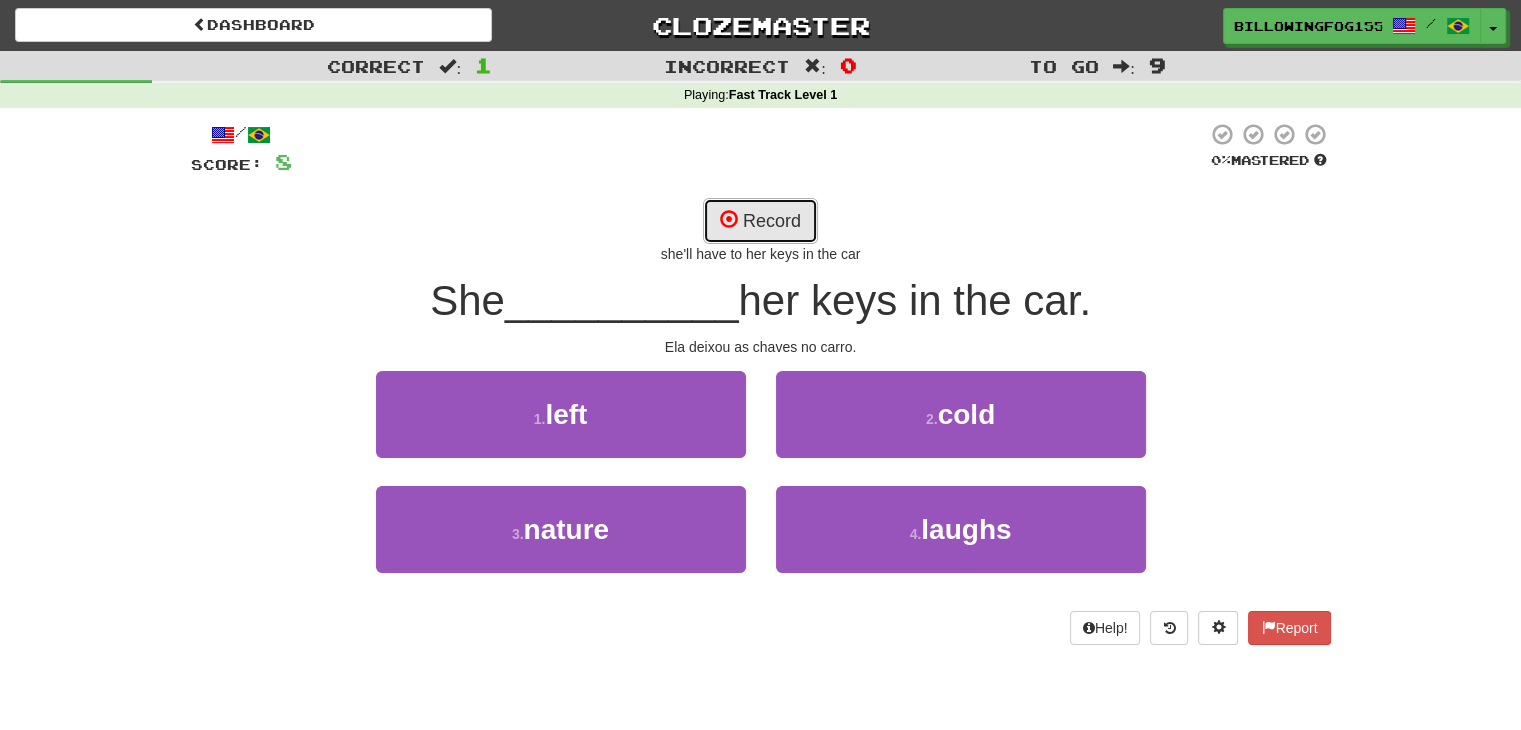 click on "Record" at bounding box center [760, 221] 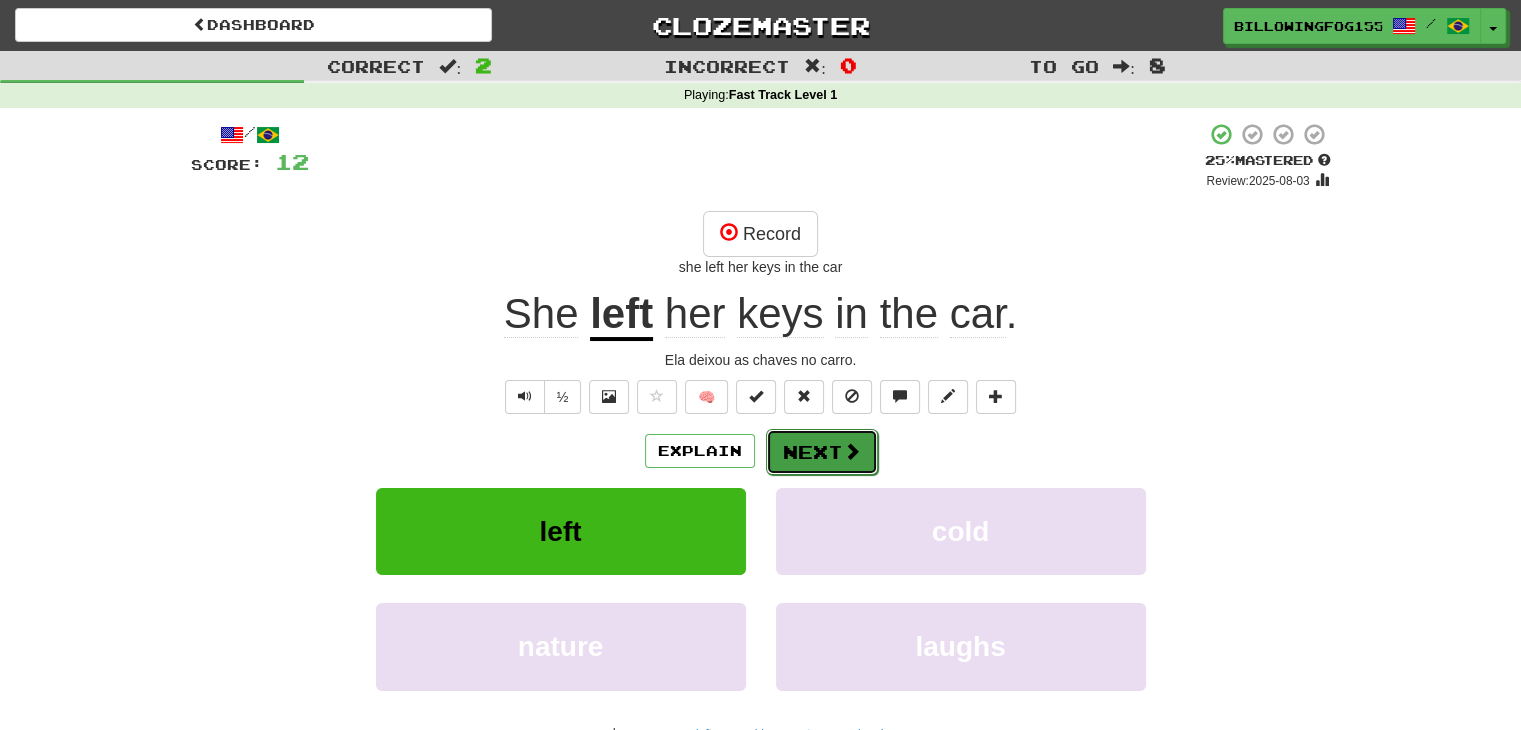 click on "Next" at bounding box center [822, 452] 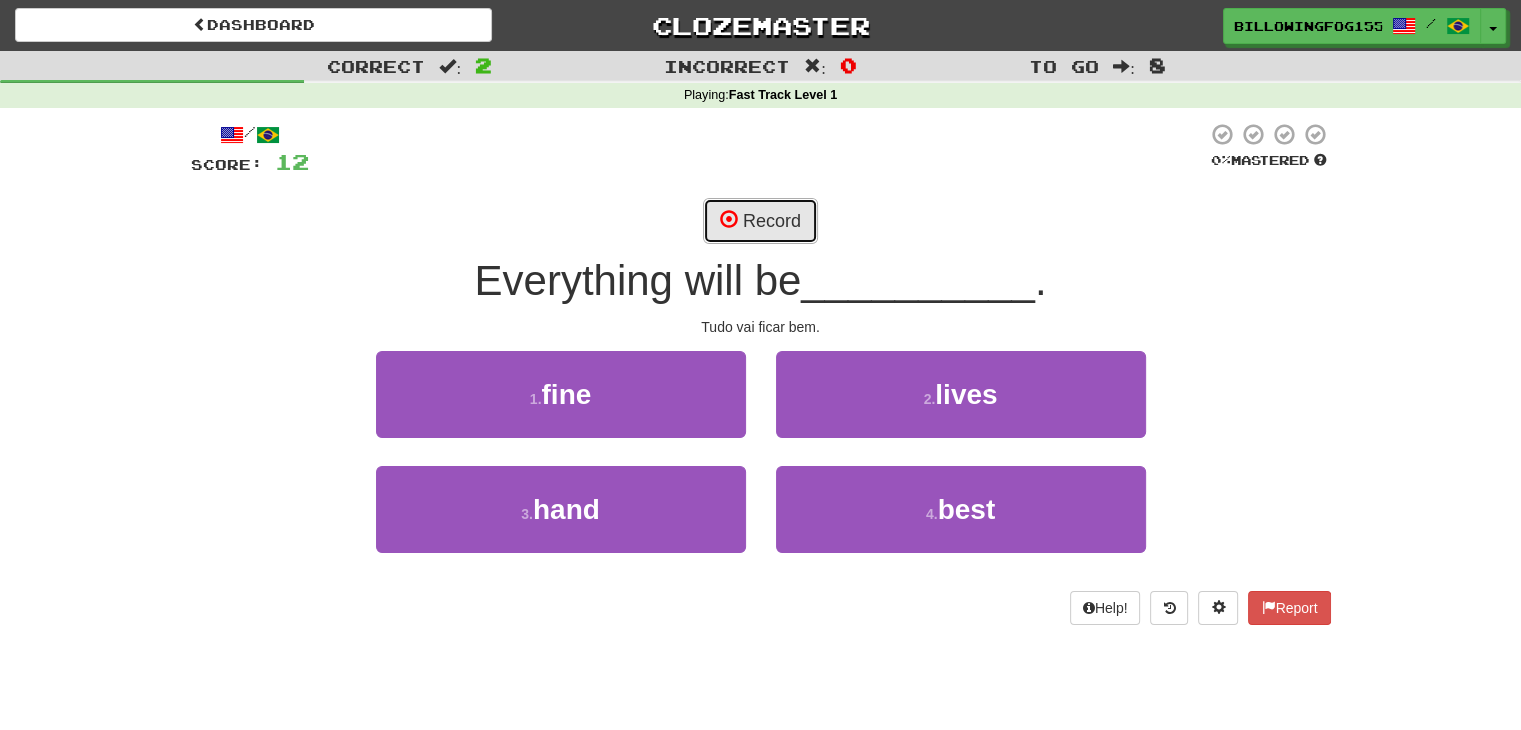 click on "Record" at bounding box center (760, 221) 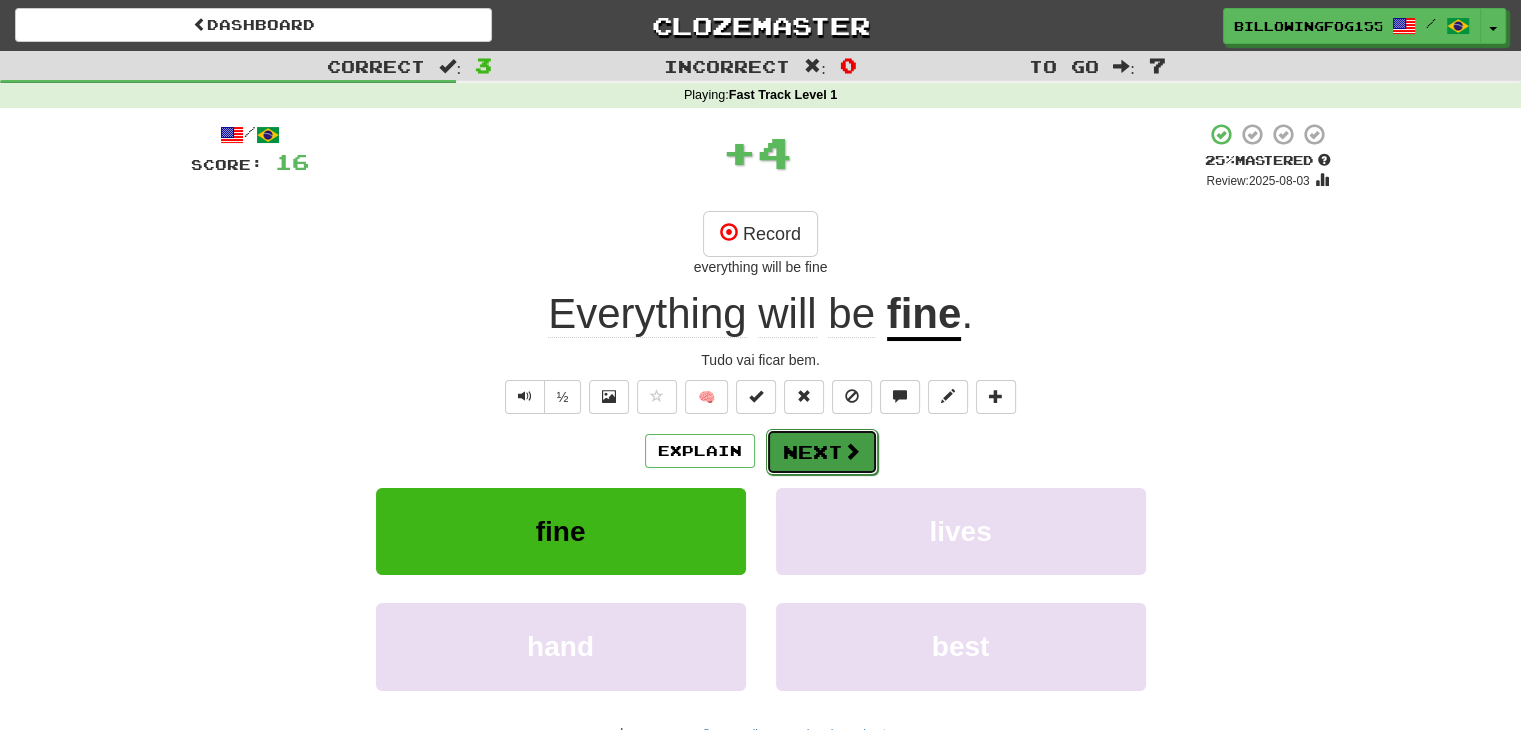 click on "Next" at bounding box center (822, 452) 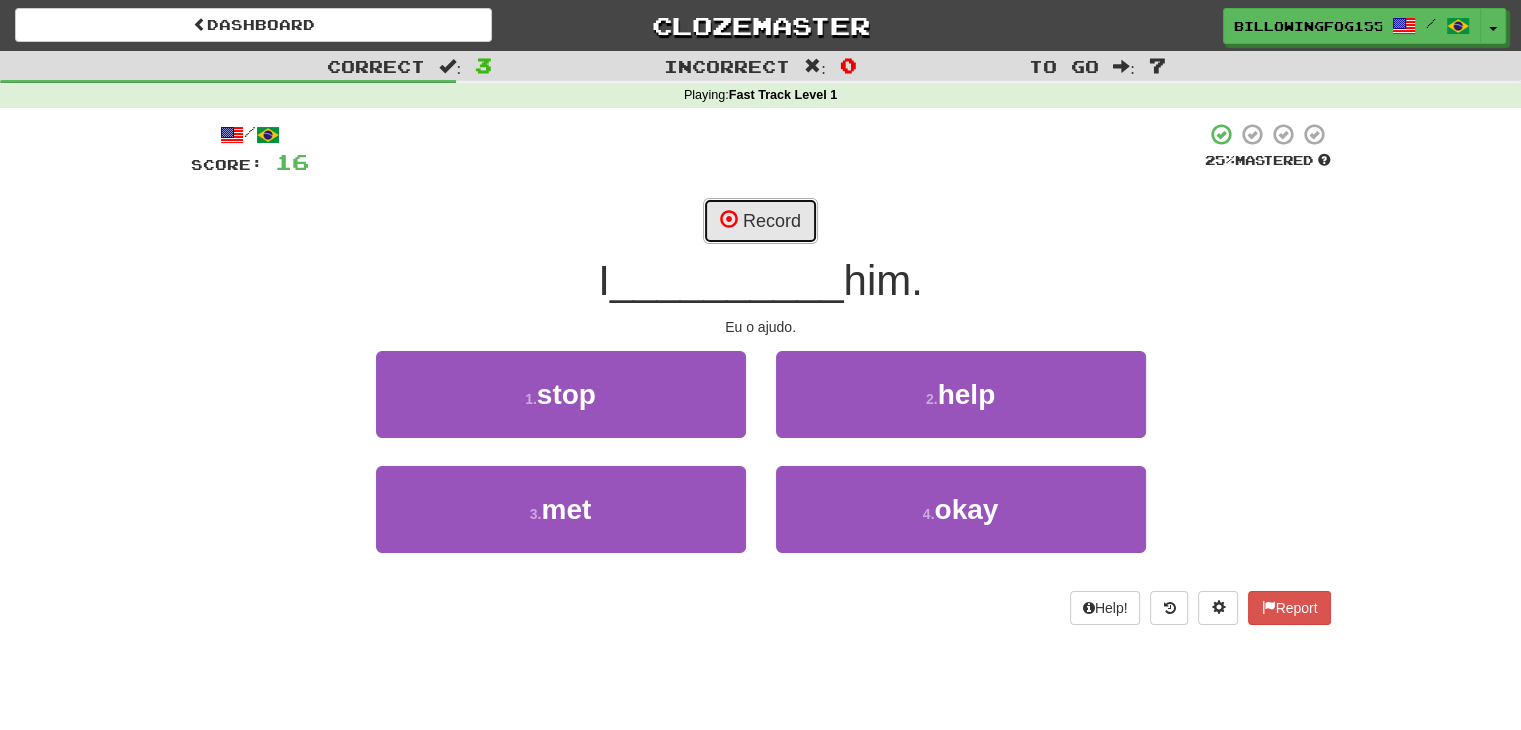 click on "Record" at bounding box center (760, 221) 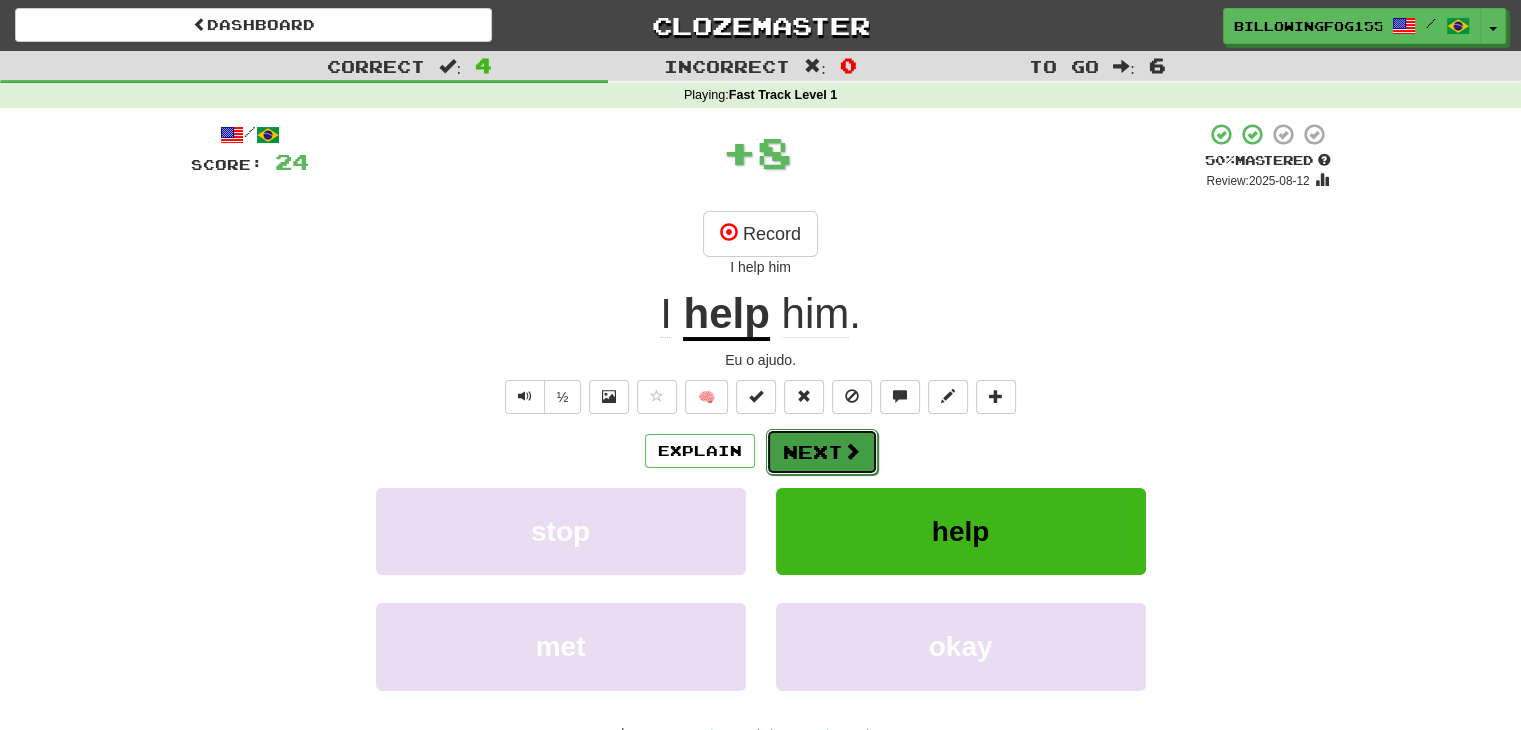 click on "Next" at bounding box center (822, 452) 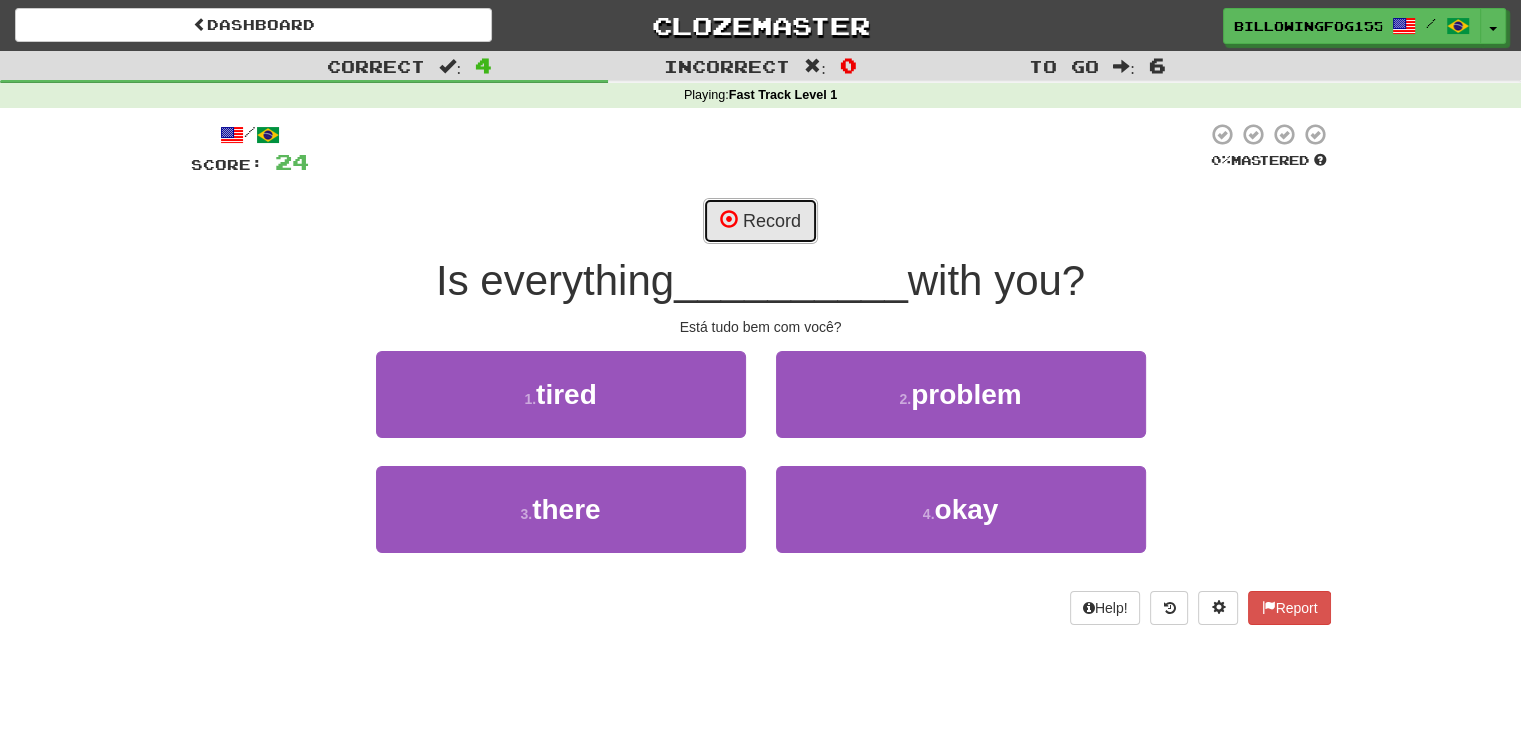 click on "Record" at bounding box center (760, 221) 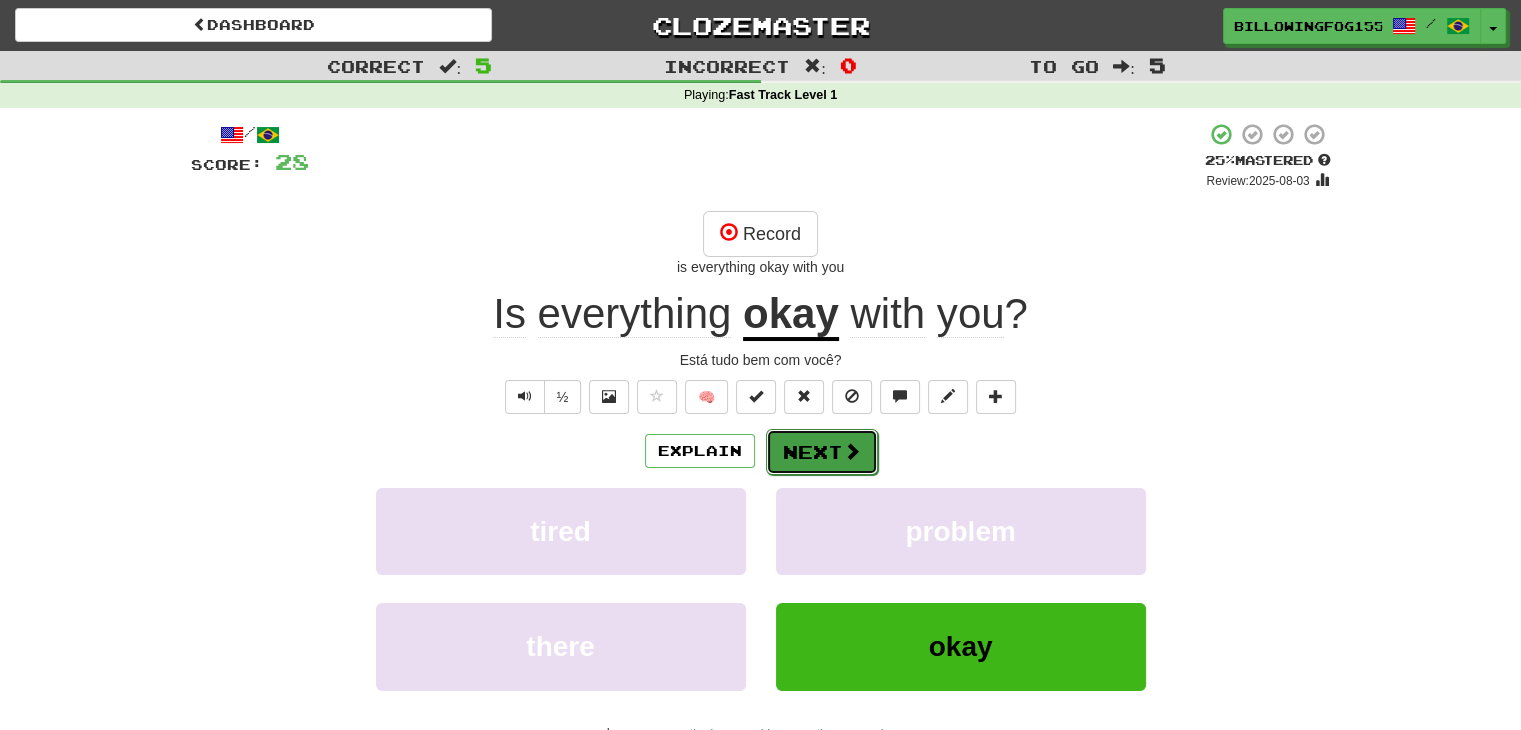 click at bounding box center (852, 451) 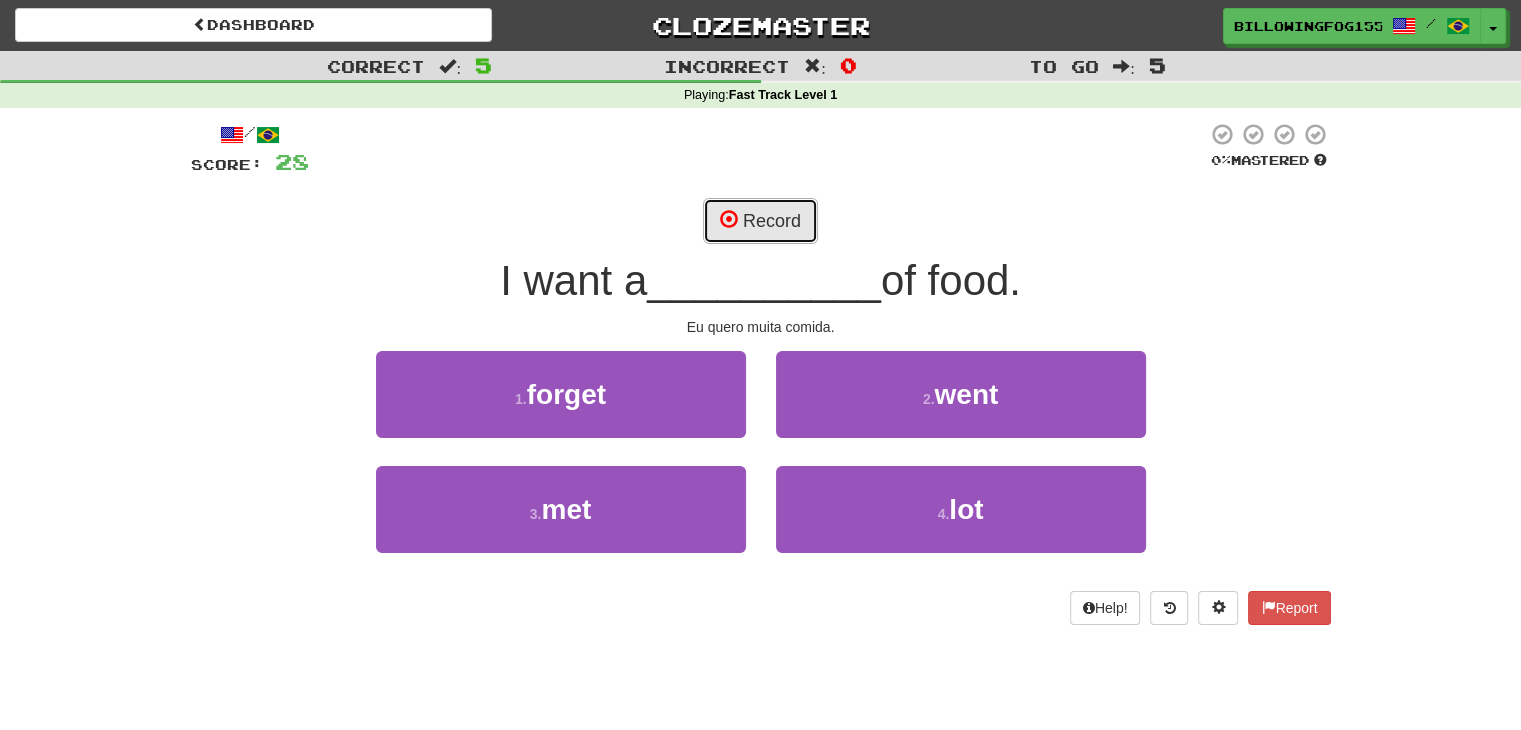 click on "Record" at bounding box center (760, 221) 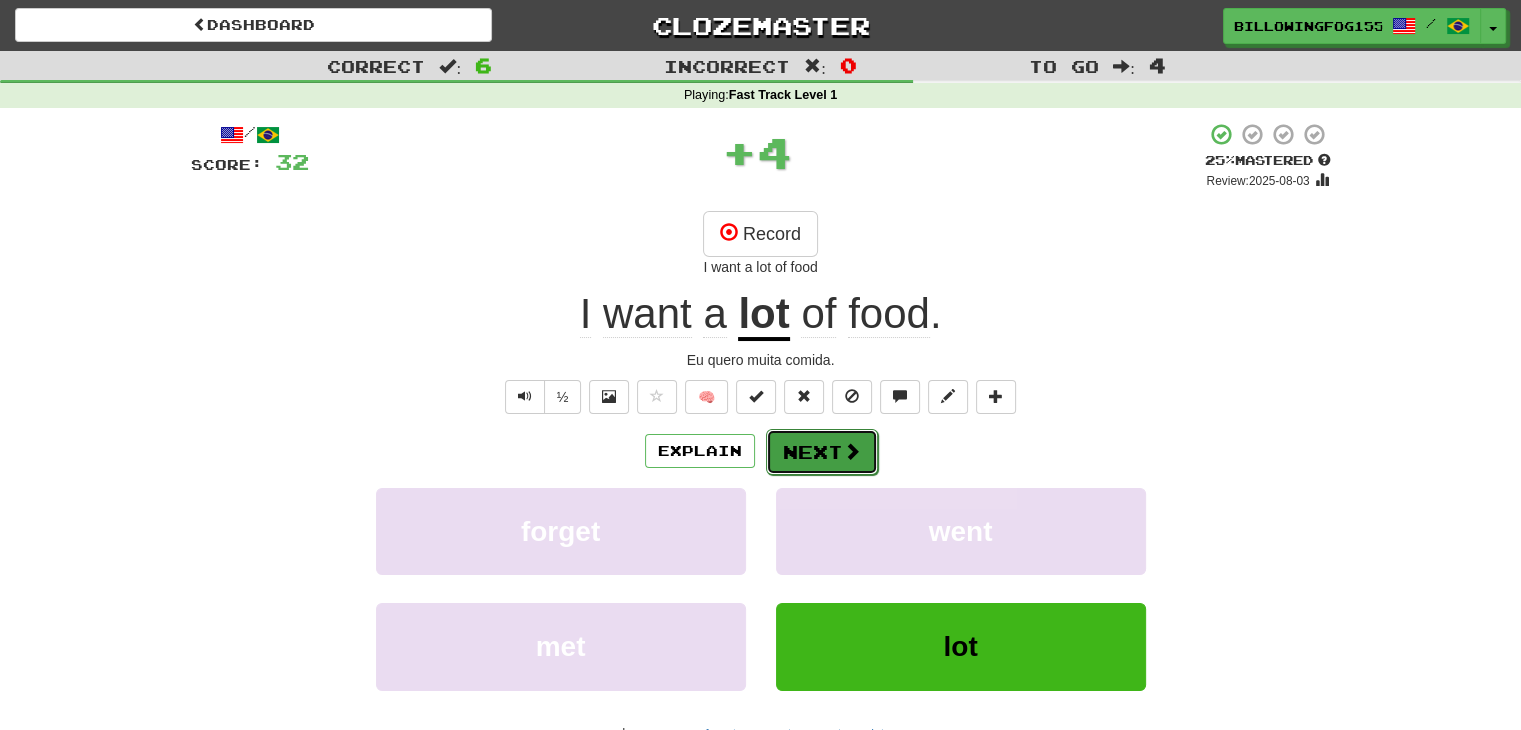click on "Next" at bounding box center [822, 452] 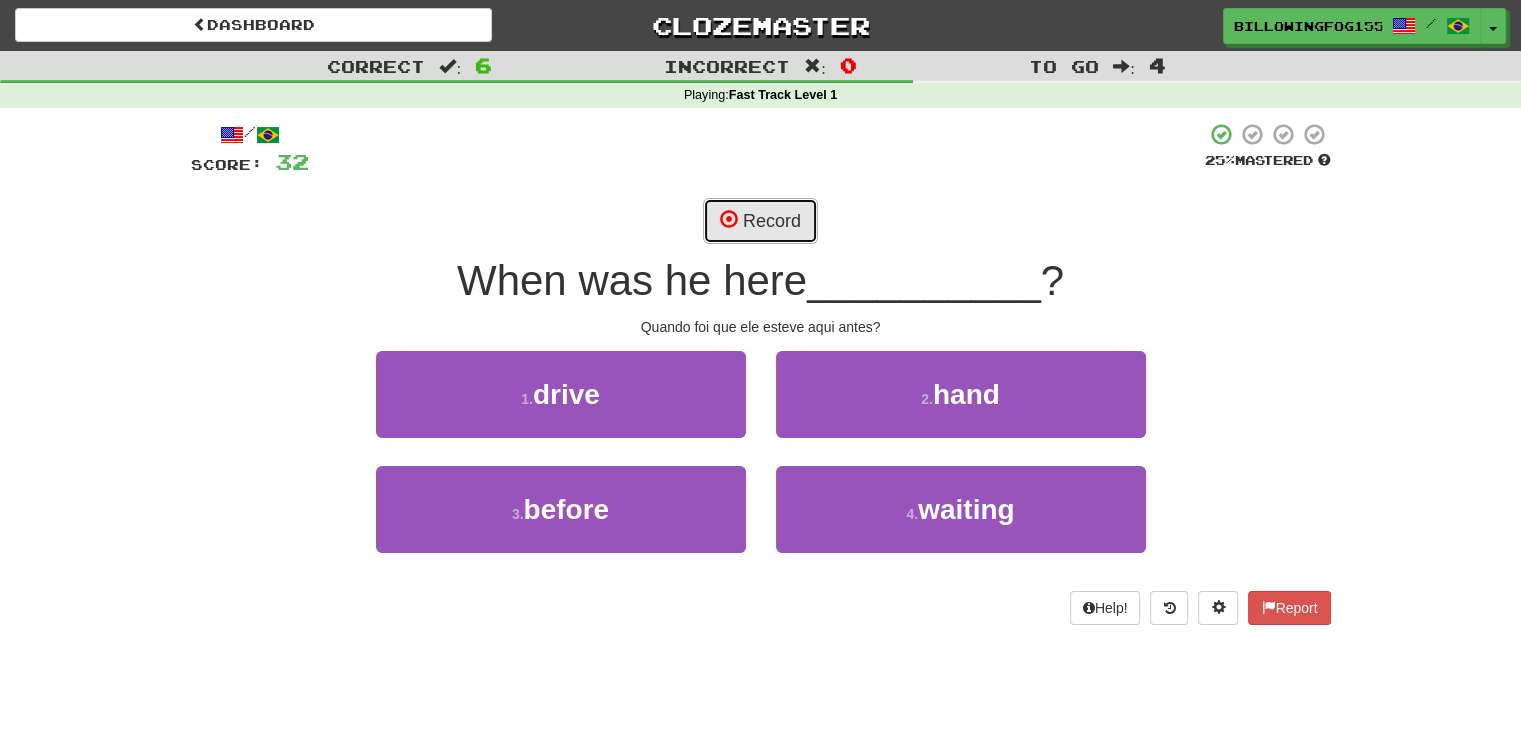 click on "Record" at bounding box center (760, 221) 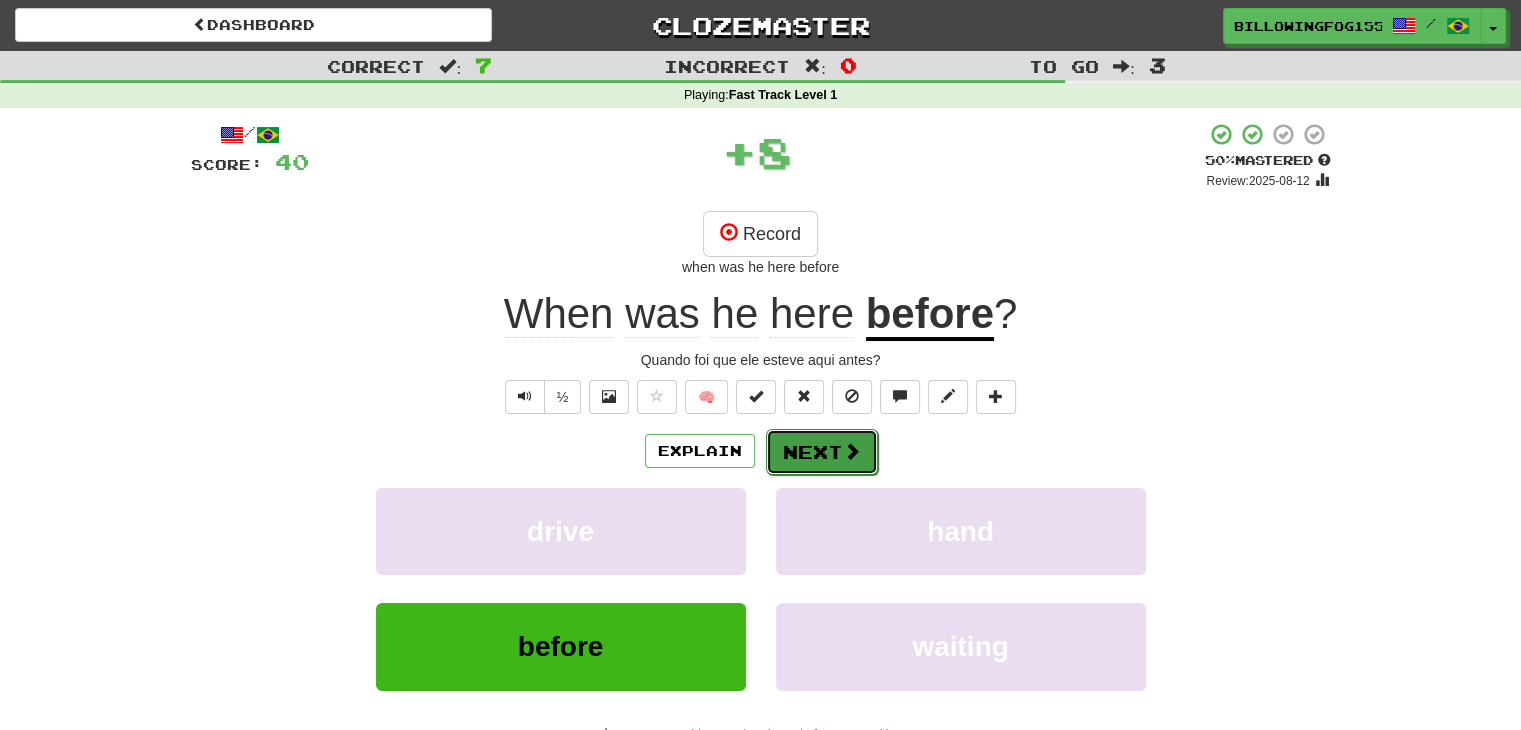 click on "Next" at bounding box center [822, 452] 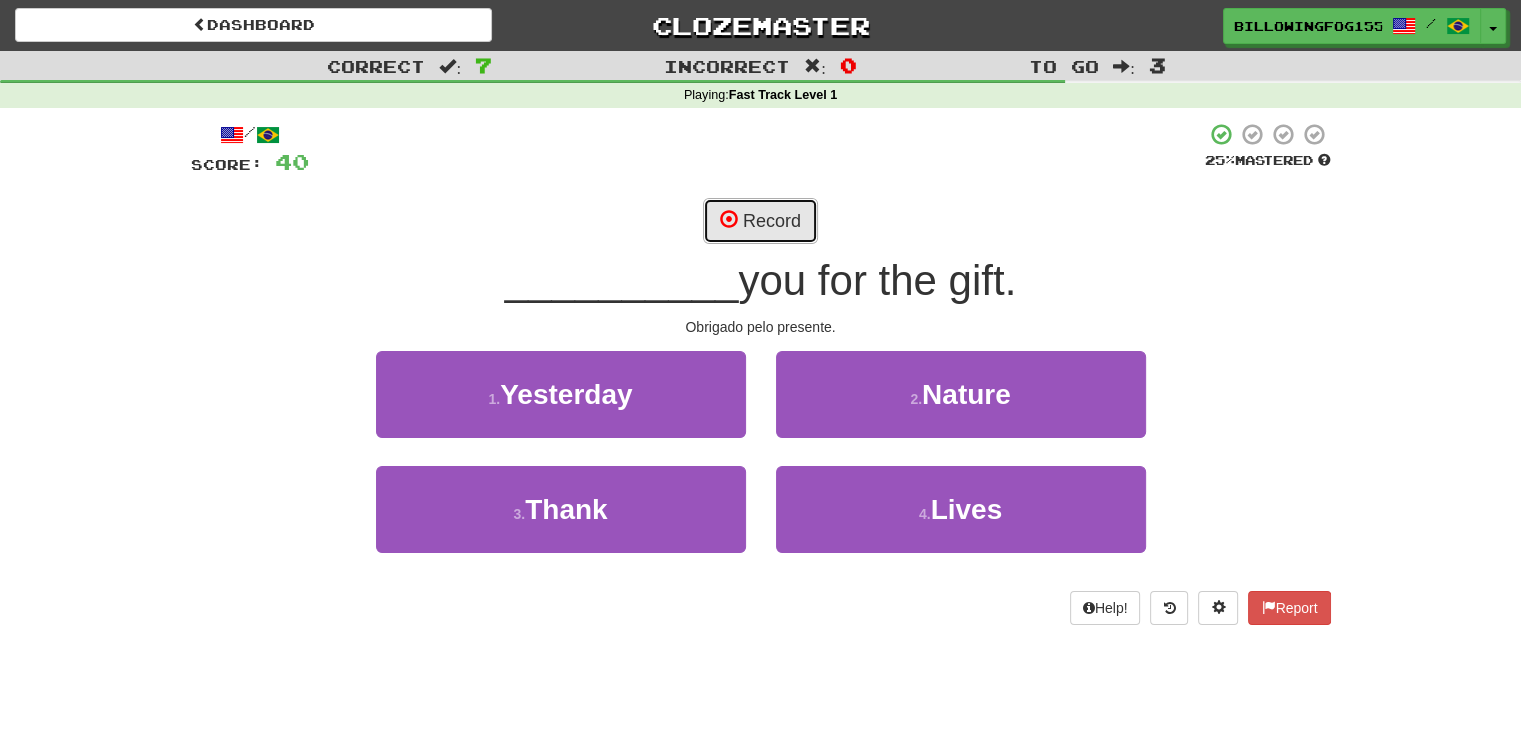 click on "Record" at bounding box center [760, 221] 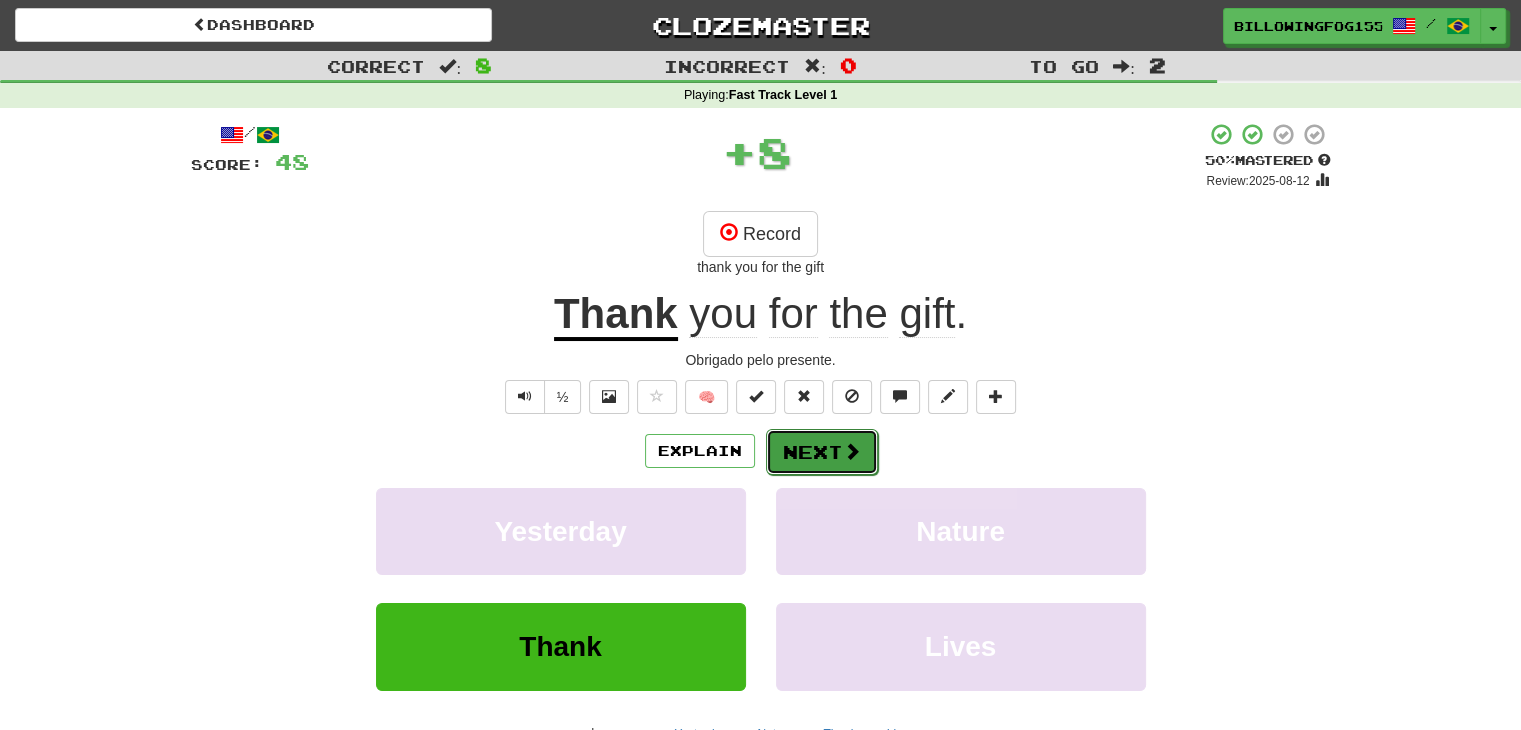 click on "Next" at bounding box center (822, 452) 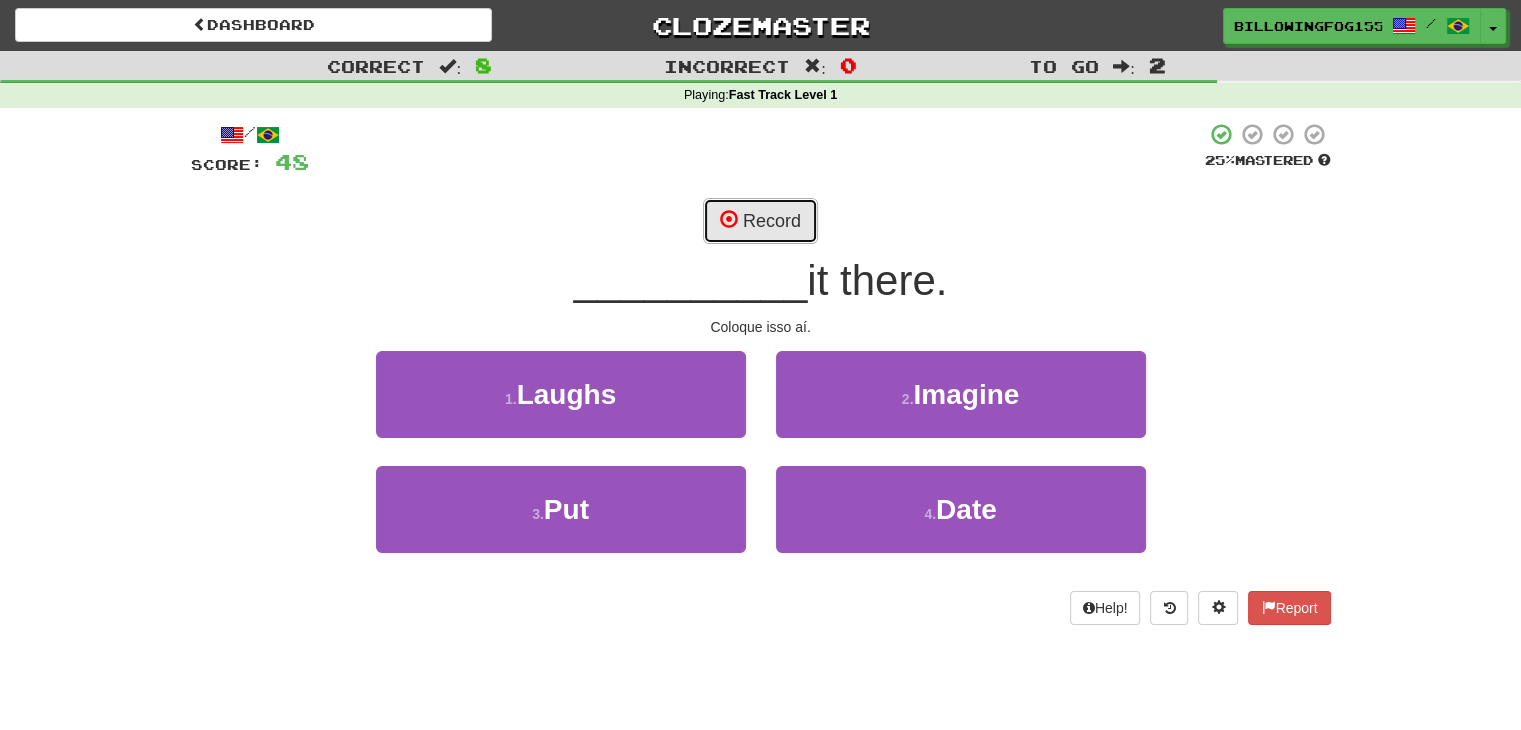 click on "Record" at bounding box center [760, 221] 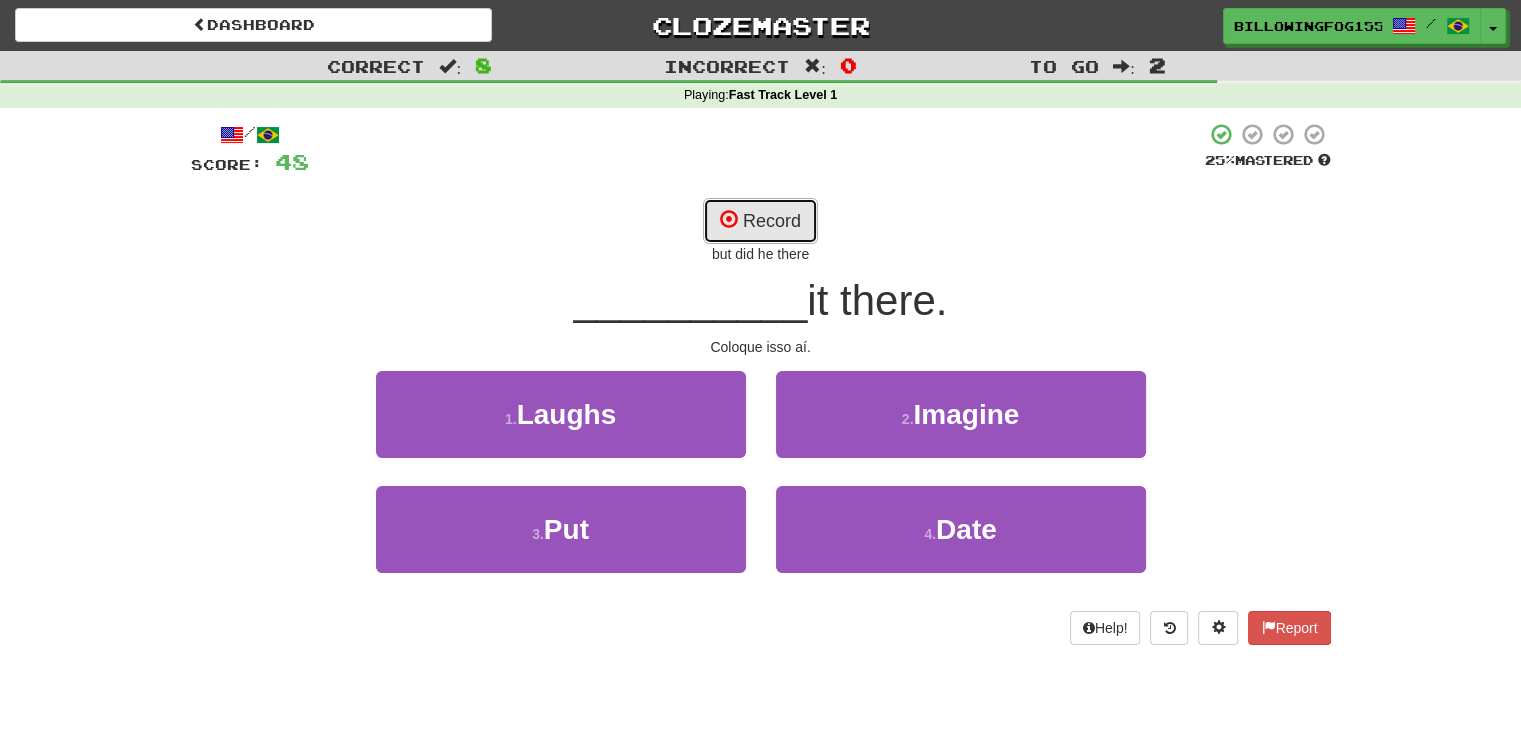 click on "Record" at bounding box center (760, 221) 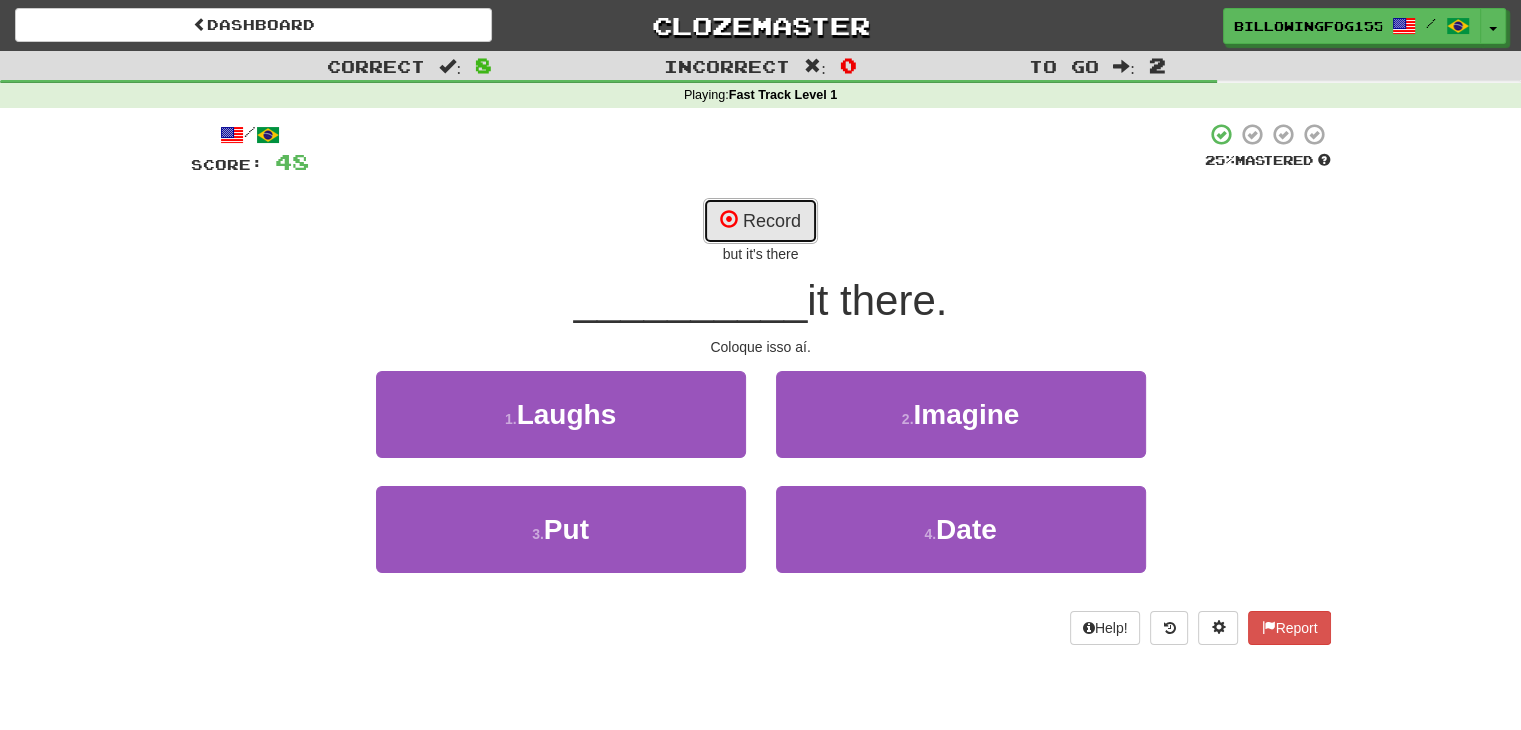 click on "Record" at bounding box center (760, 221) 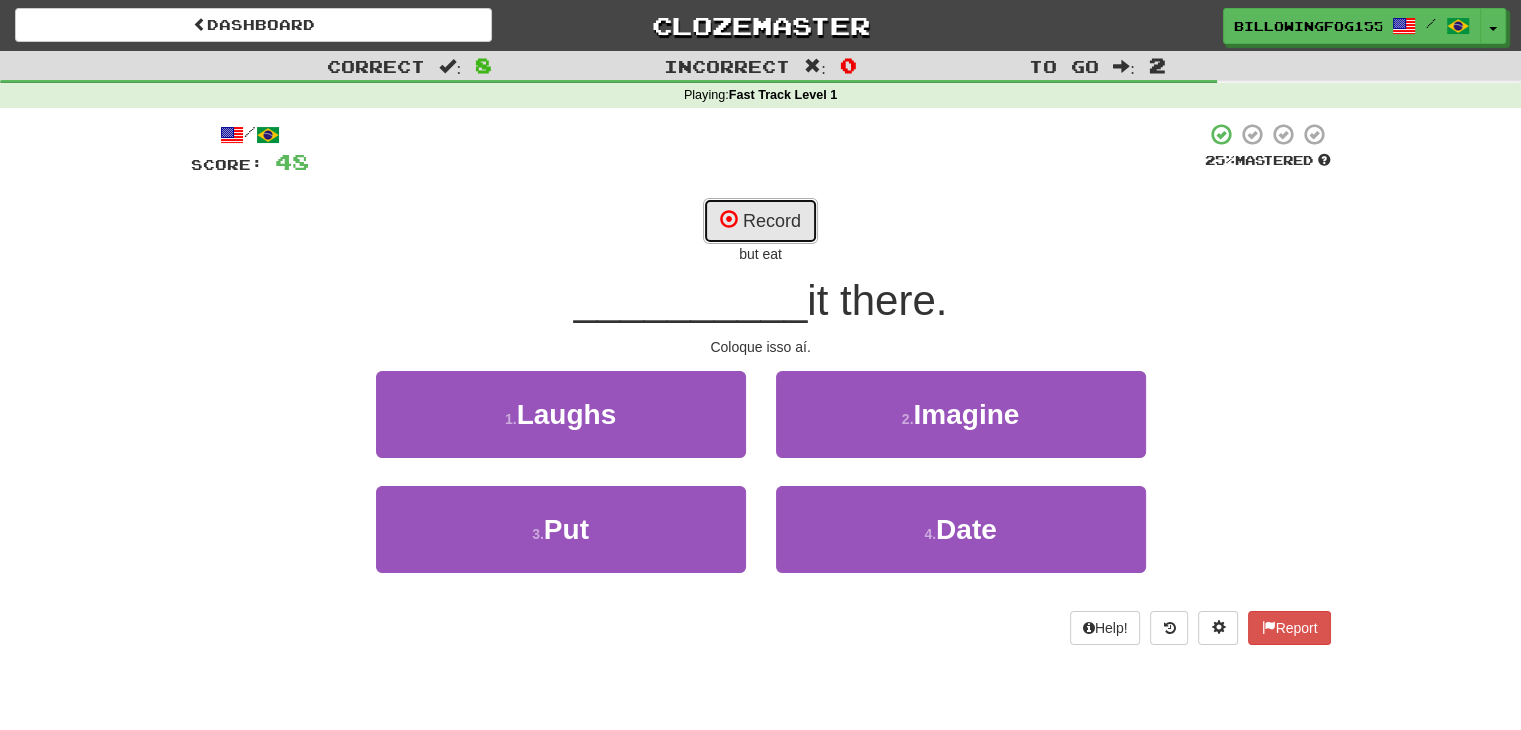 click on "Record" at bounding box center [760, 221] 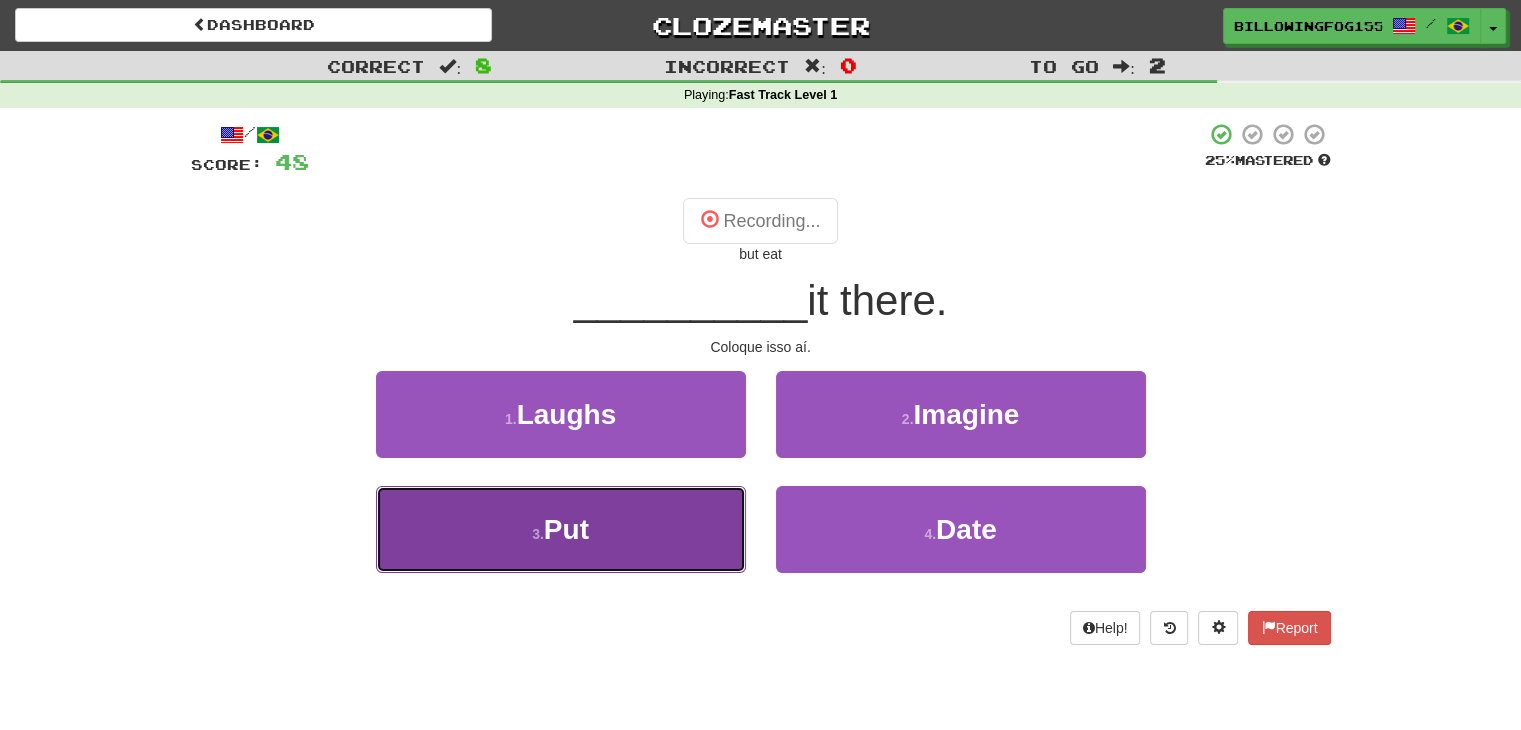 click on "3 .  Put" at bounding box center (561, 529) 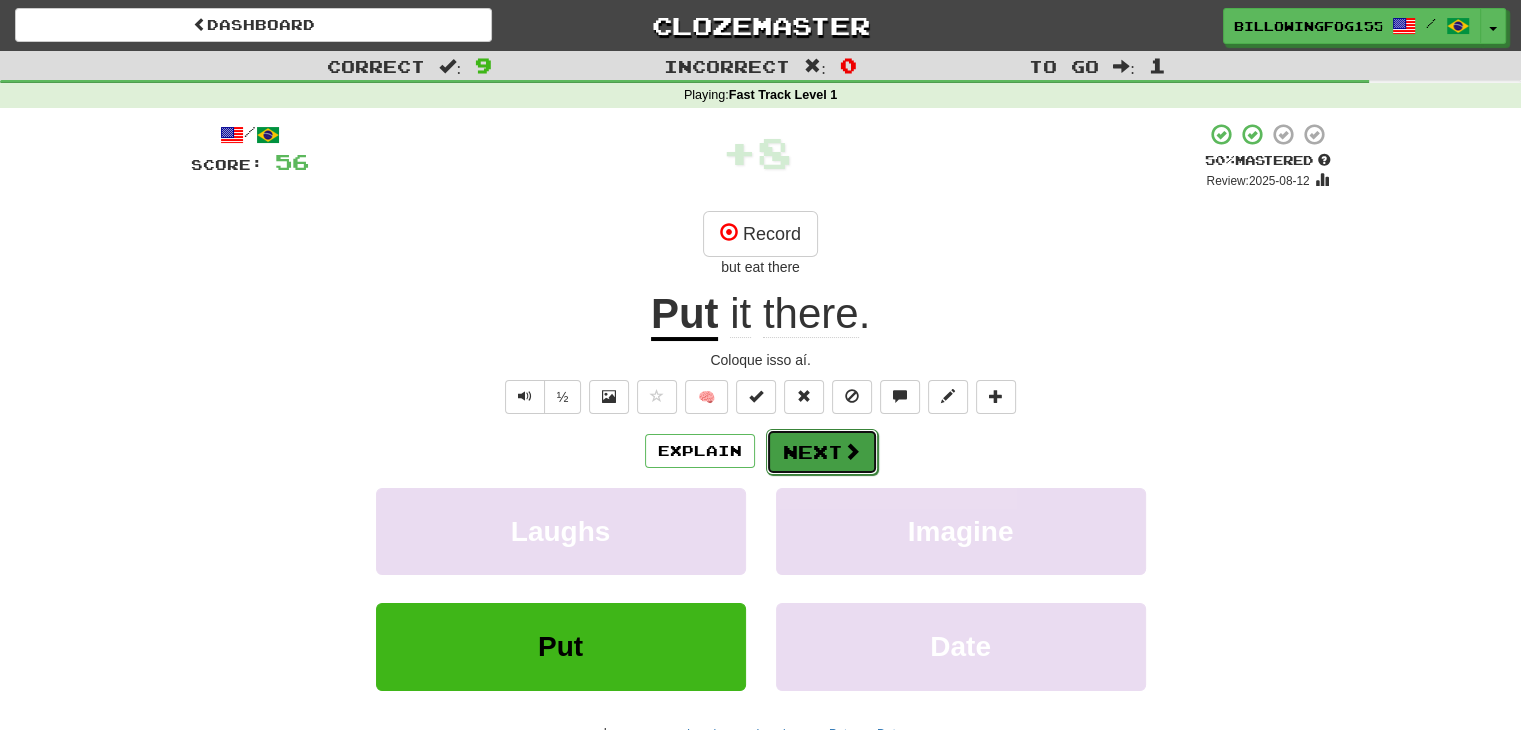 click on "Next" at bounding box center (822, 452) 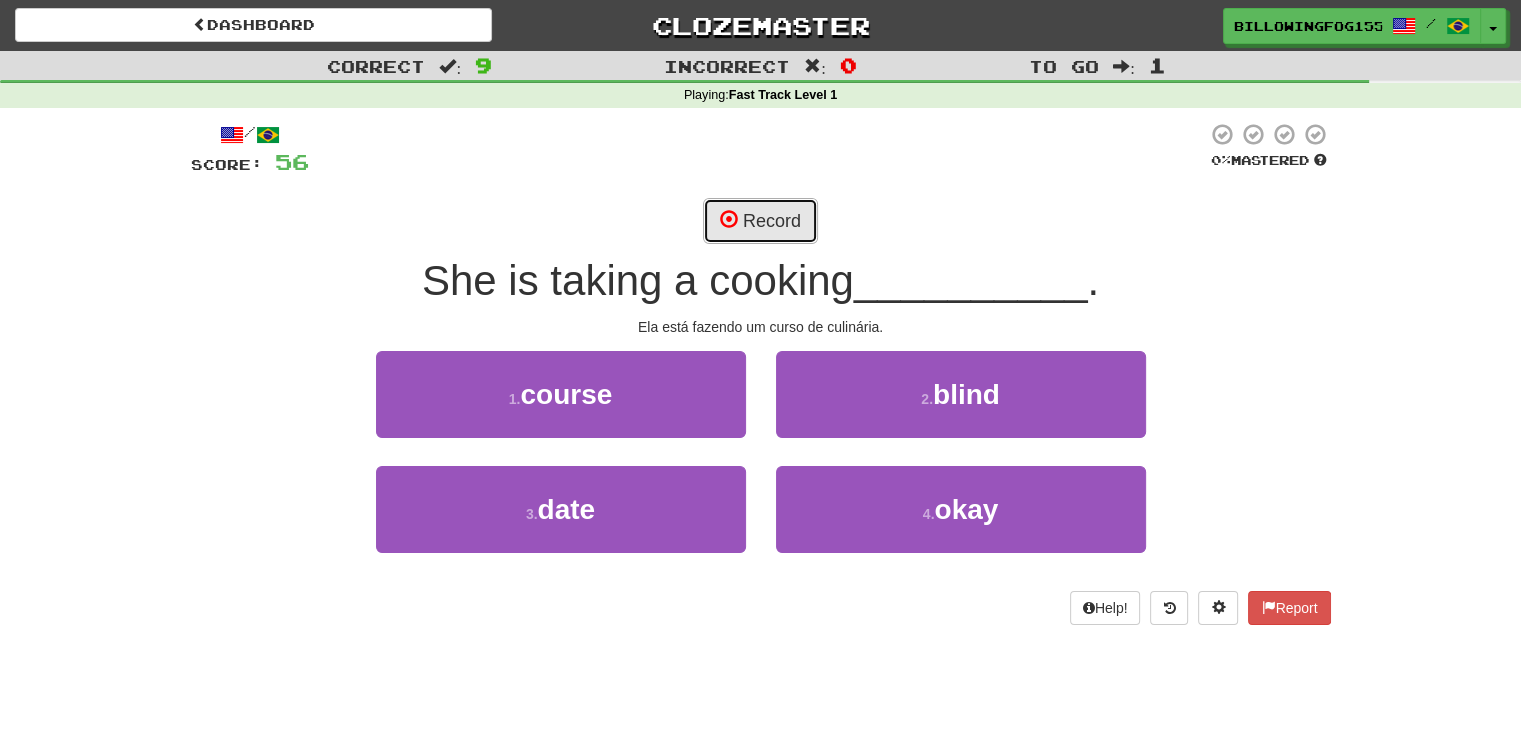 click on "Record" at bounding box center (760, 221) 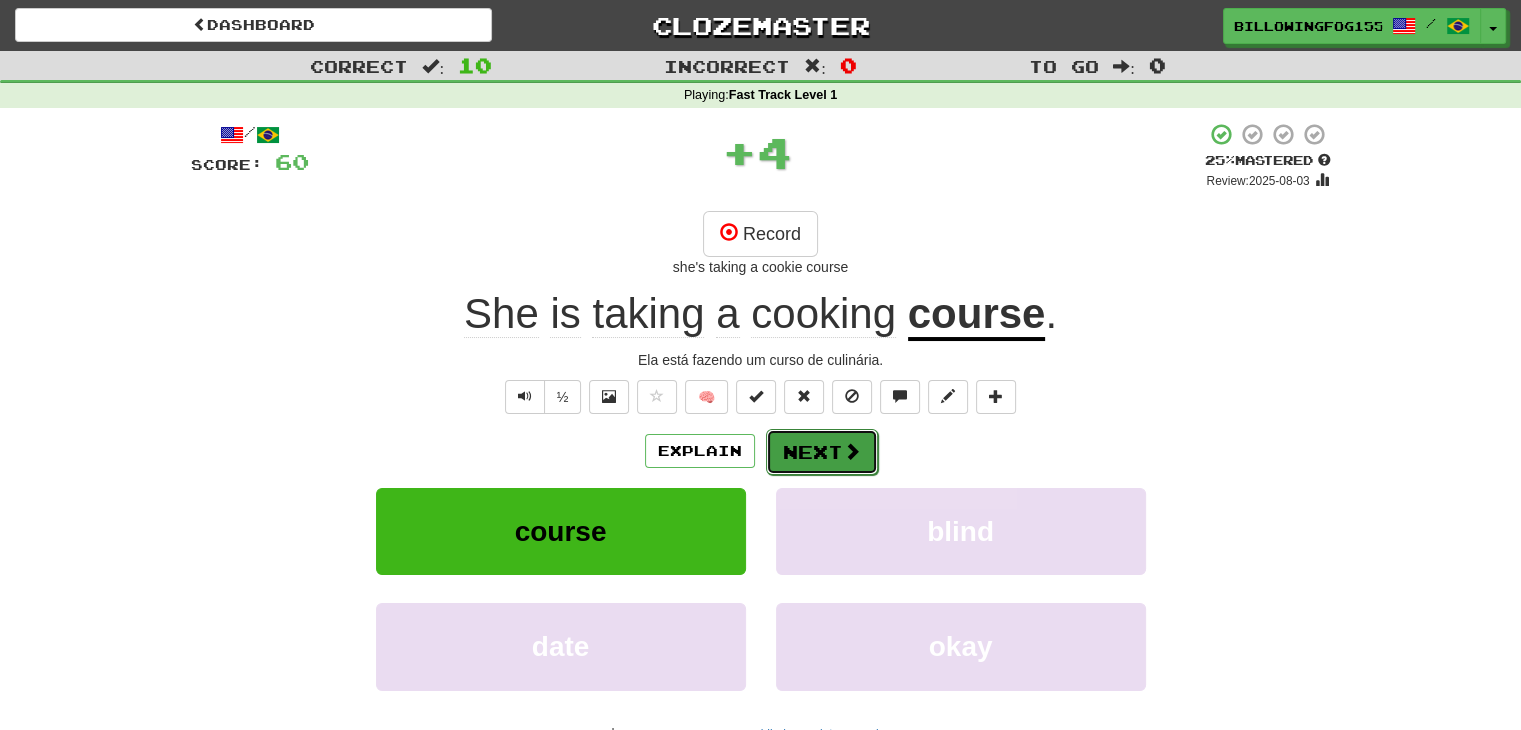 click on "Next" at bounding box center (822, 452) 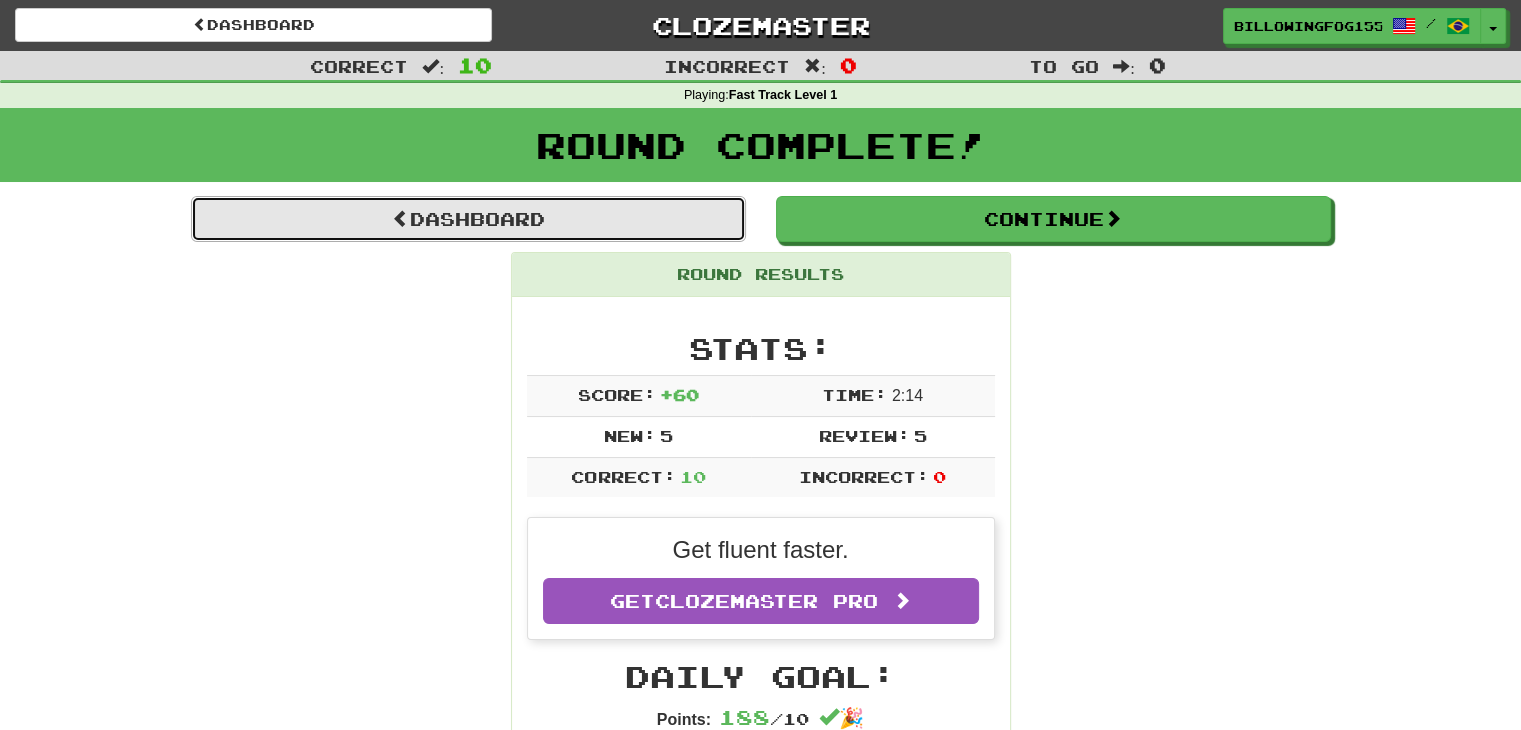 click on "Dashboard" at bounding box center (468, 219) 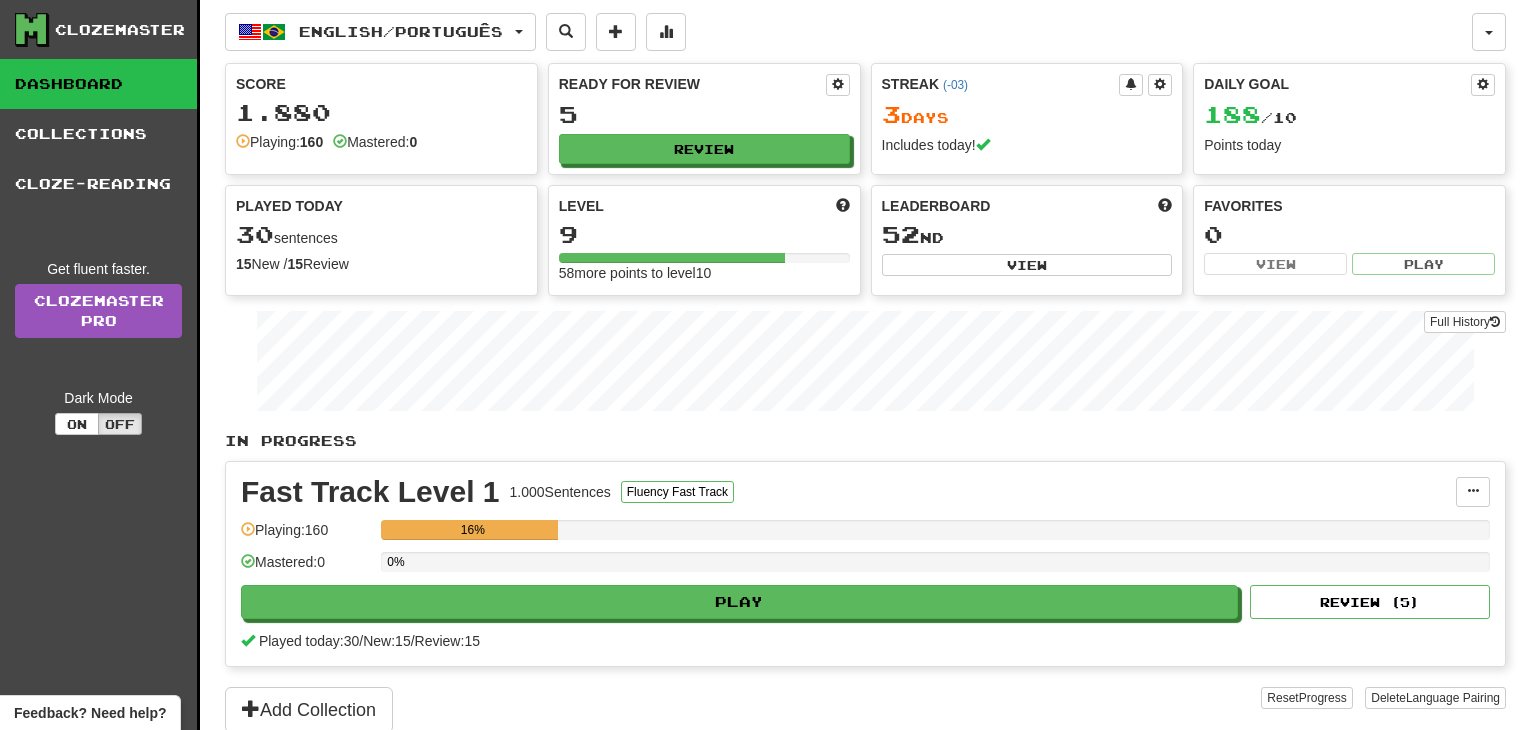 scroll, scrollTop: 0, scrollLeft: 0, axis: both 